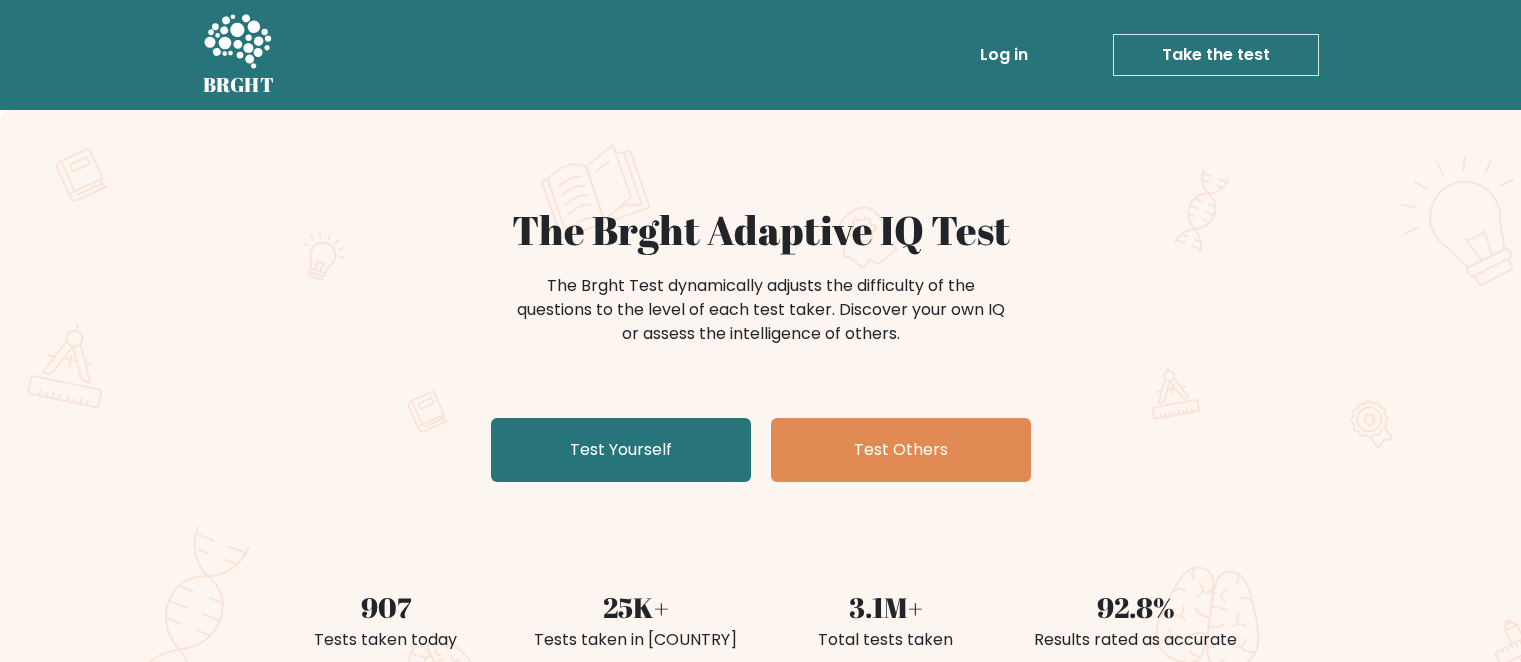 scroll, scrollTop: 0, scrollLeft: 0, axis: both 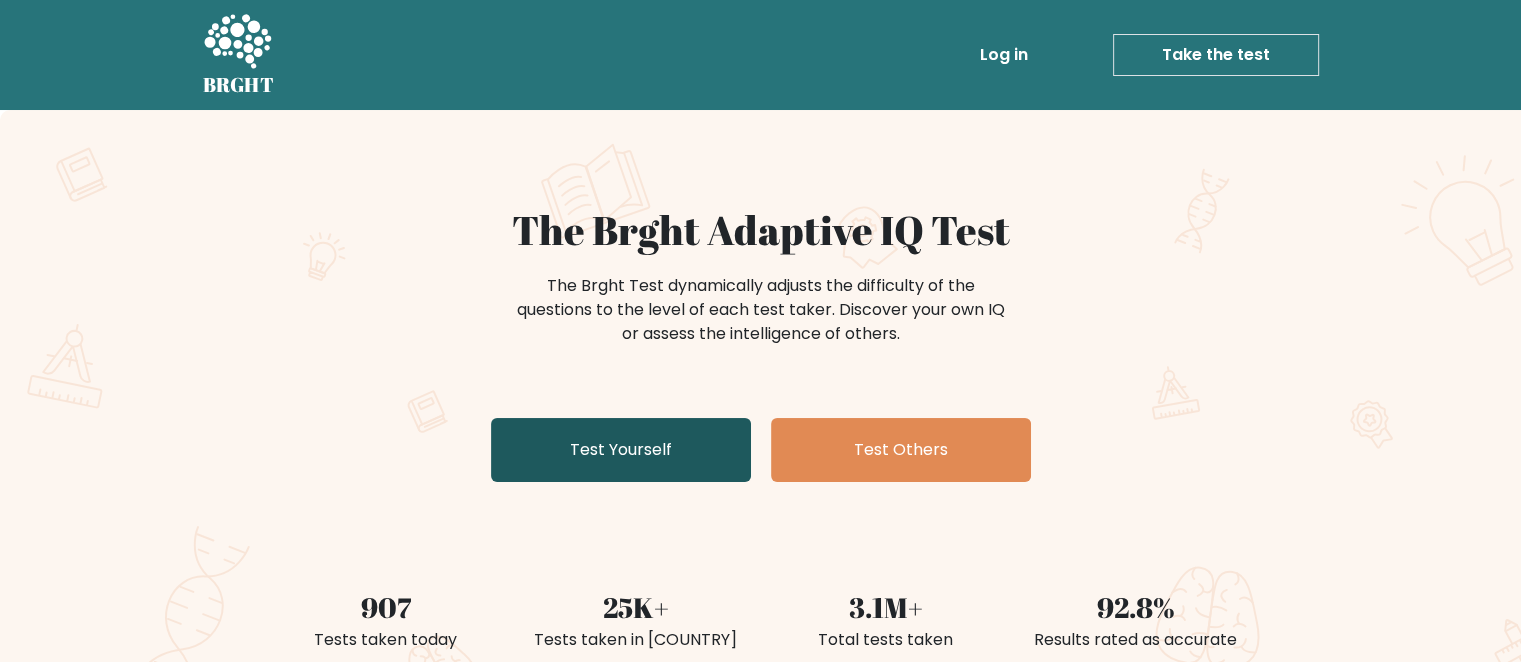 click on "Test Yourself" at bounding box center [621, 450] 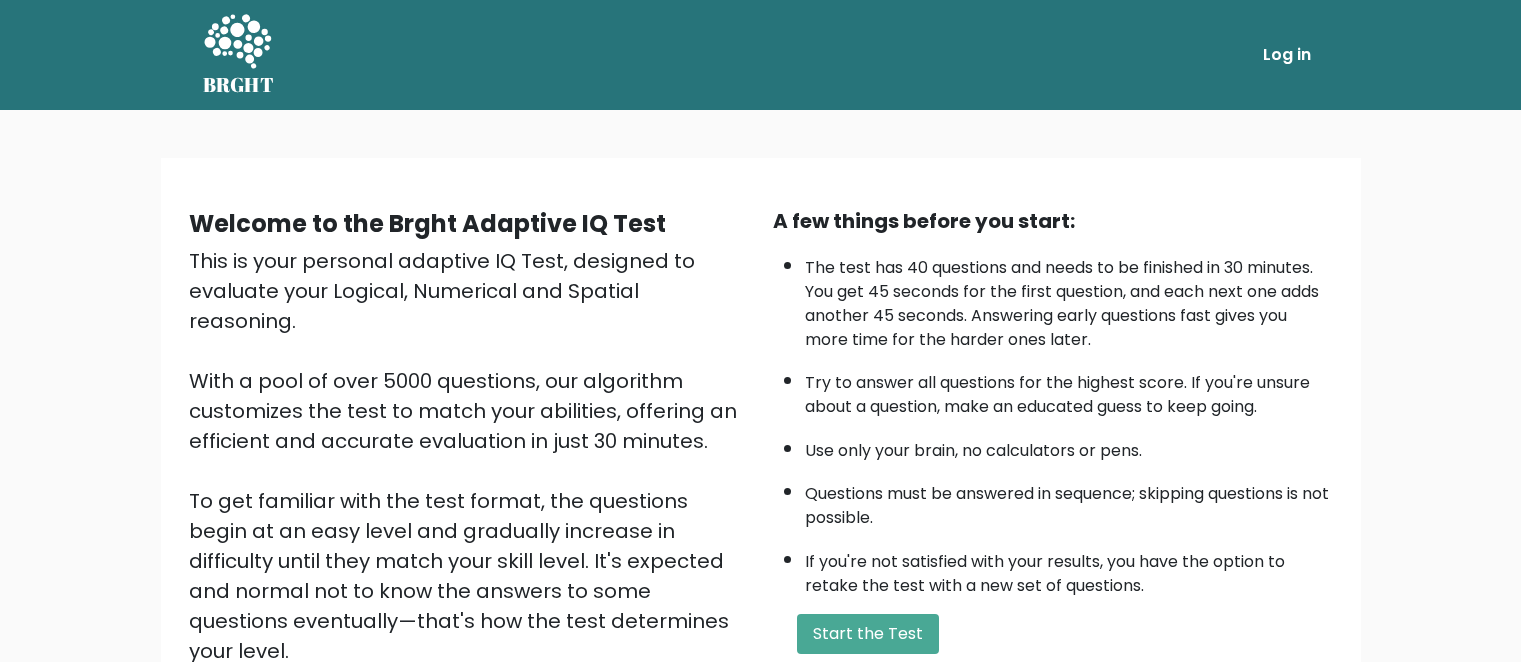 scroll, scrollTop: 0, scrollLeft: 0, axis: both 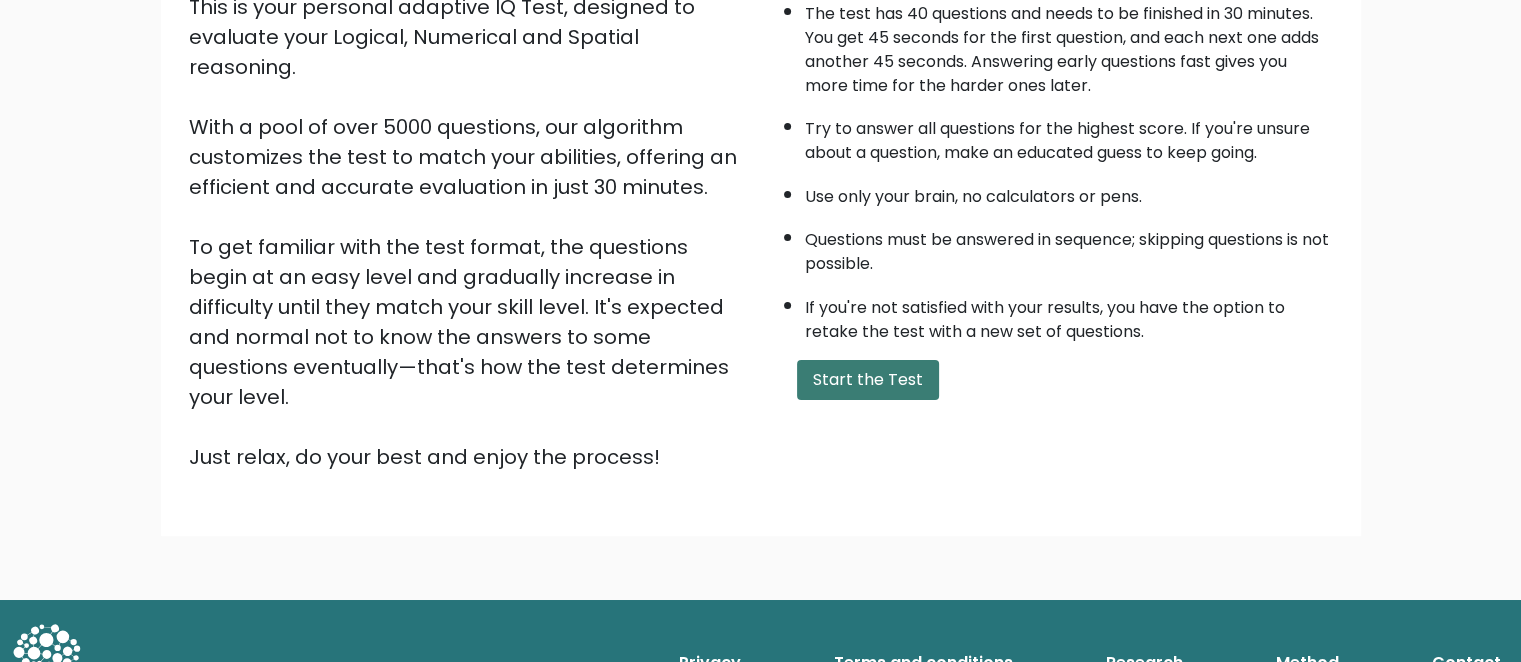 click on "Start the Test" at bounding box center [868, 380] 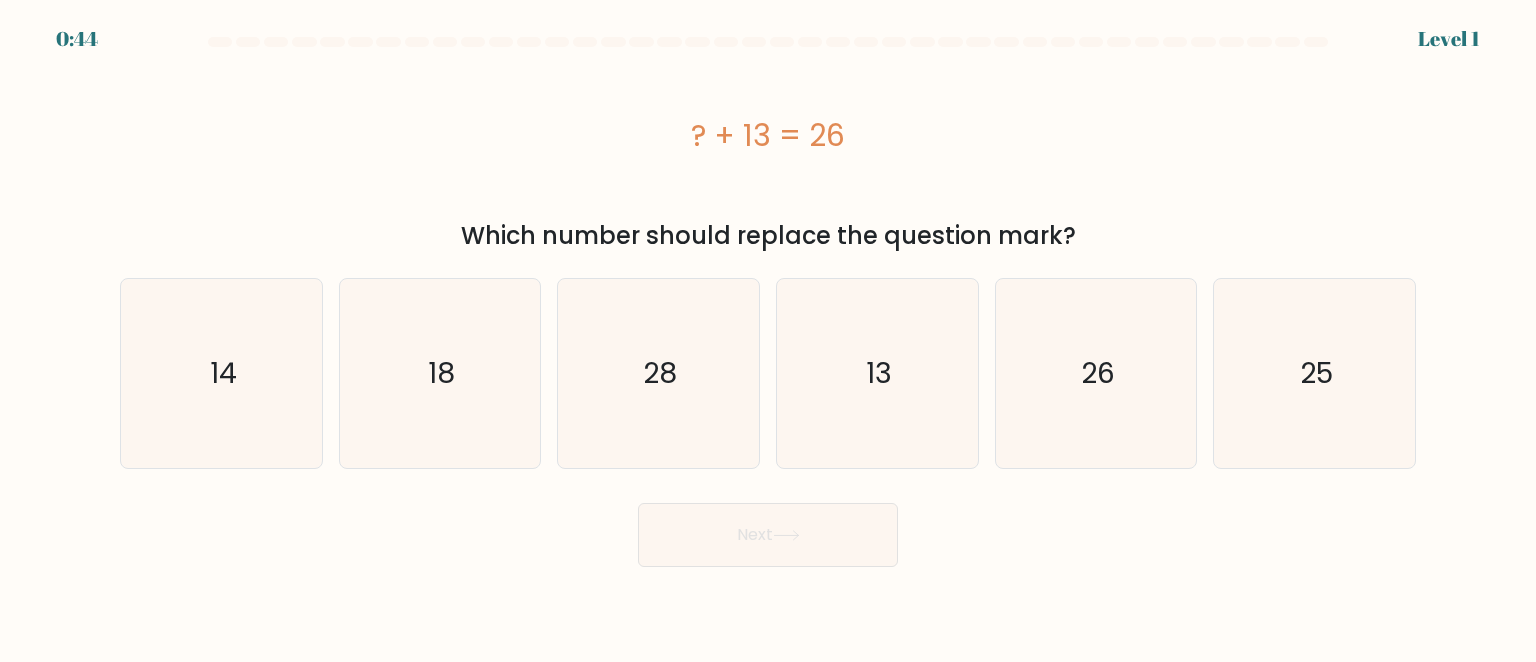 scroll, scrollTop: 0, scrollLeft: 0, axis: both 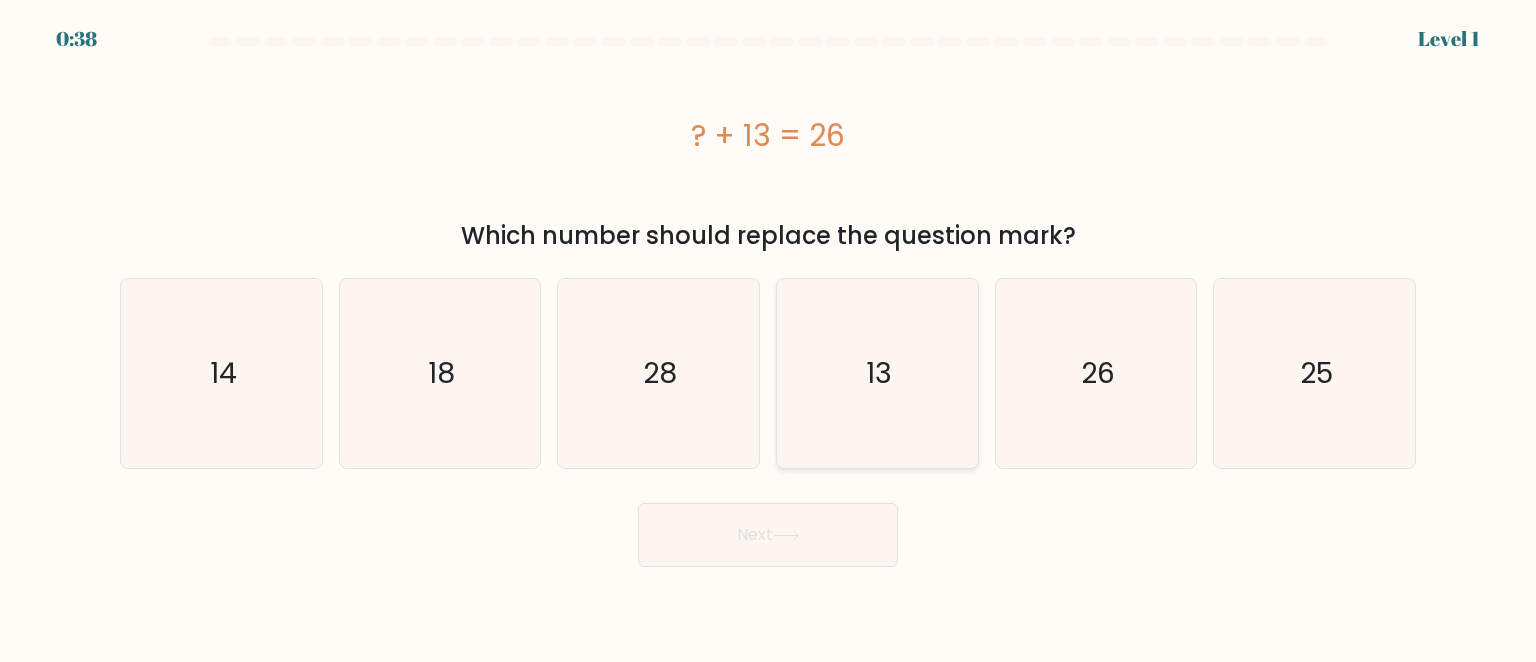 click on "13" 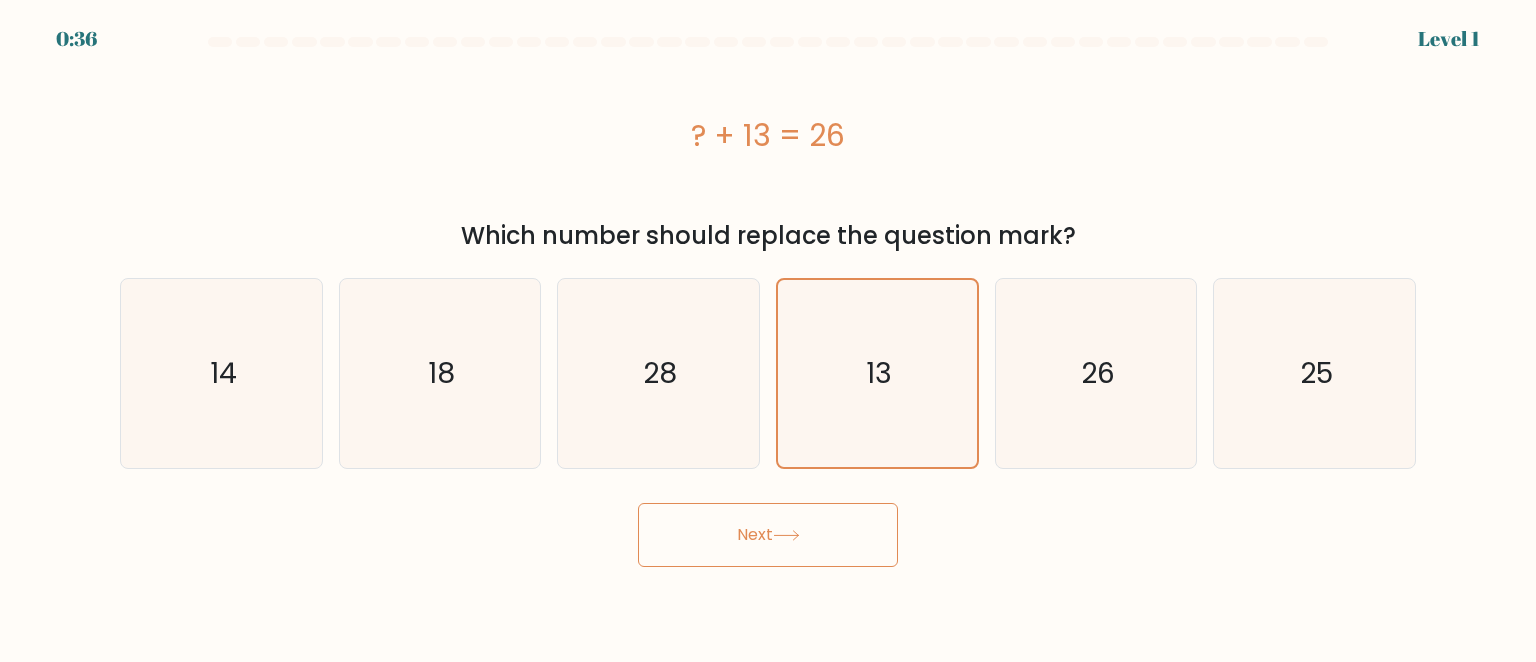 click on "Next" at bounding box center (768, 535) 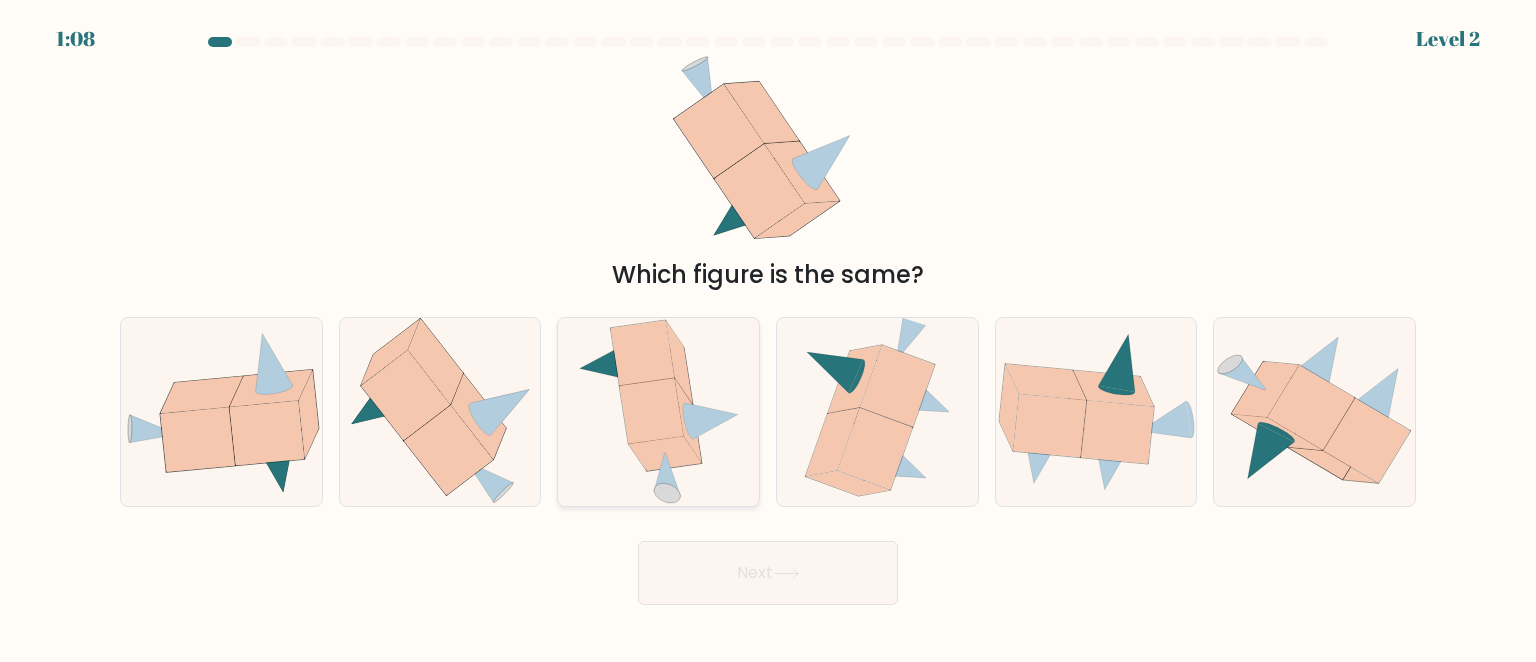 click 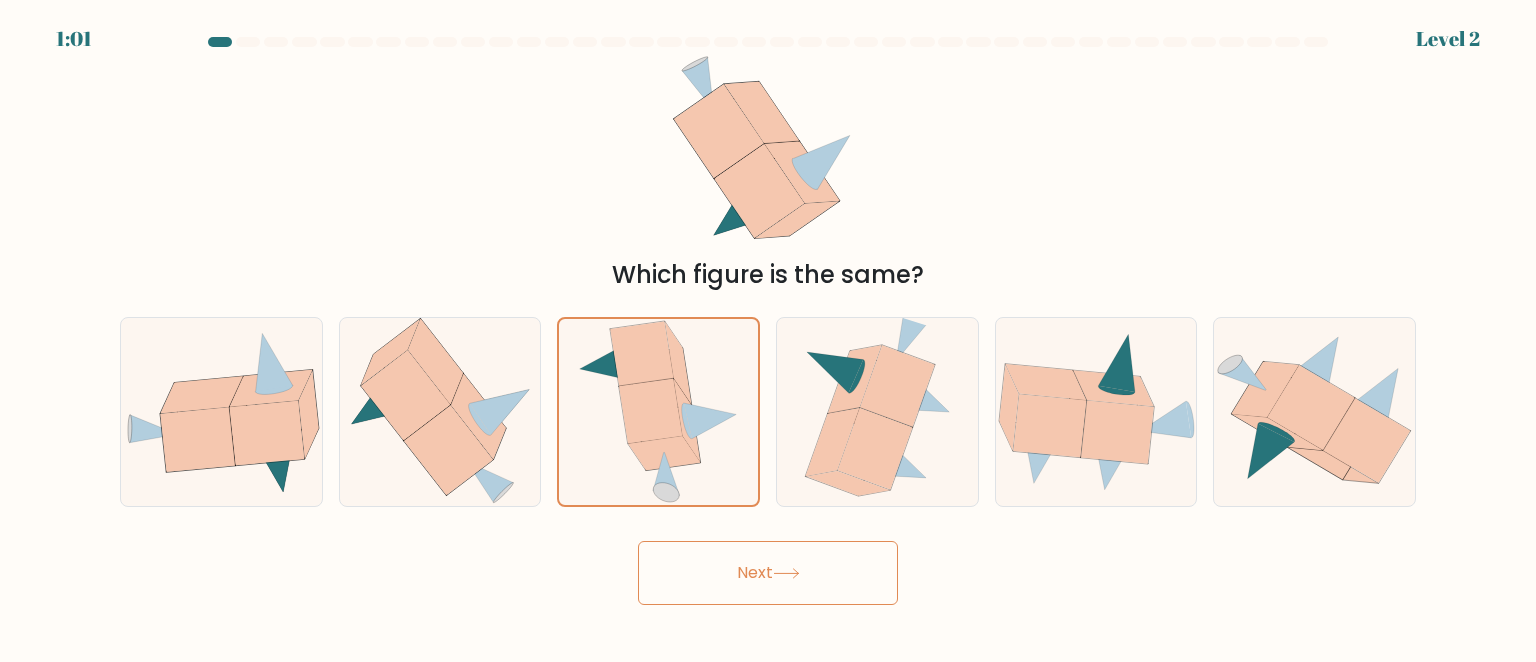 click on "Next" at bounding box center (768, 573) 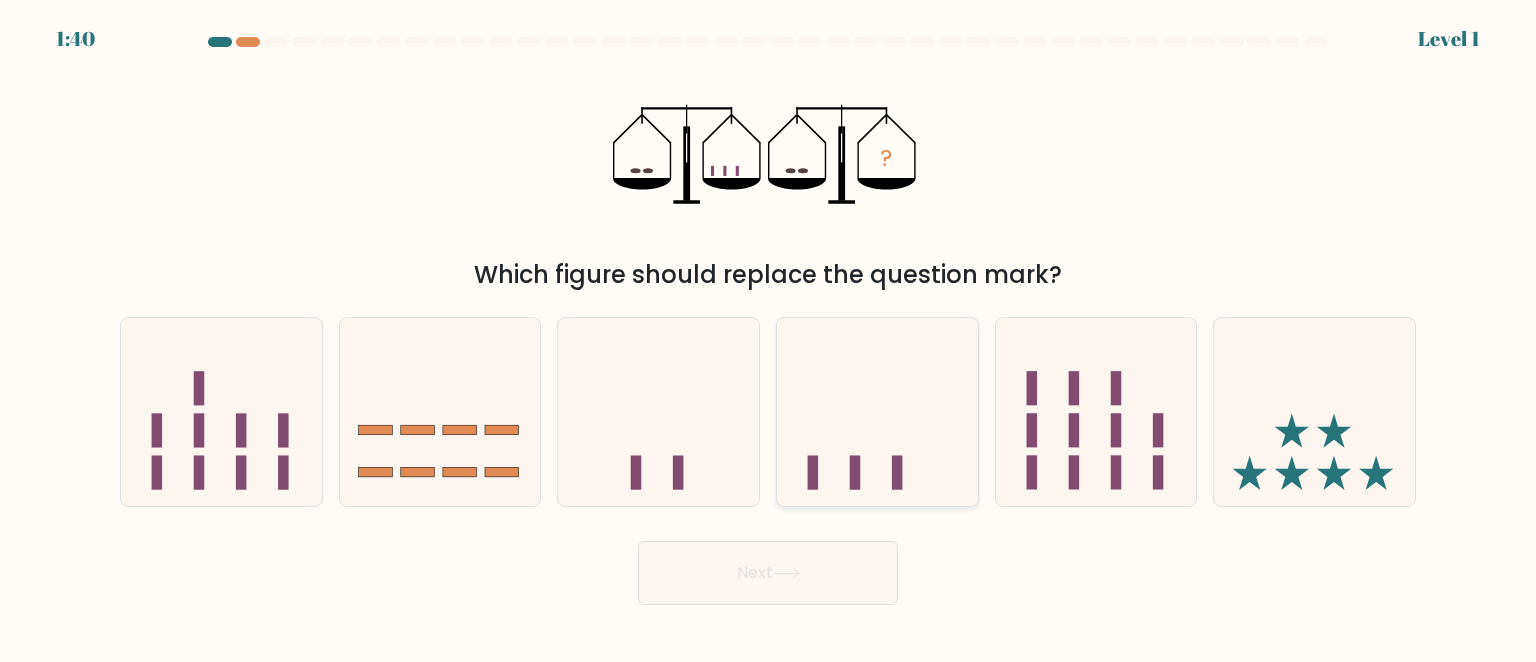 click 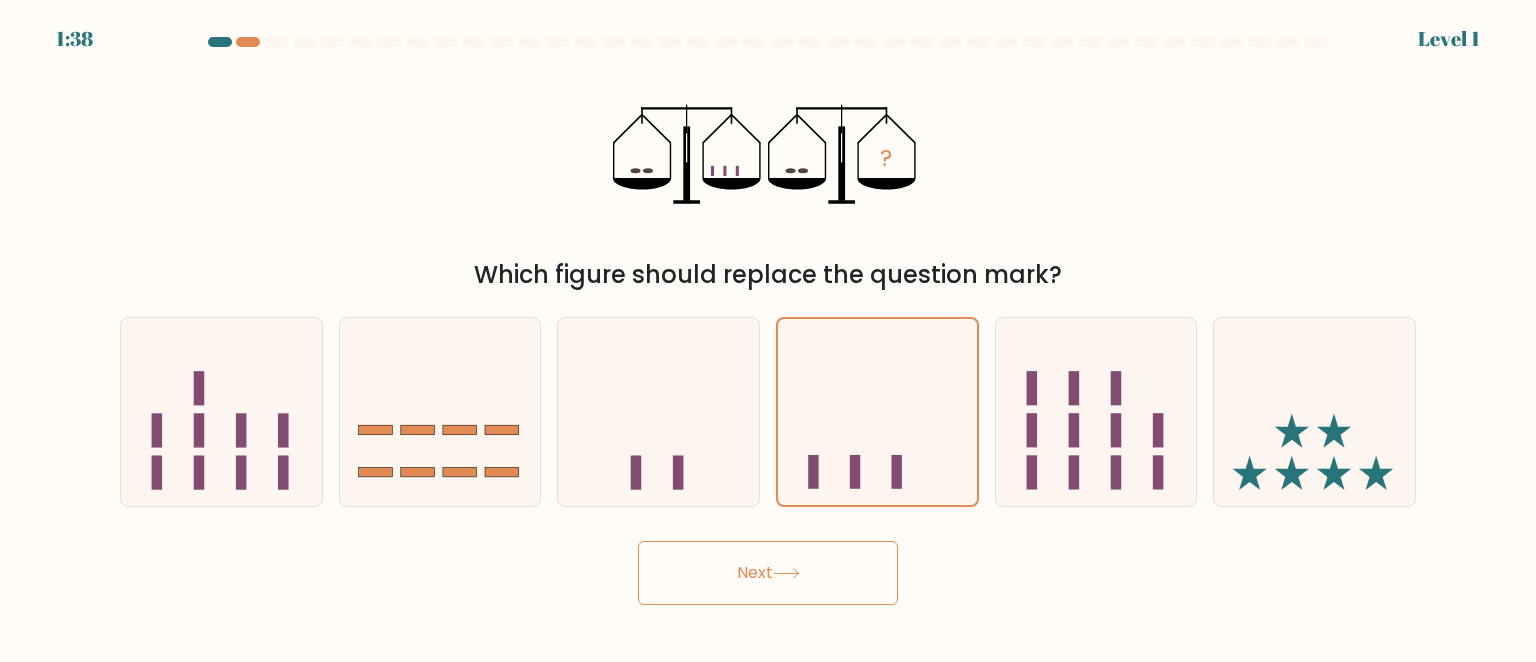 click on "Next" at bounding box center [768, 573] 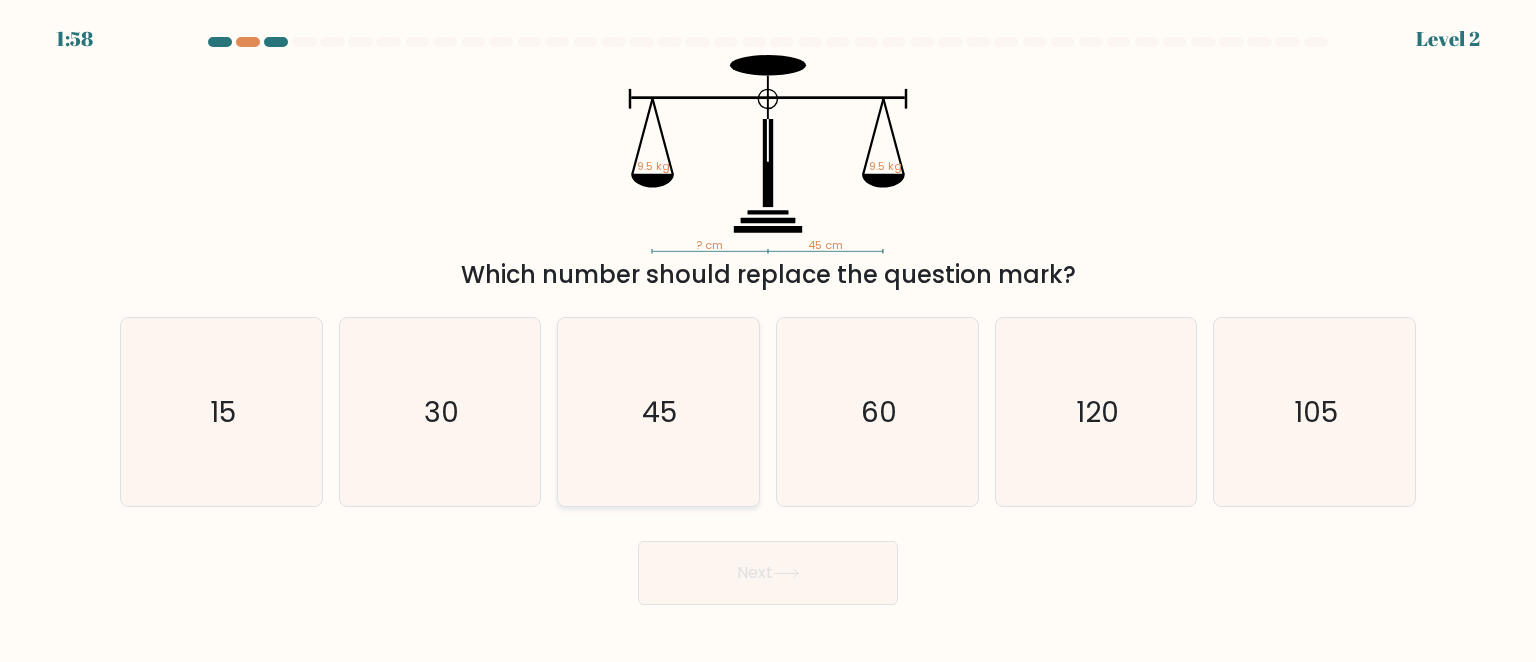 click on "45" 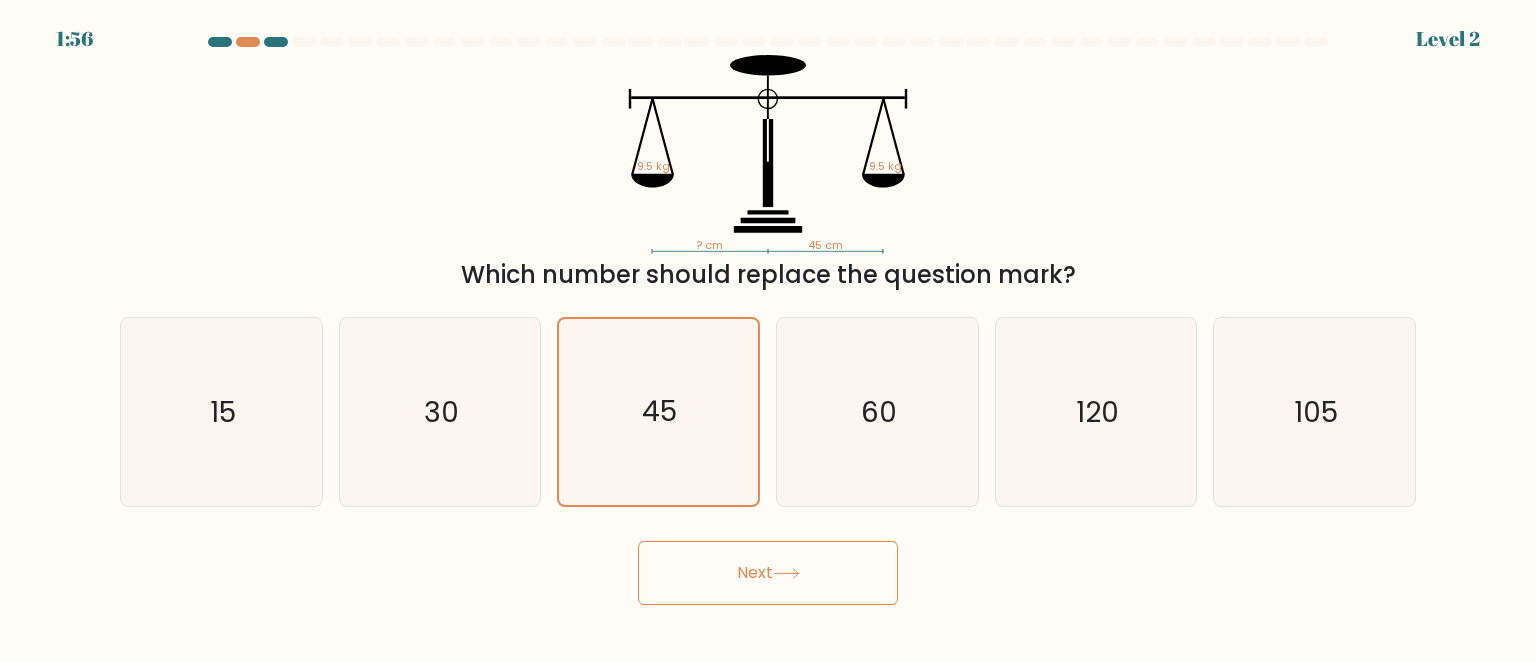 click 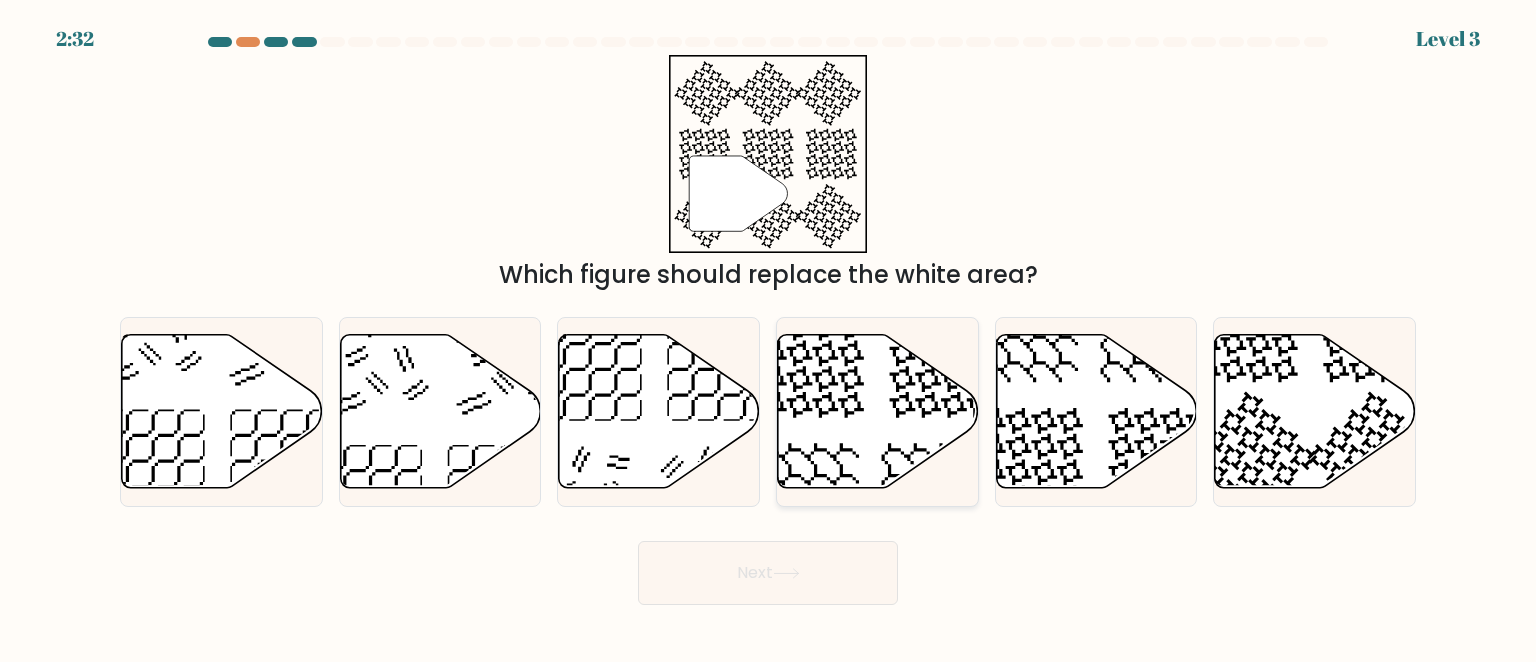 click 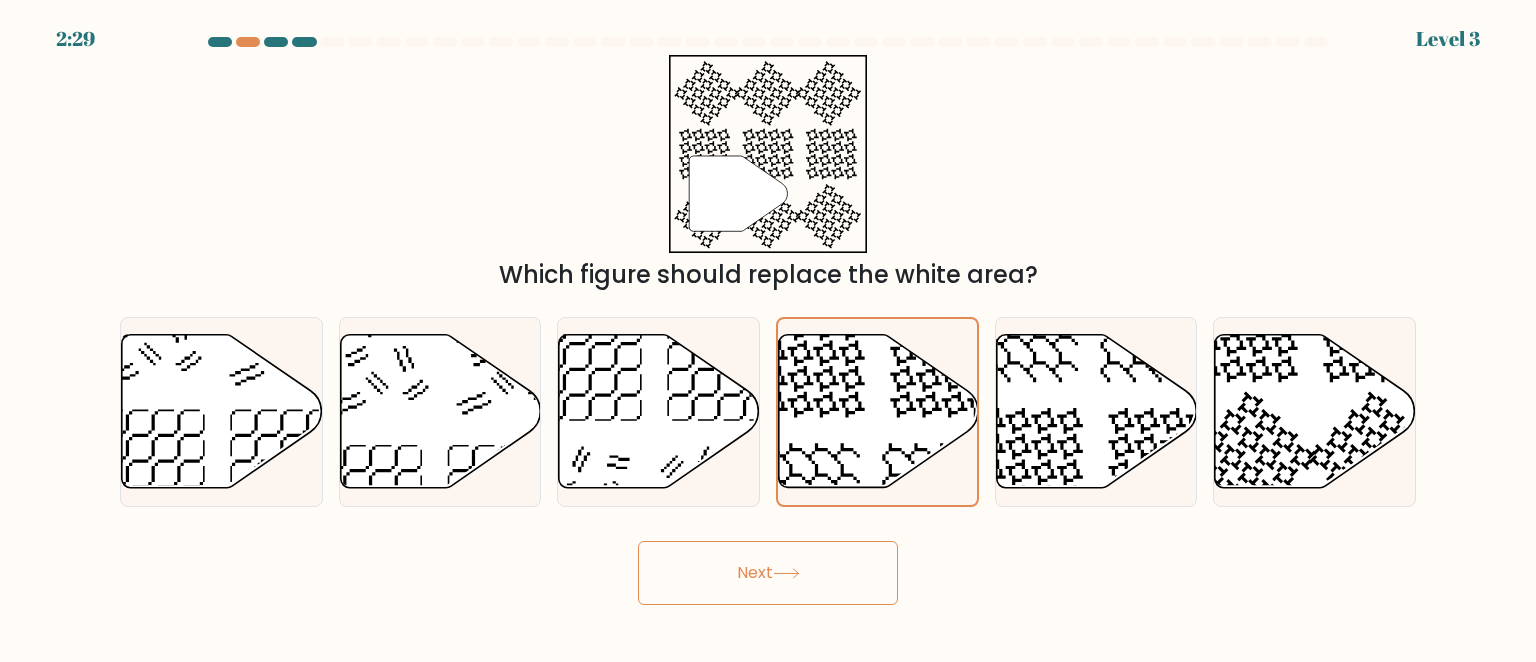 click on "Next" at bounding box center (768, 573) 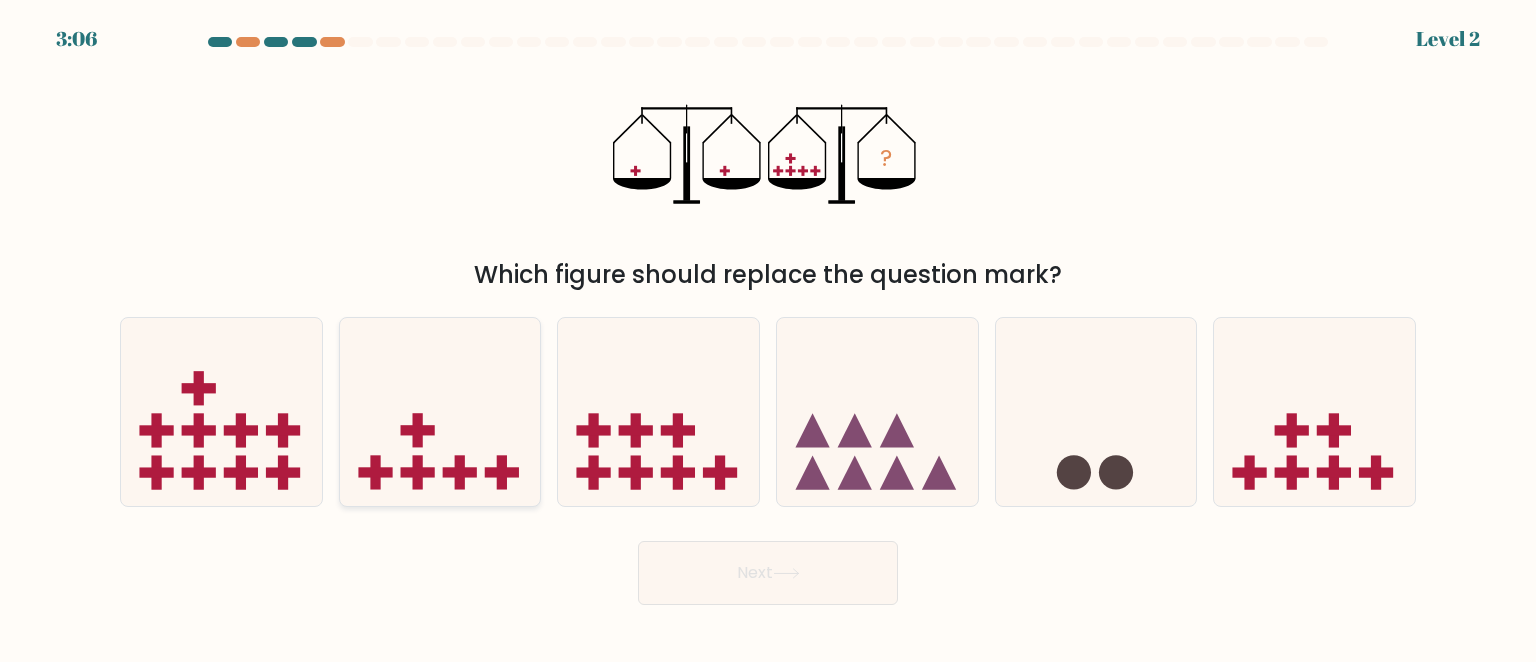 click 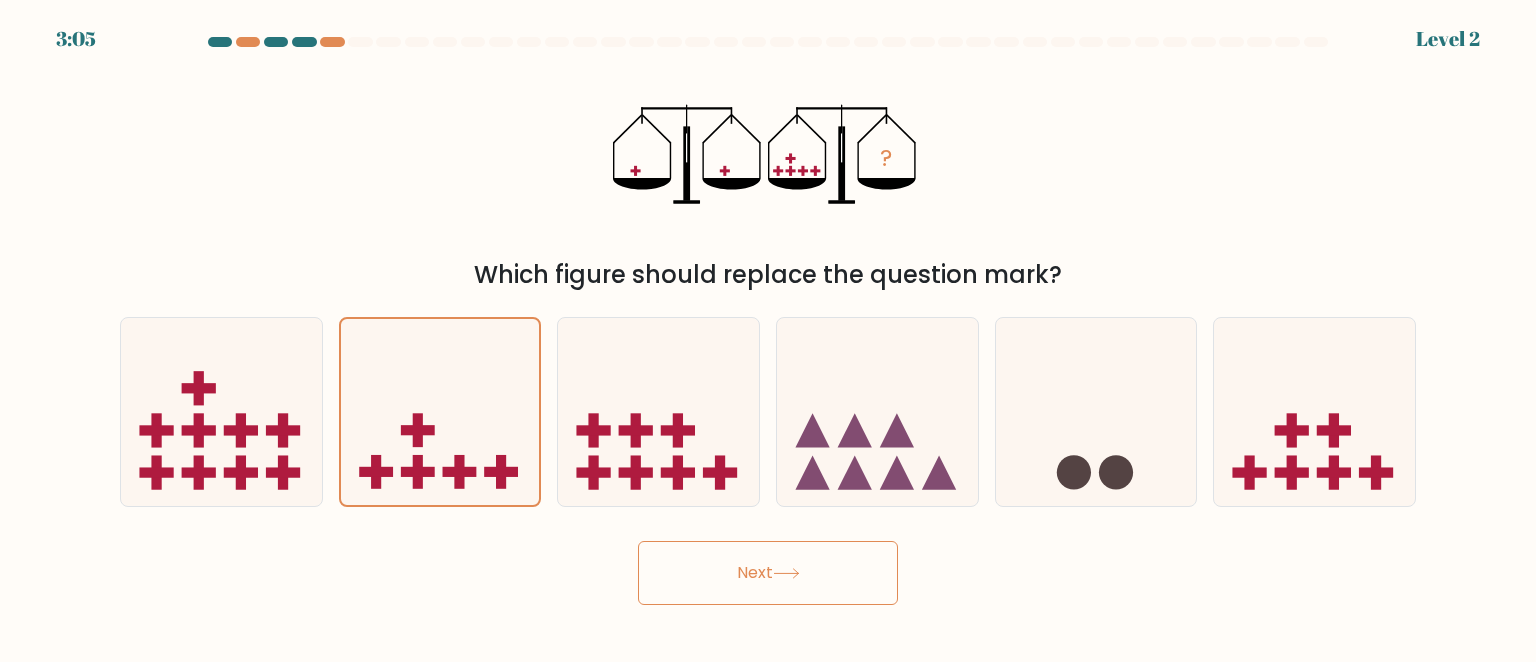 click on "Next" at bounding box center (768, 573) 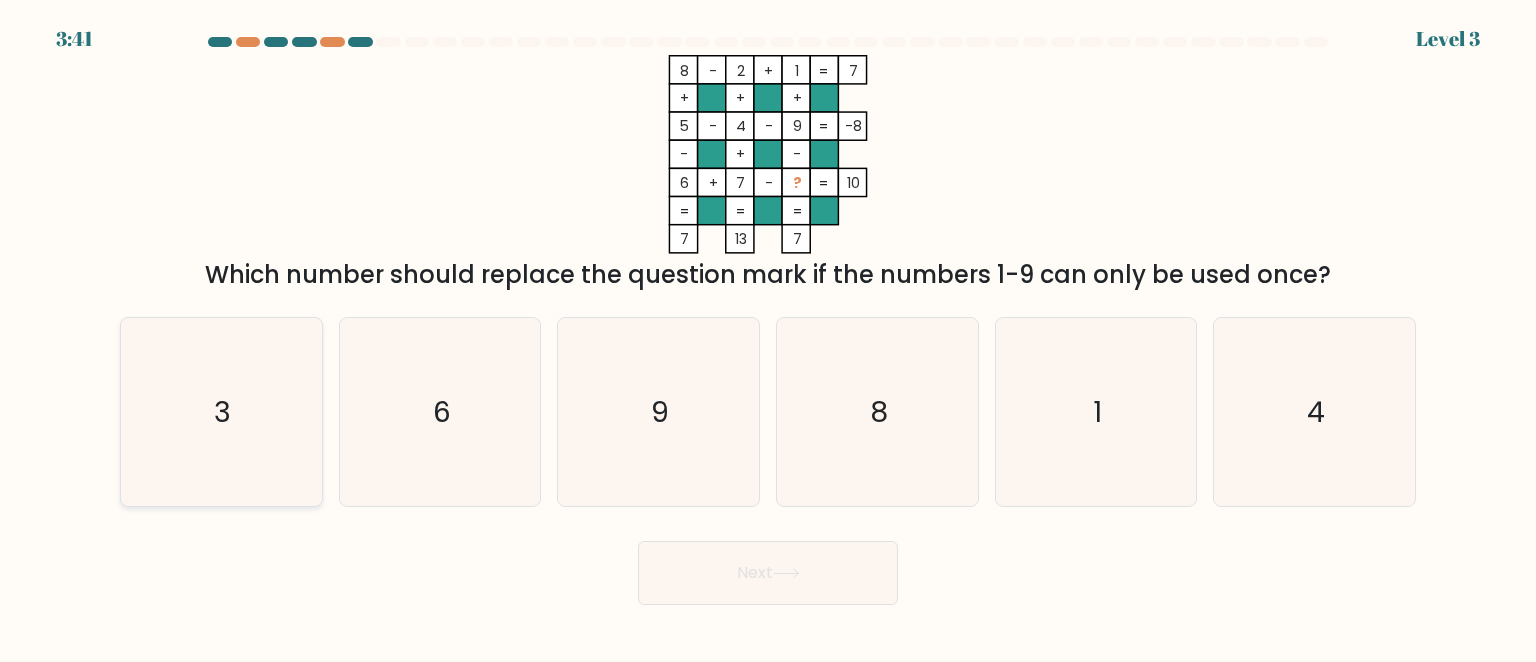 click on "3" 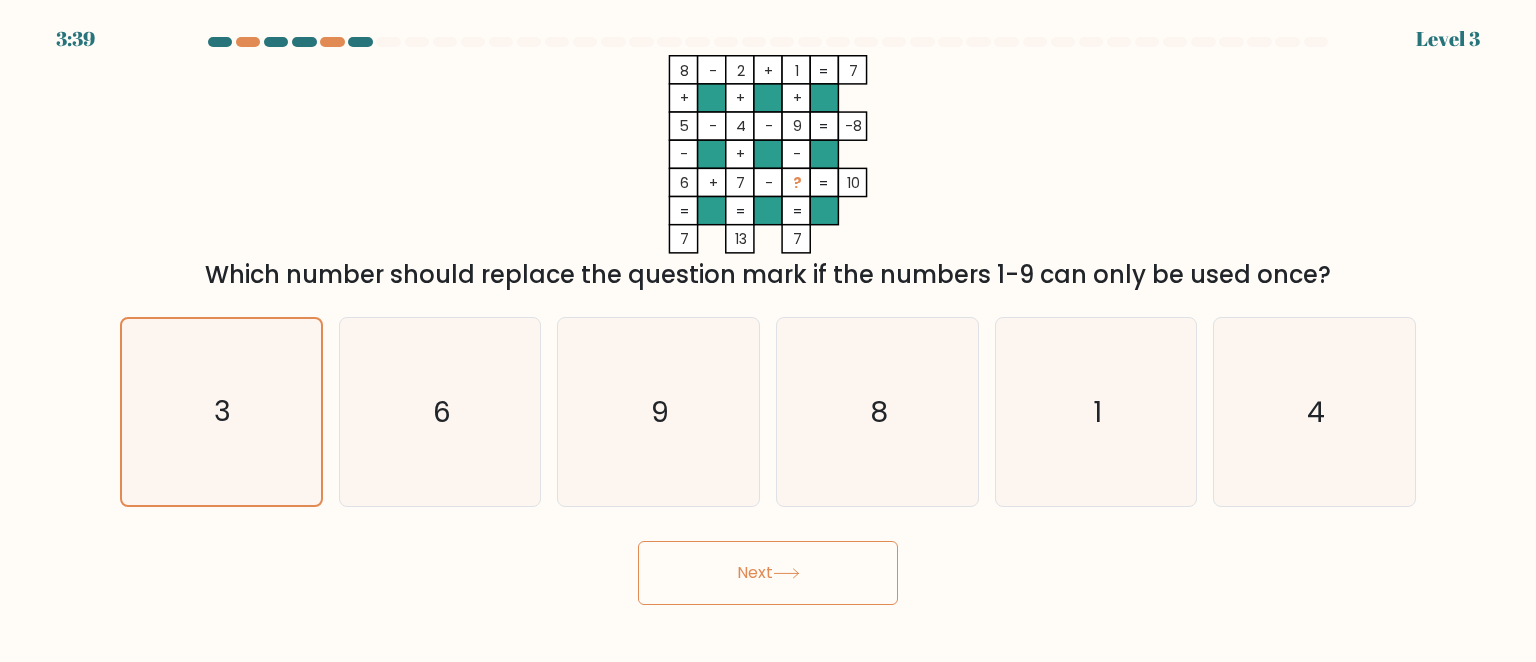 click on "Next" at bounding box center [768, 573] 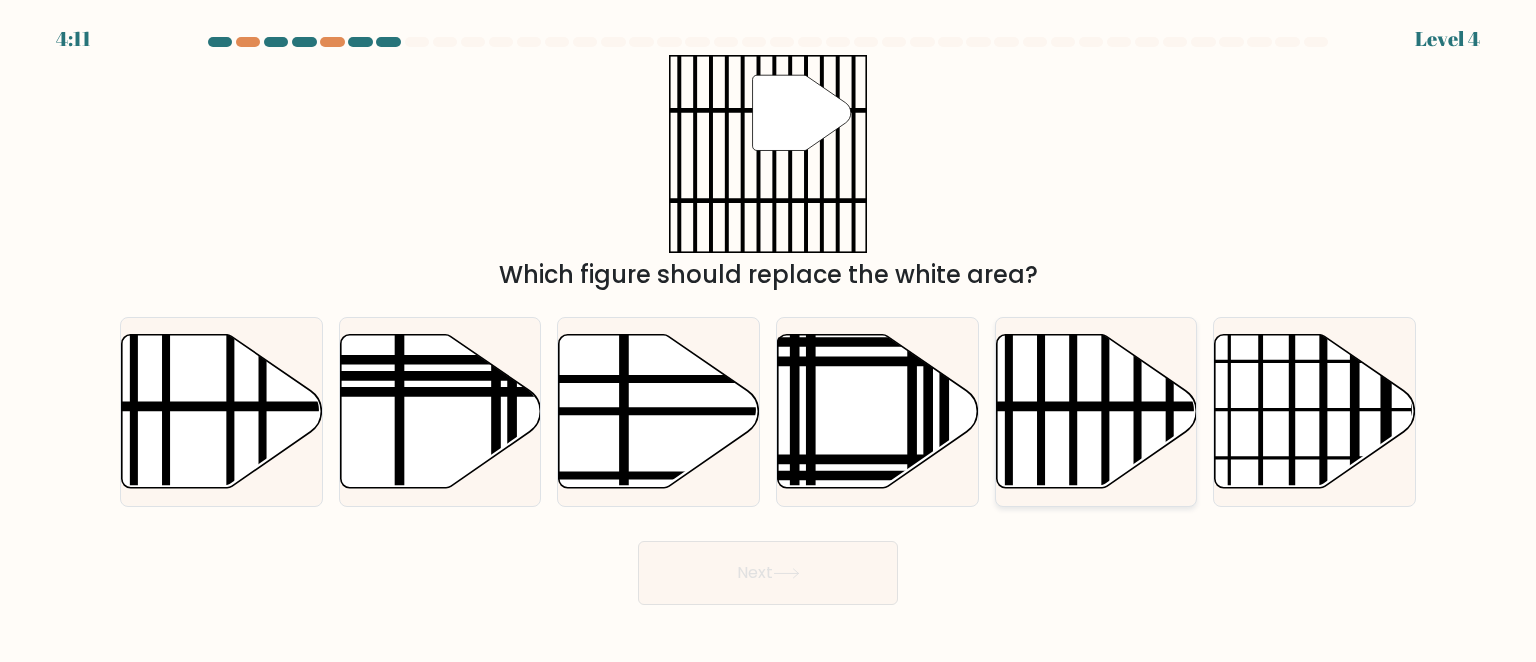 click 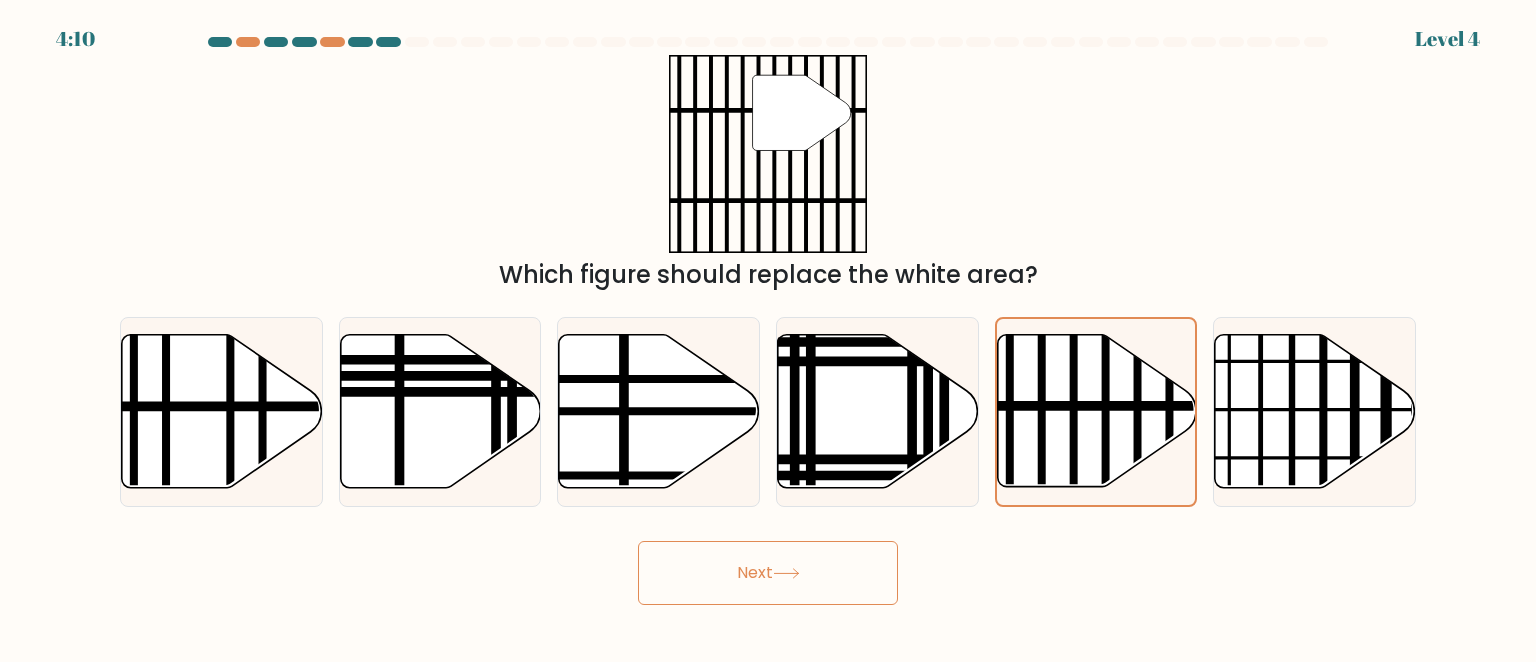 click on "Next" at bounding box center (768, 573) 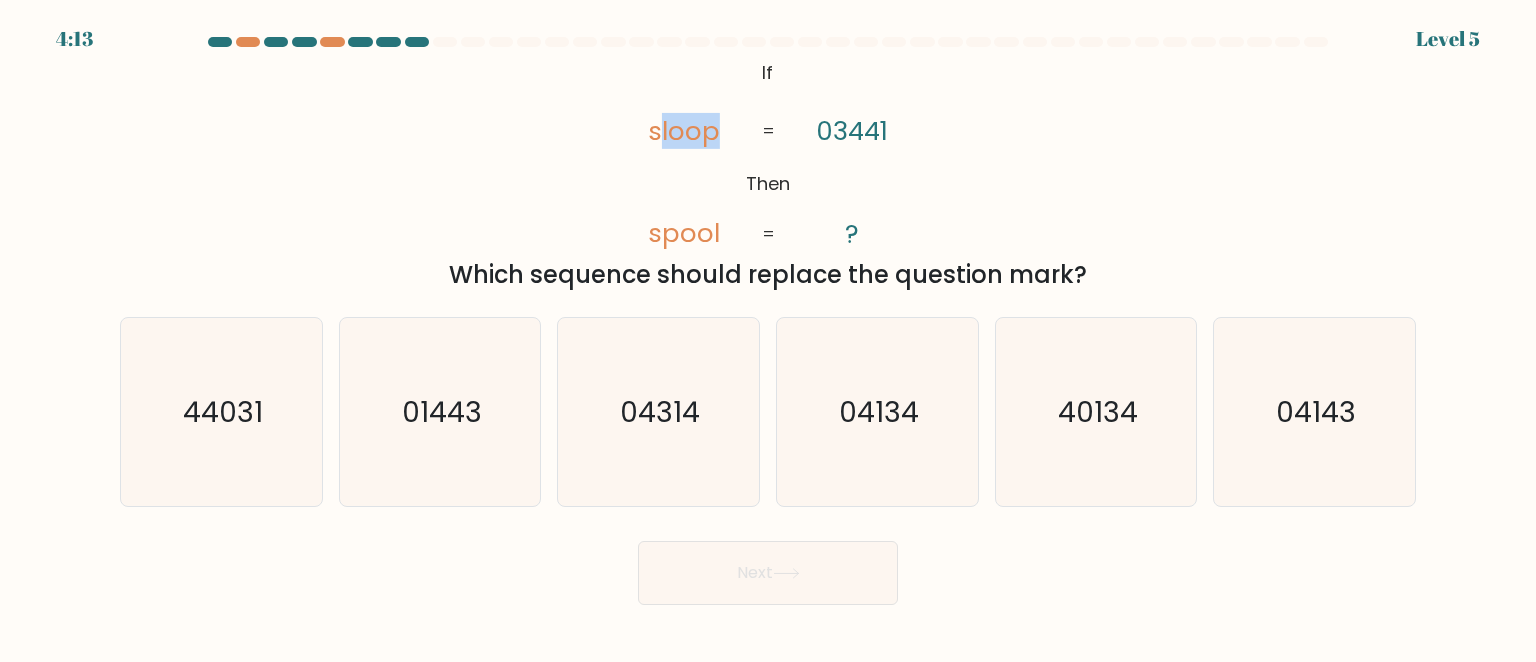 drag, startPoint x: 724, startPoint y: 143, endPoint x: 663, endPoint y: 121, distance: 64.84597 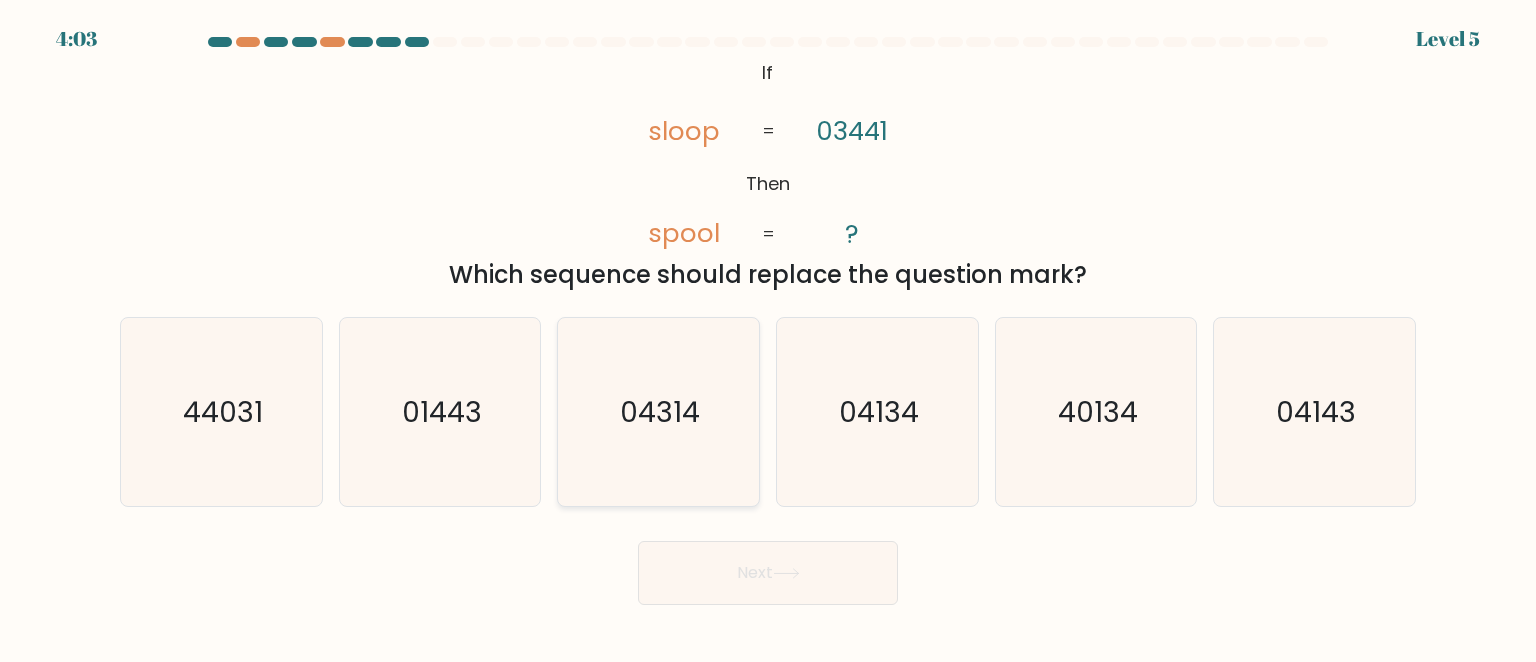 click on "04314" 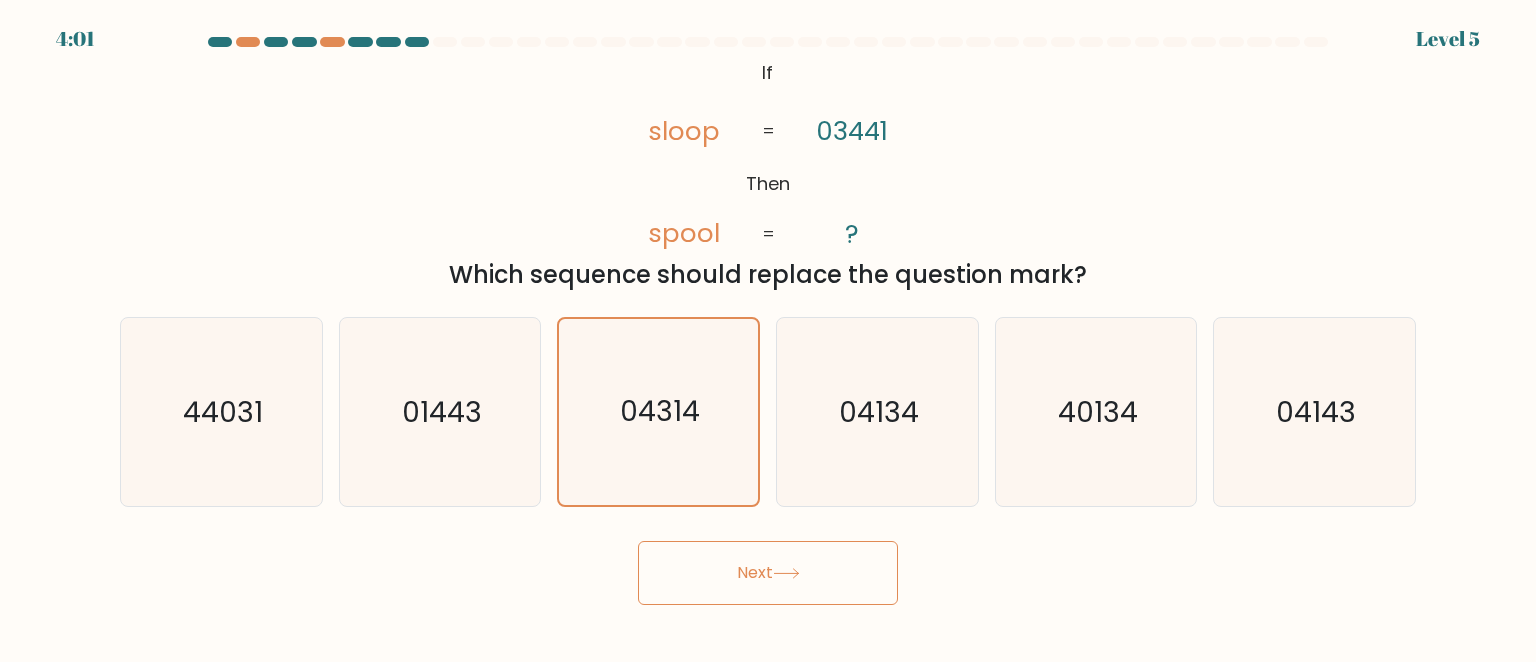 click on "Next" at bounding box center (768, 573) 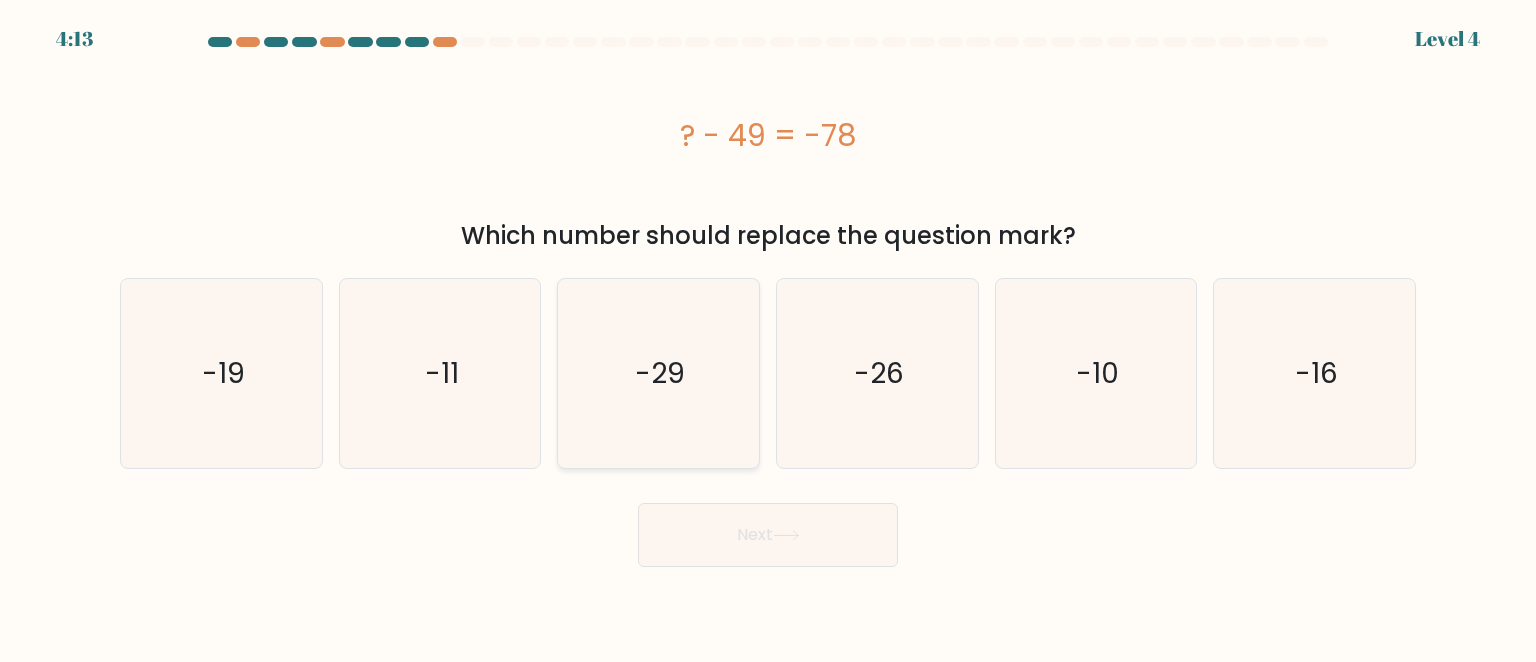 click on "-29" 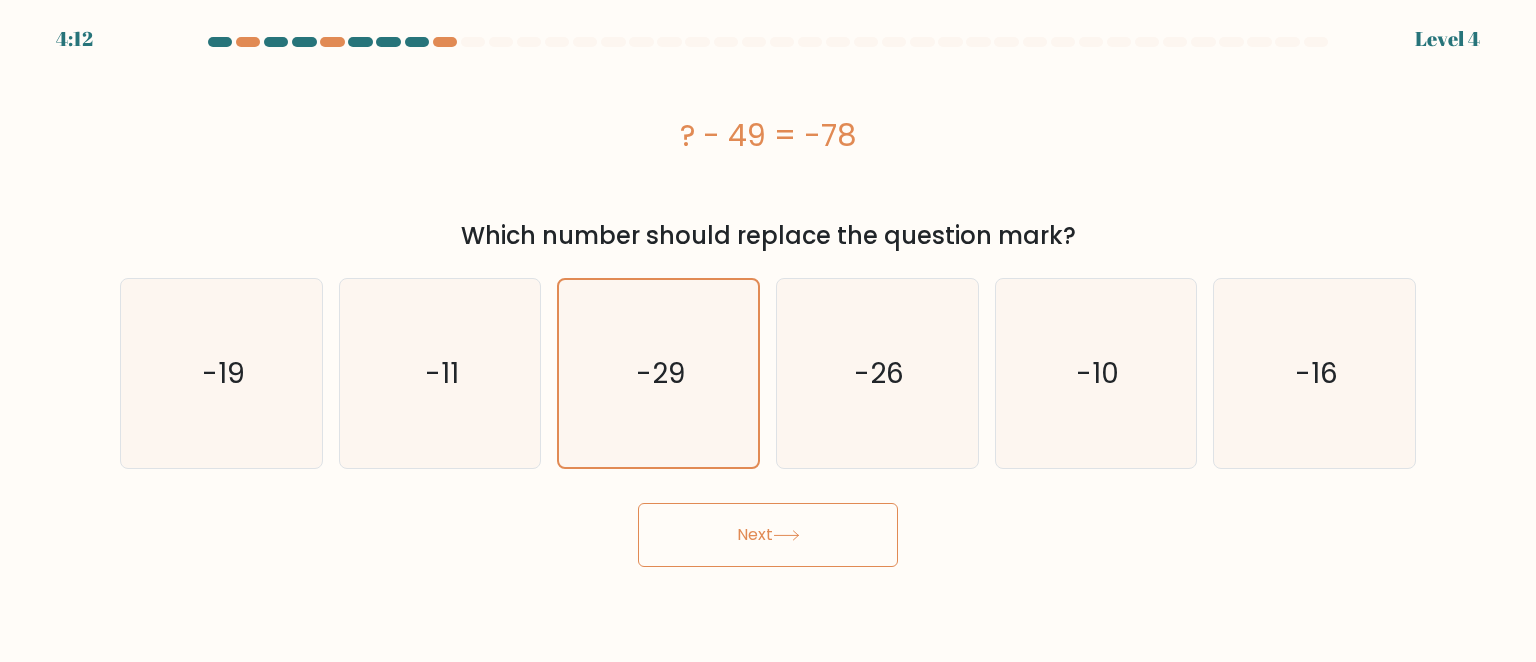click on "Next" at bounding box center (768, 535) 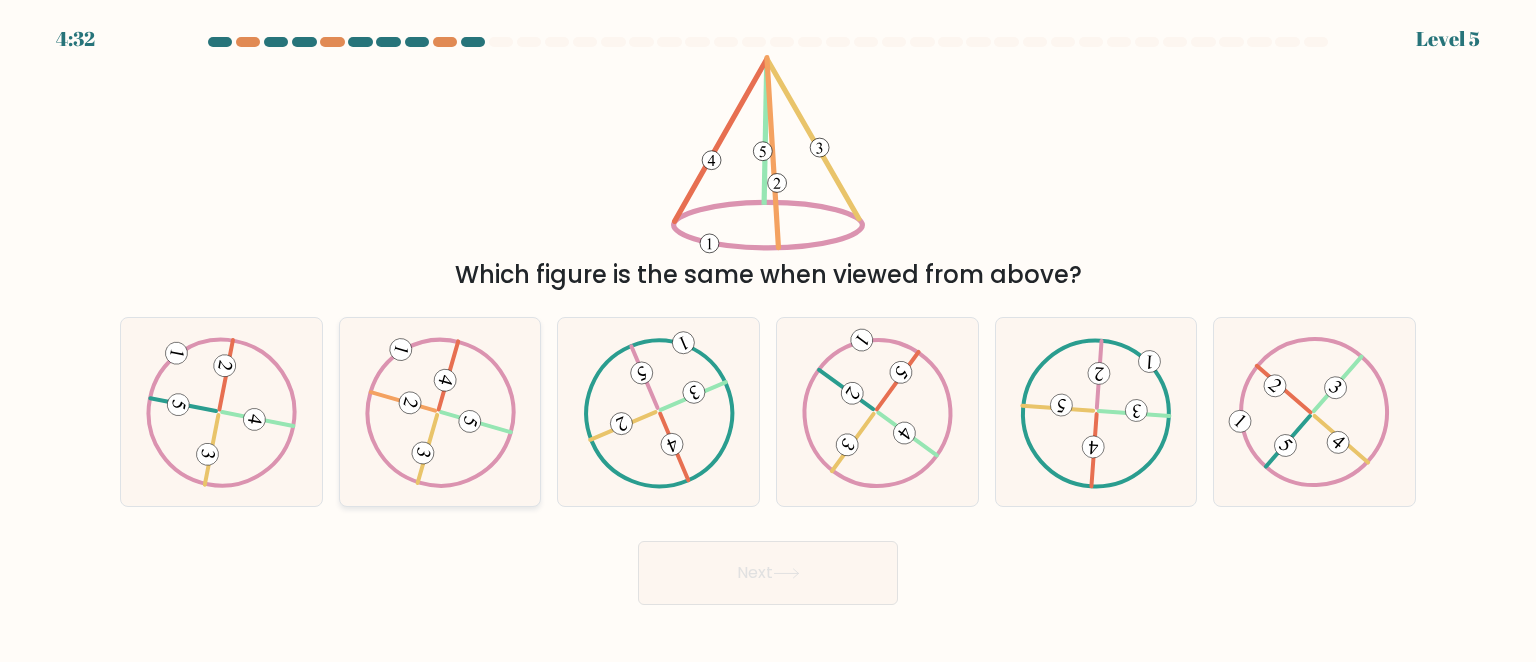 click 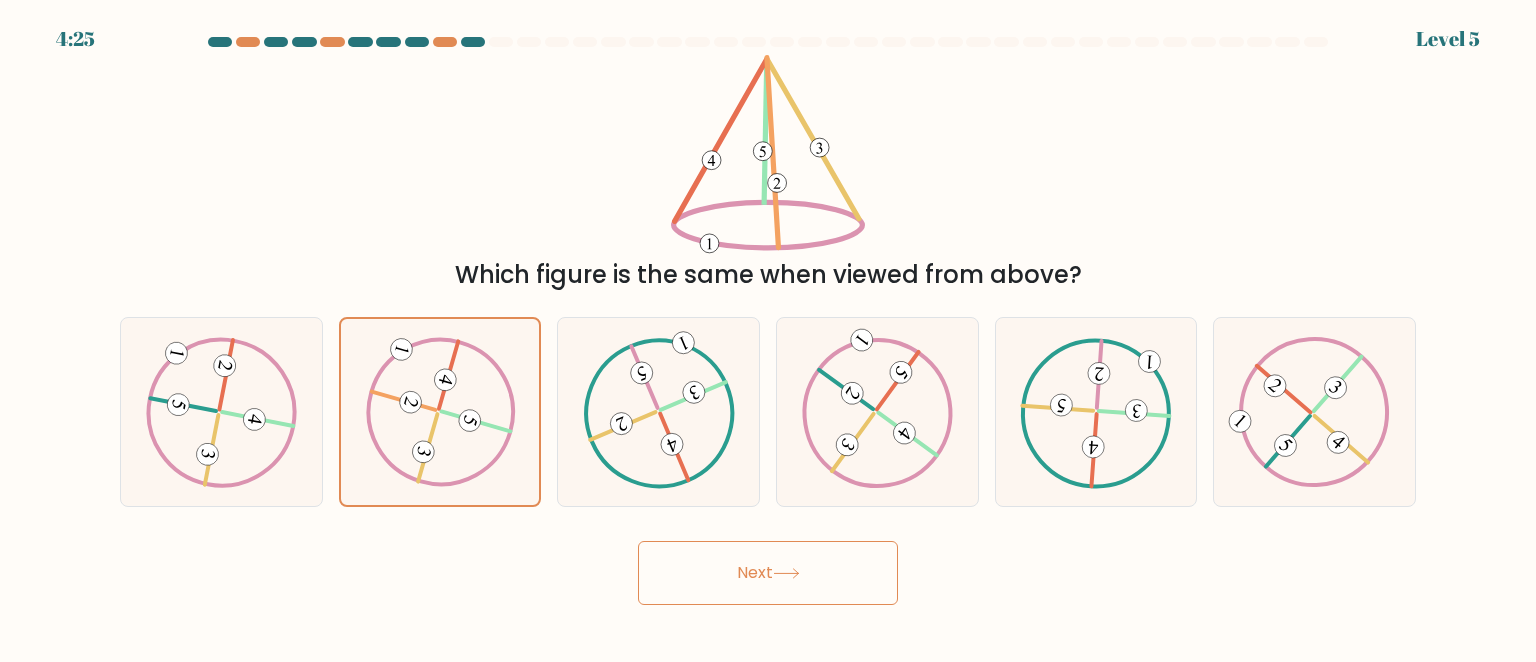 click on "Next" at bounding box center [768, 573] 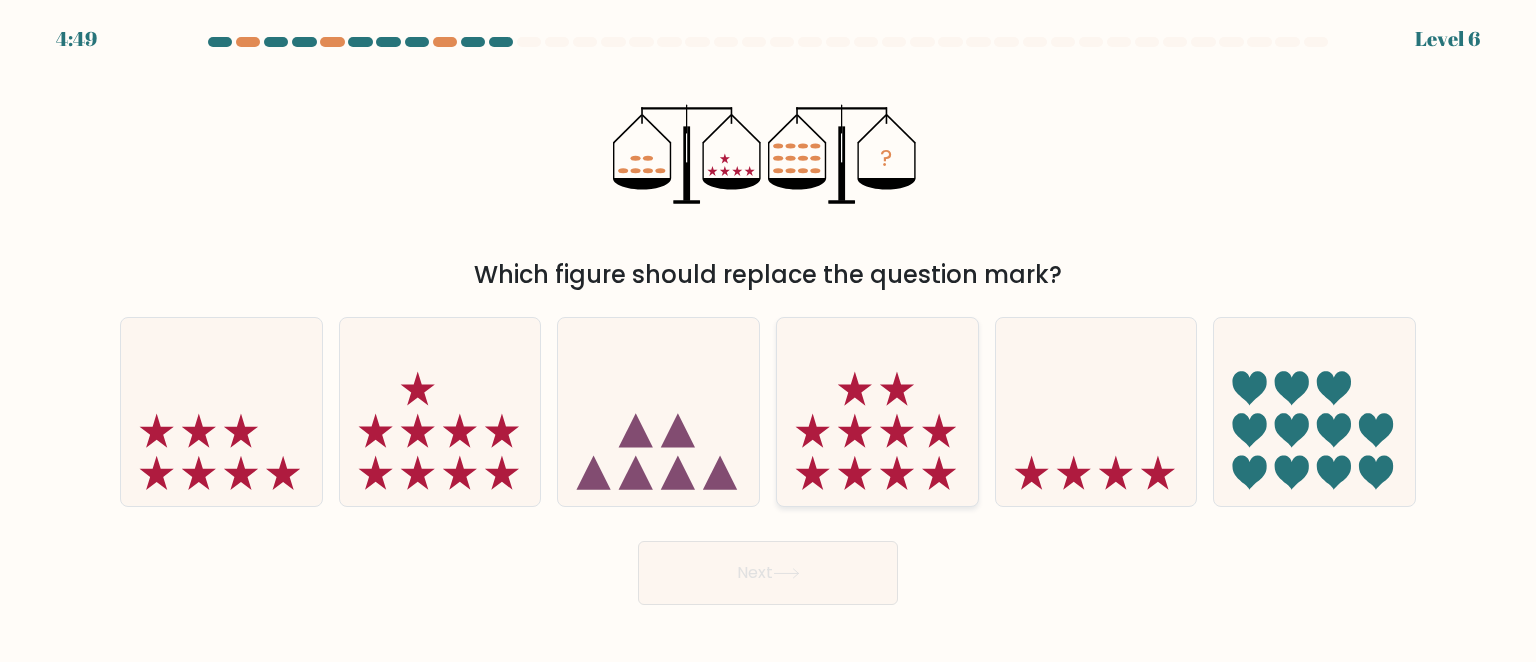 click 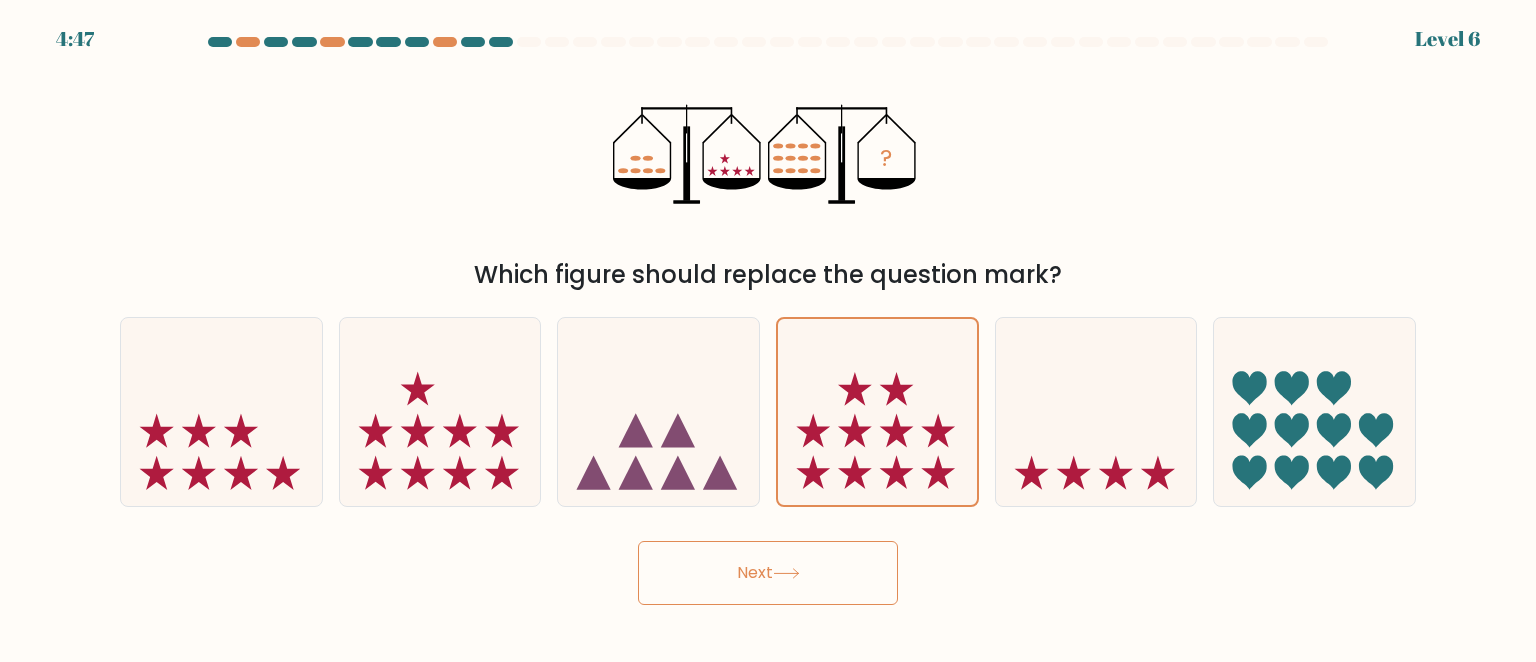 click on "Next" at bounding box center (768, 573) 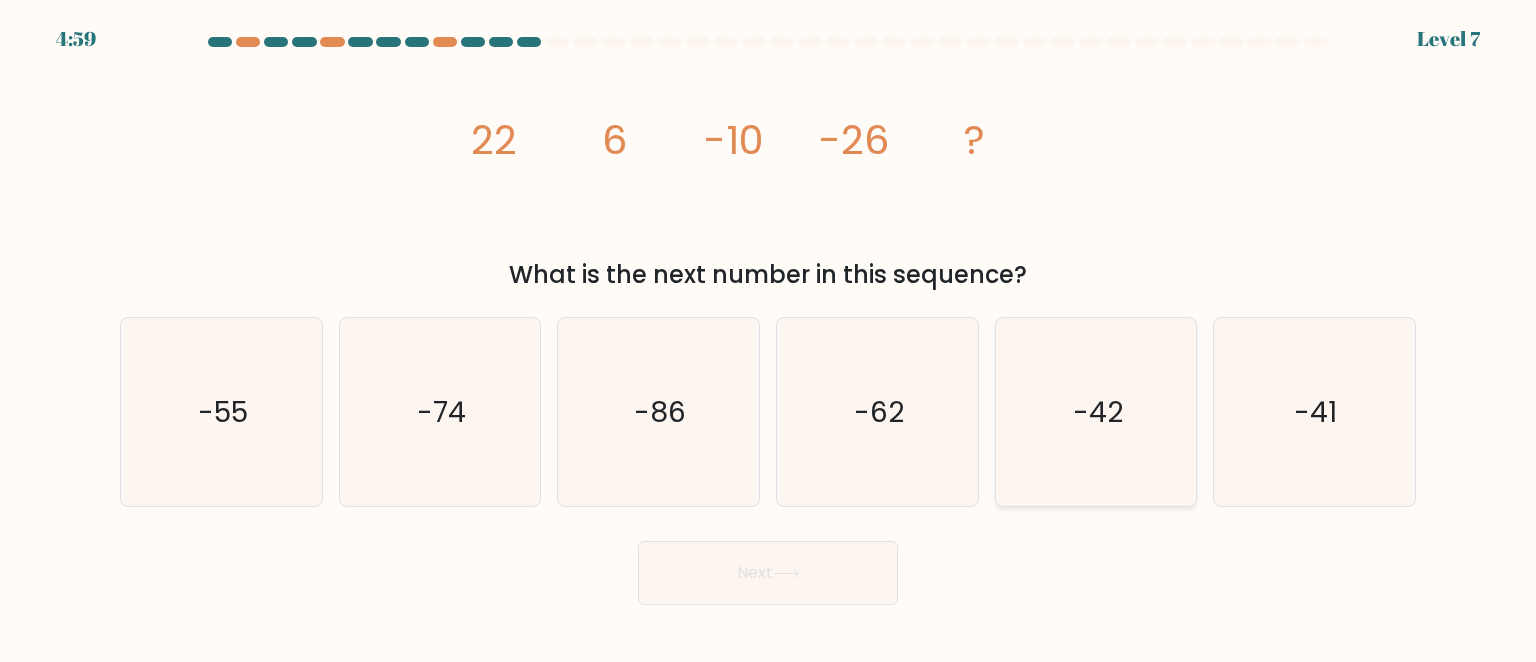 click on "-42" 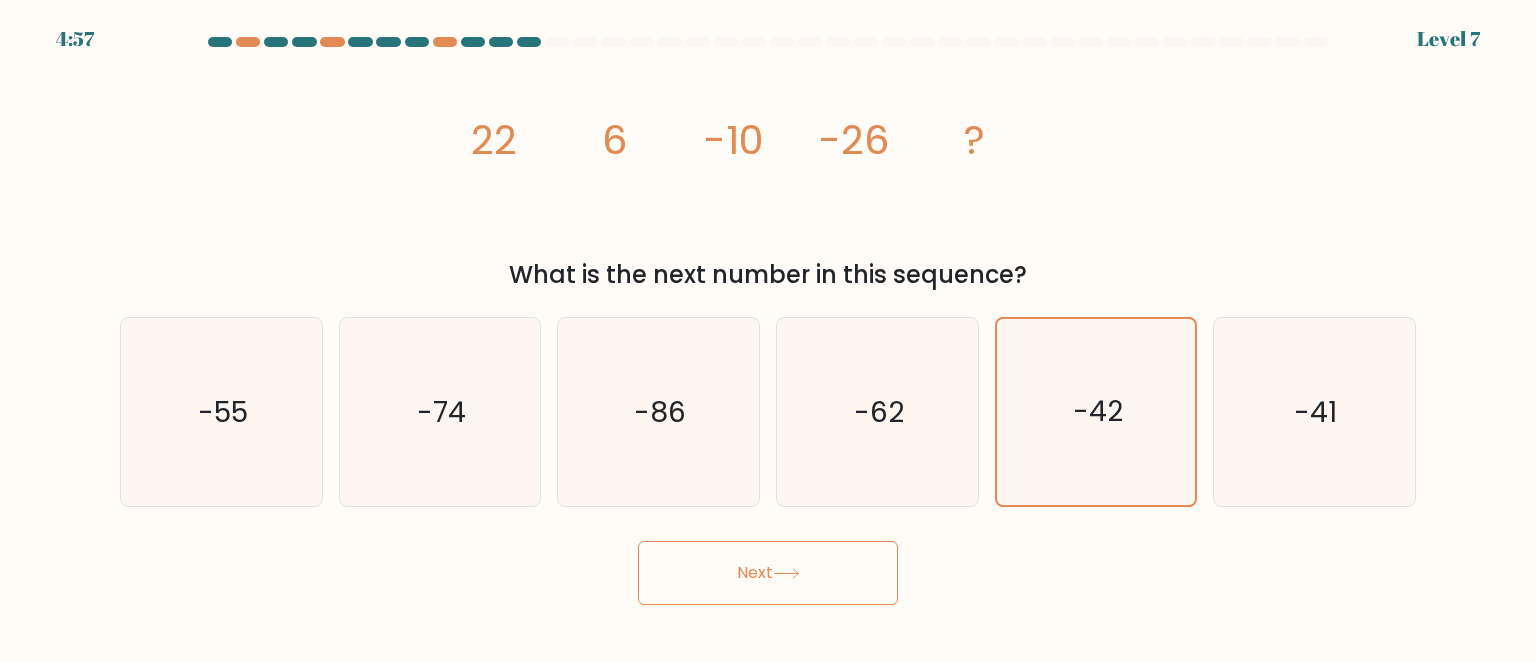 click on "Next" at bounding box center (768, 573) 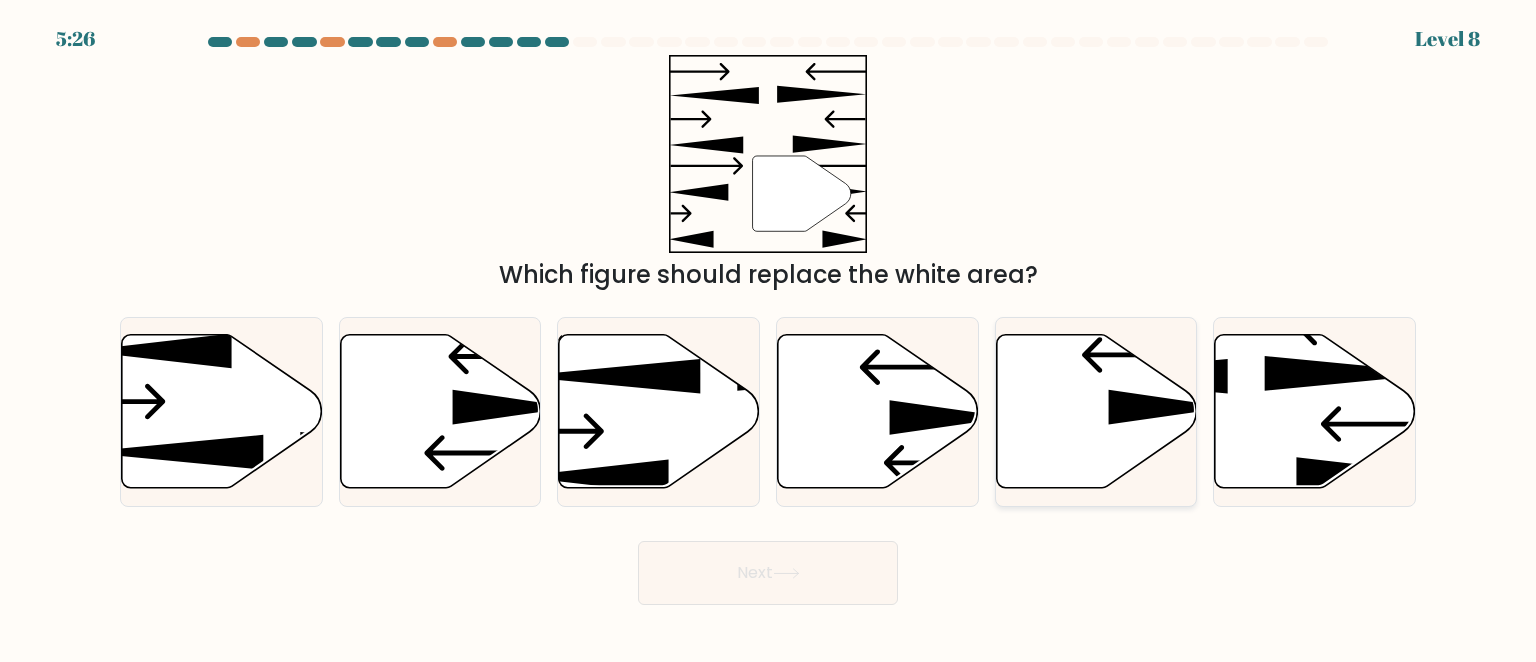 click 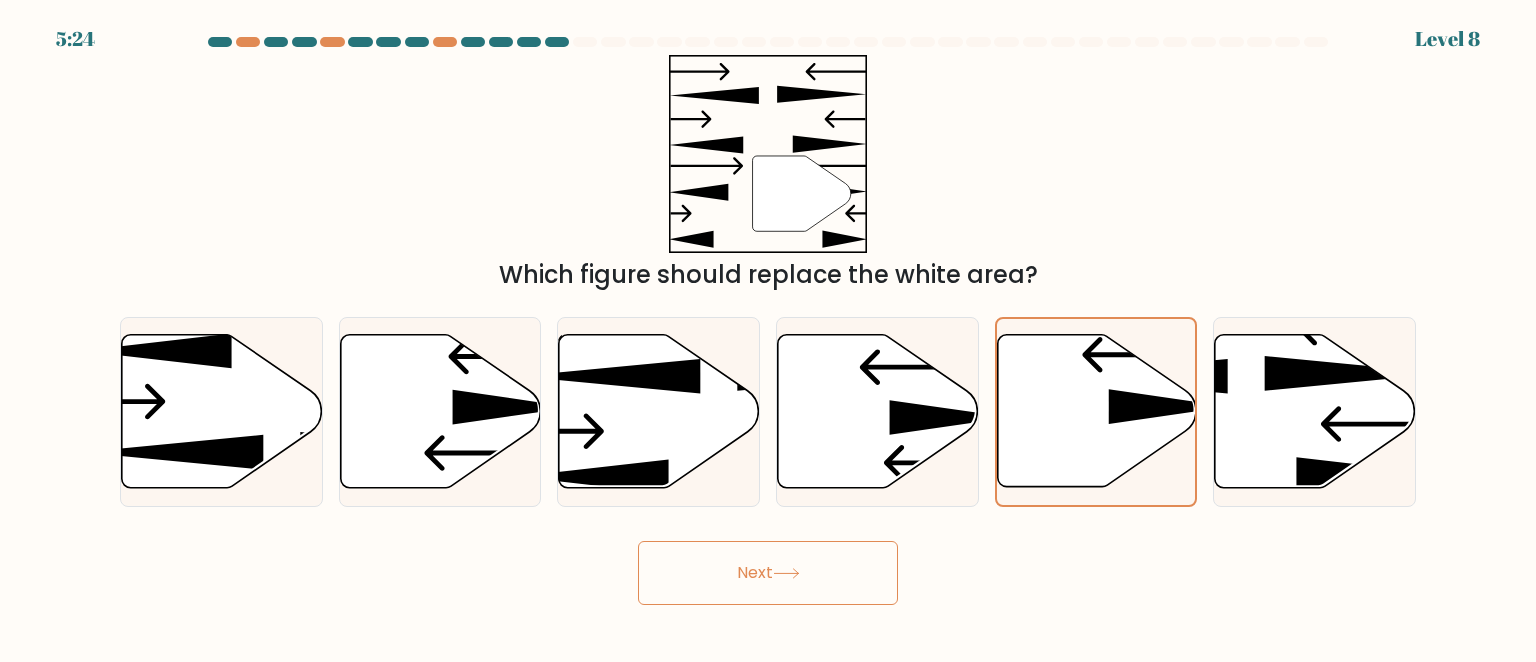 click on "Next" at bounding box center (768, 573) 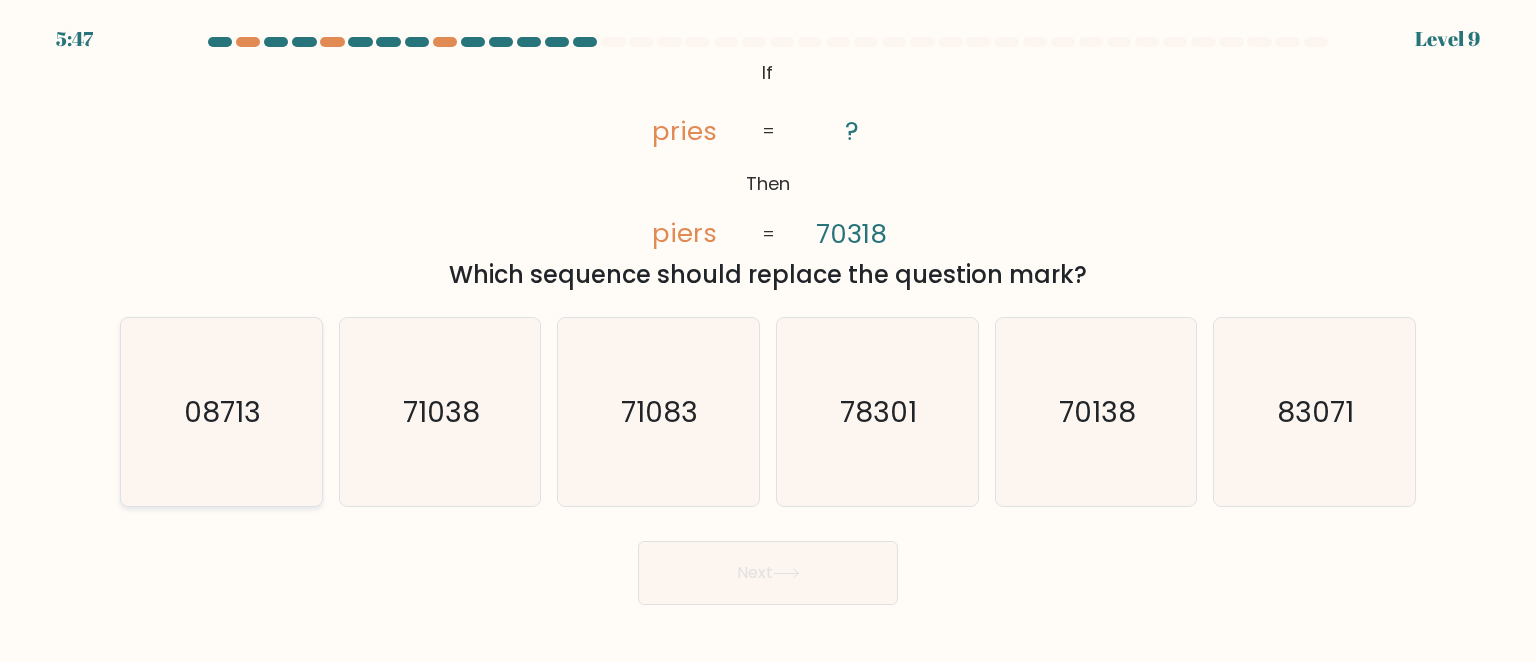 click on "08713" 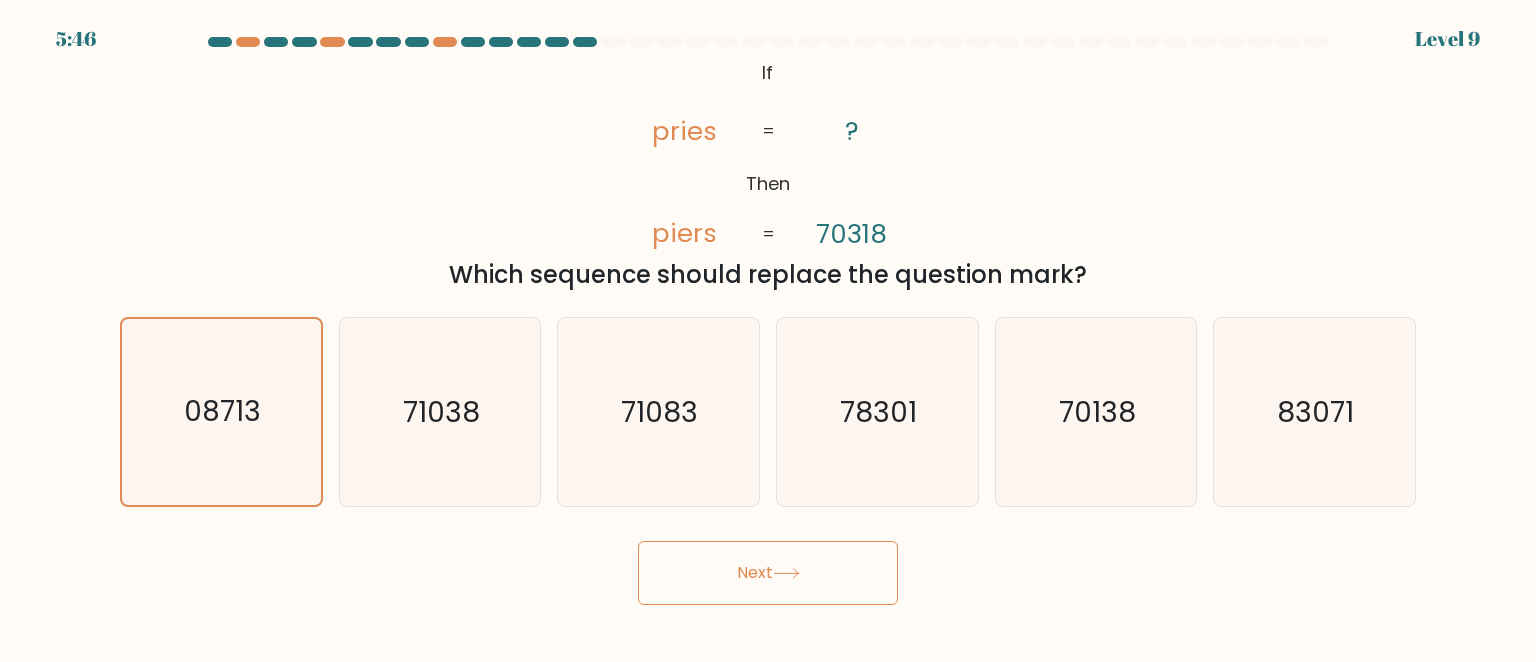 click on "Next" at bounding box center (768, 573) 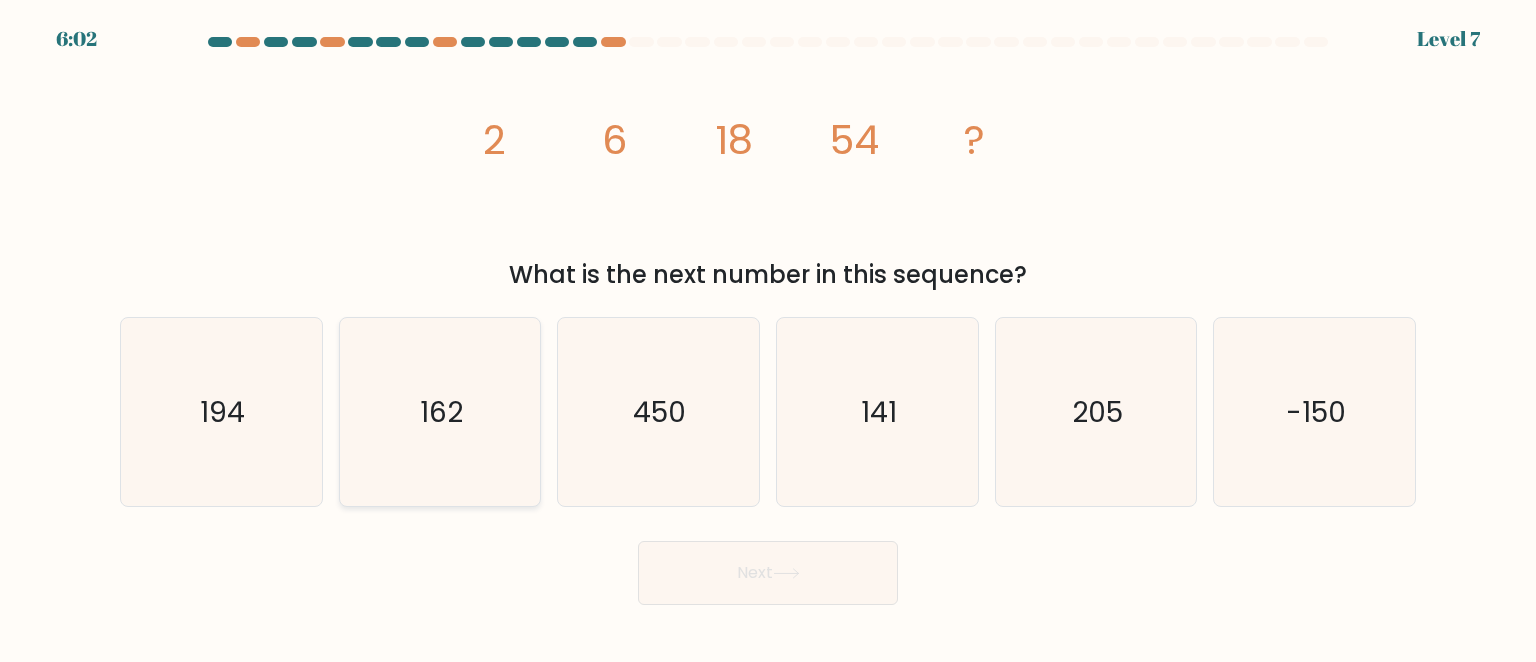 click on "162" 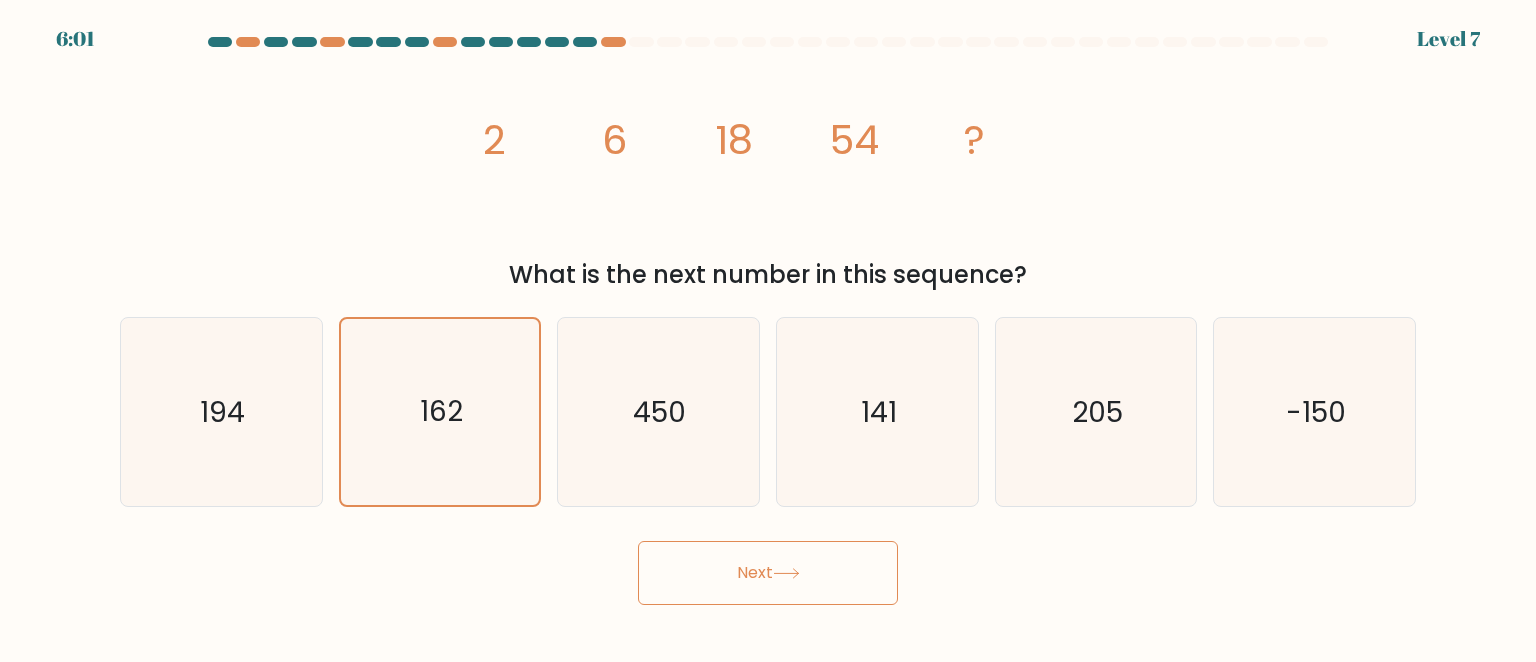 click on "Next" at bounding box center [768, 573] 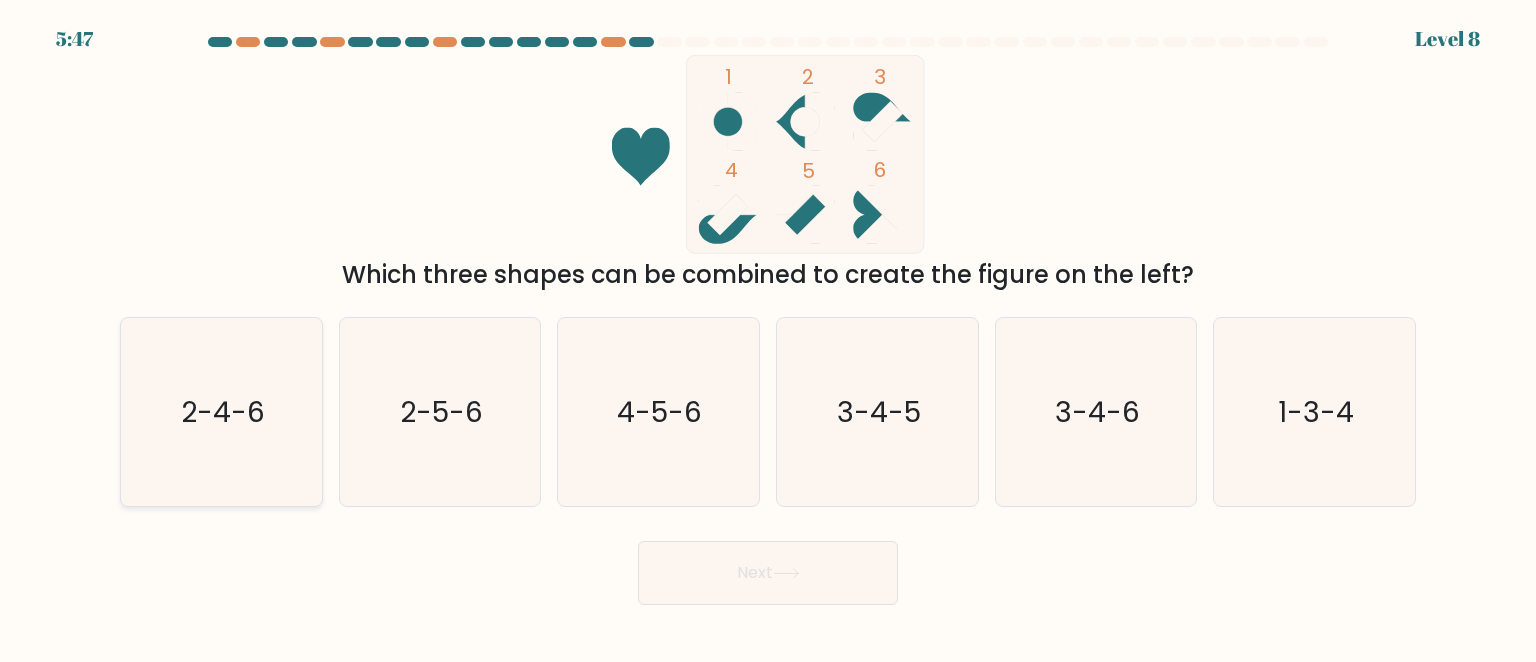 click on "2-4-6" 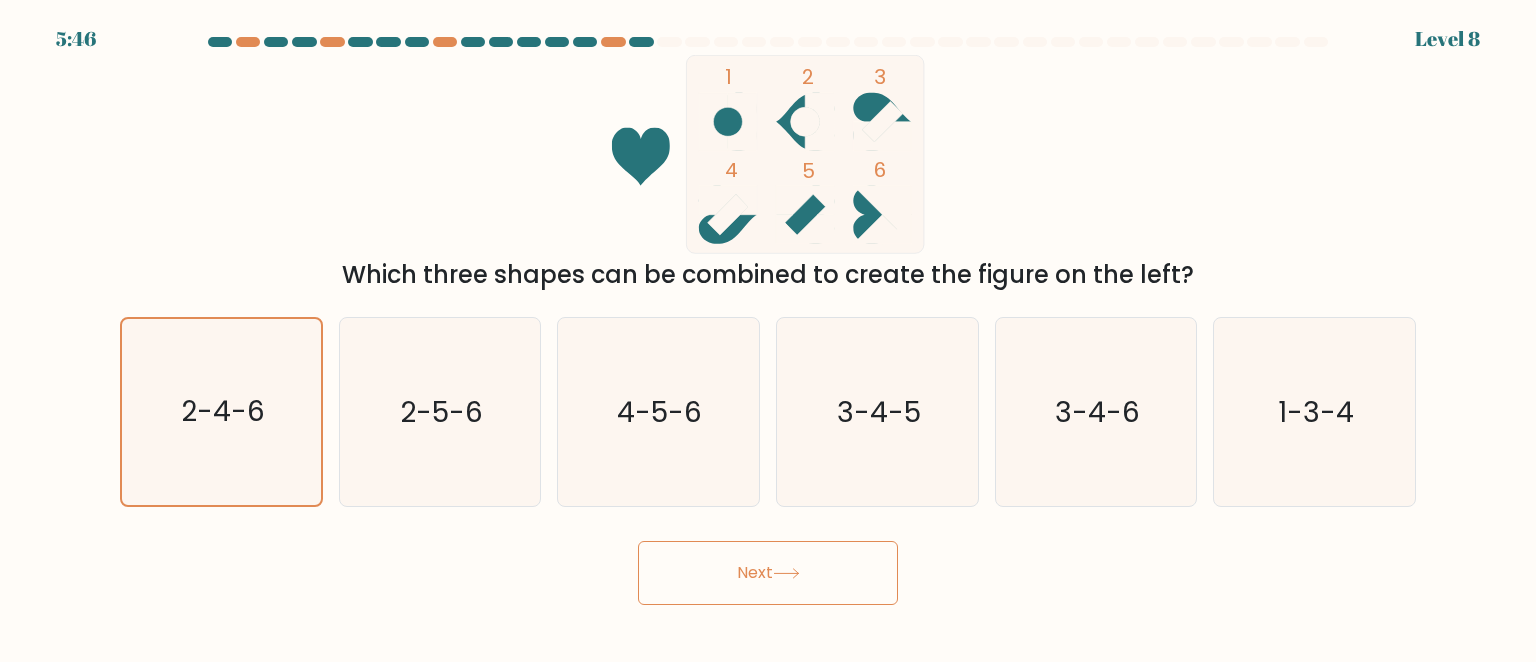 click 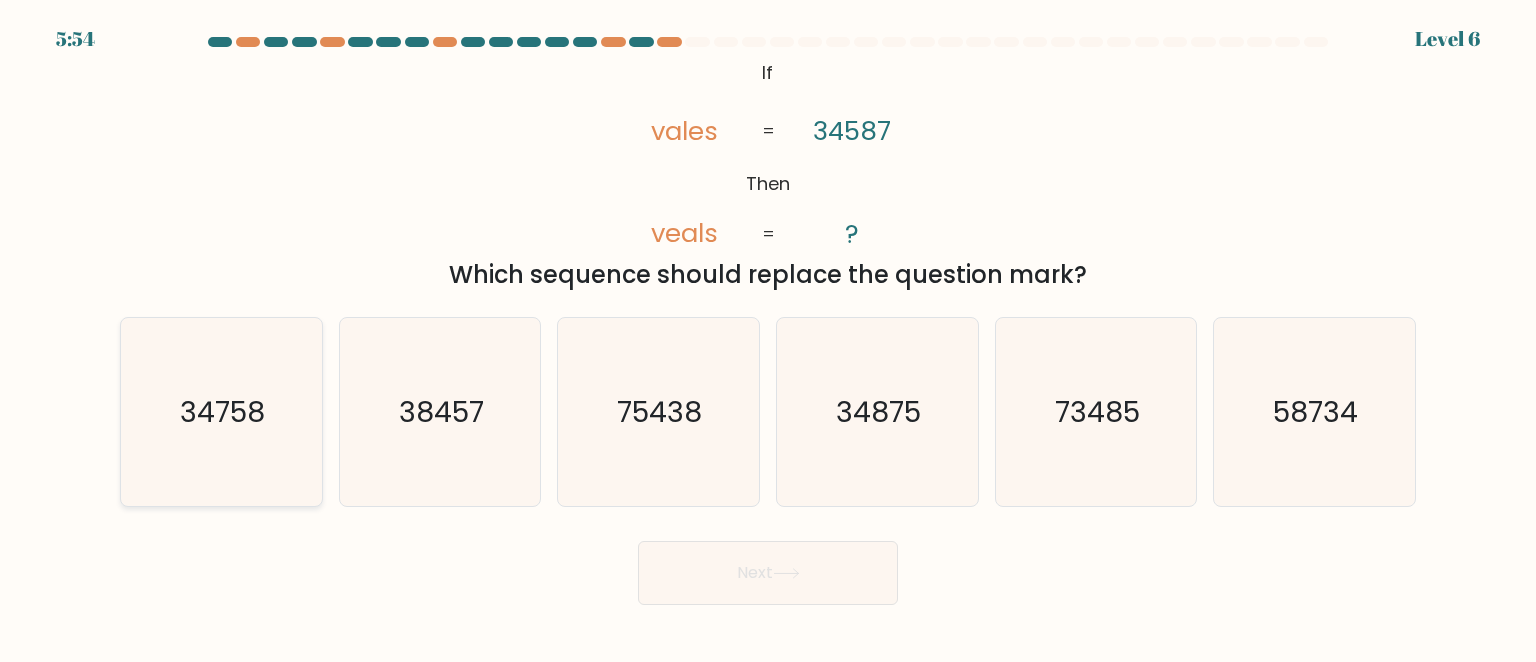 click on "34758" 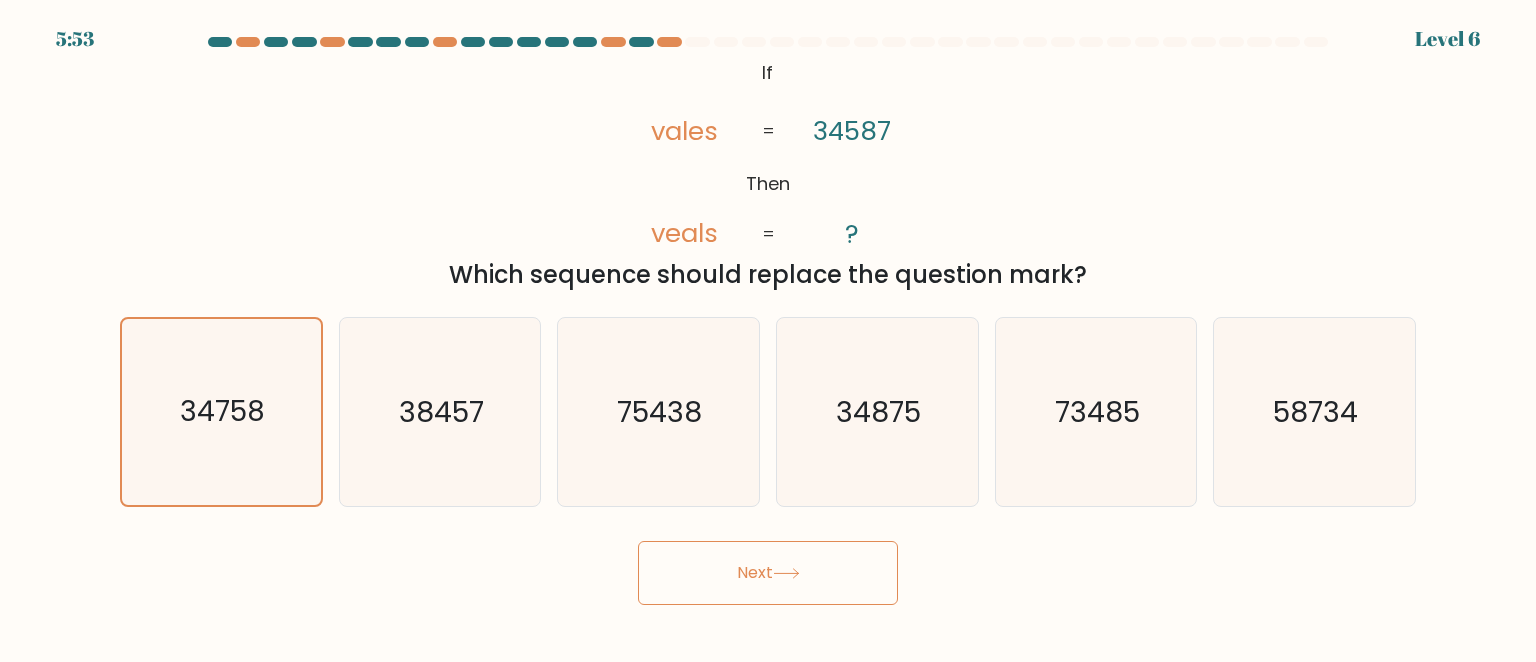 click 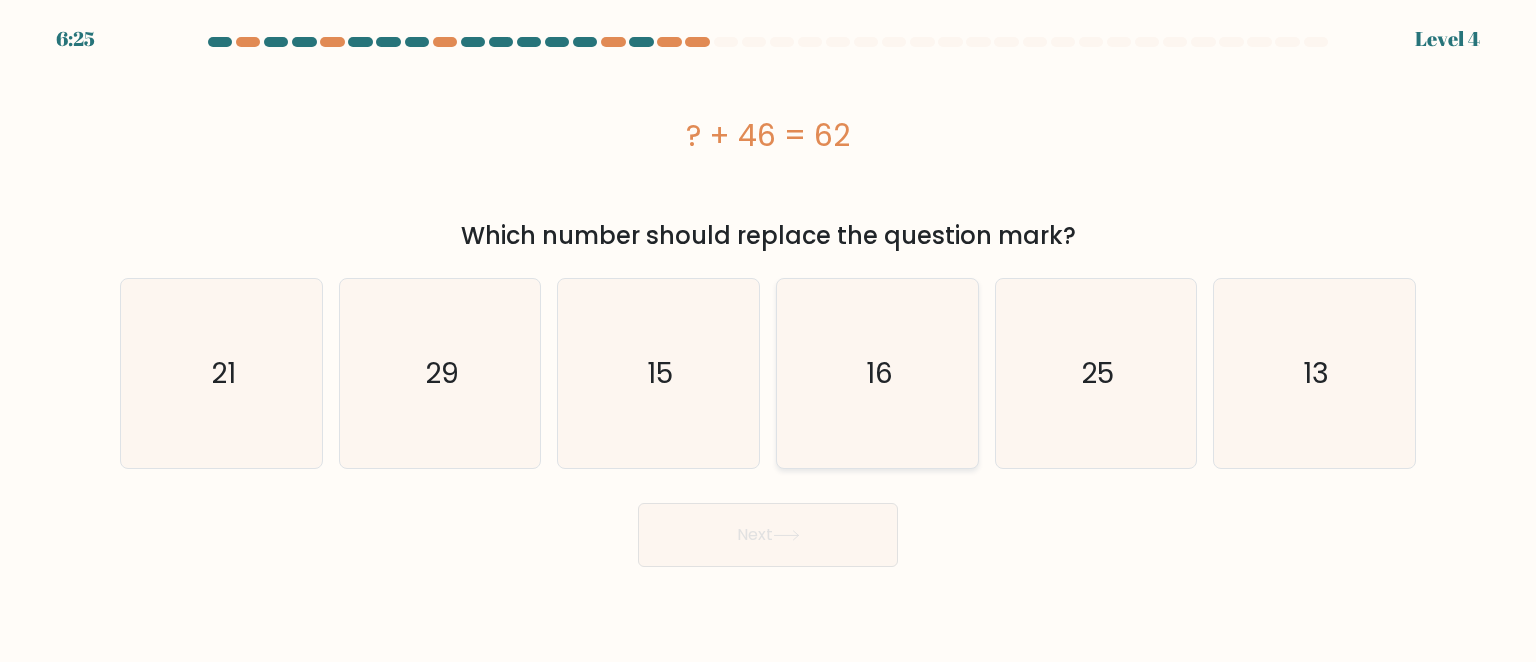 click on "16" 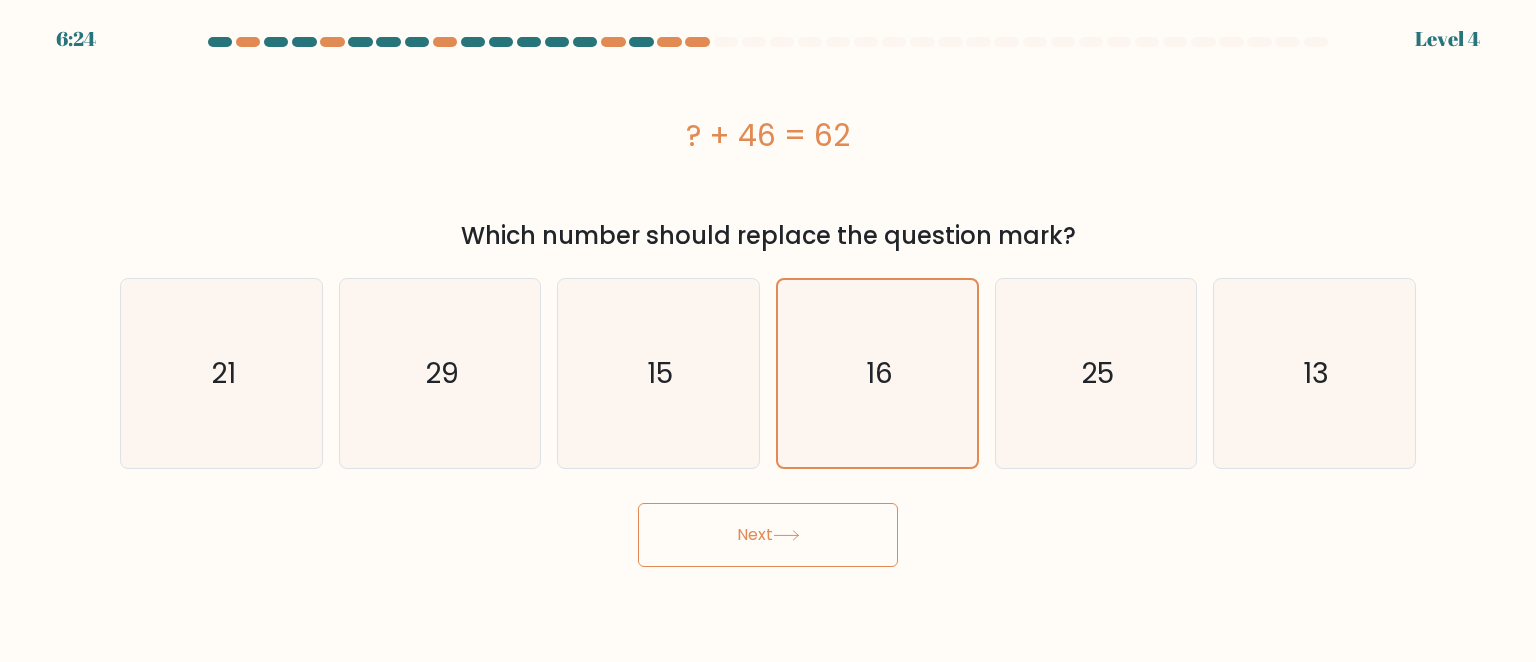 click on "Next" at bounding box center (768, 535) 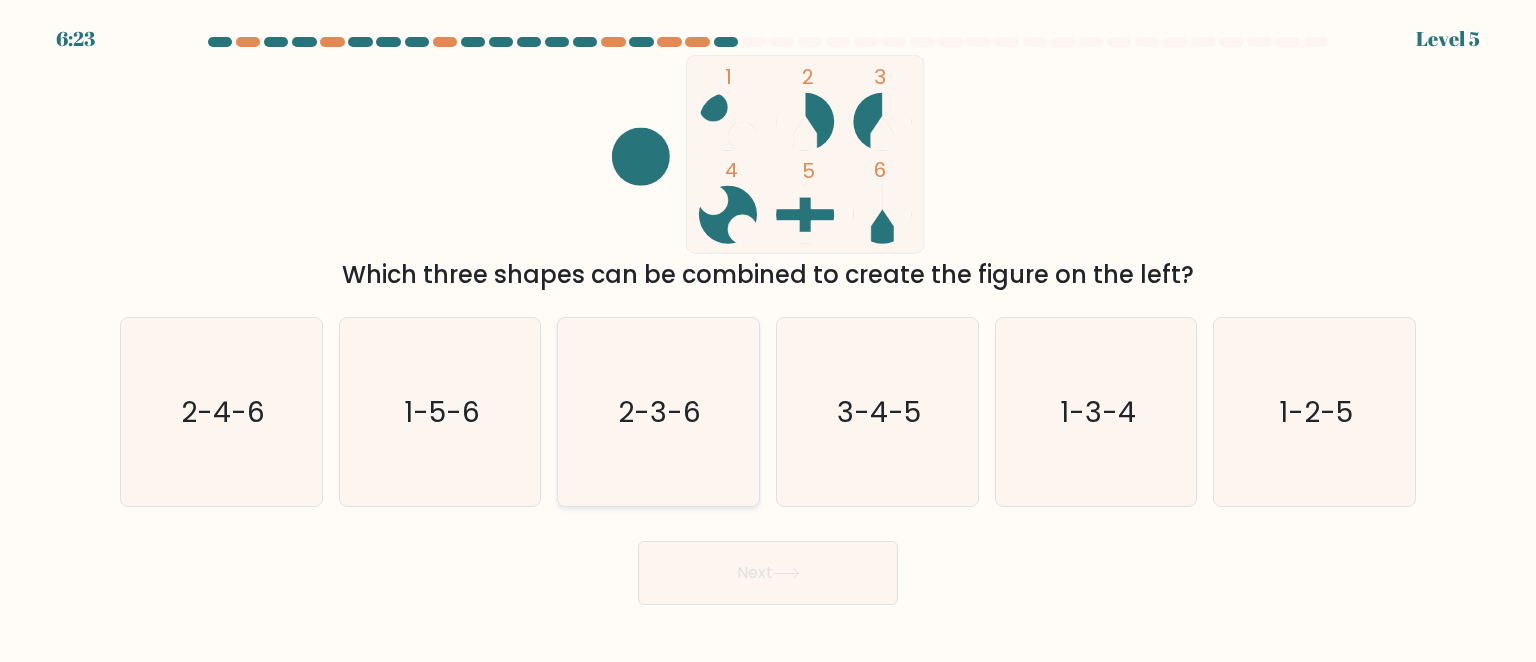 click on "2-3-6" 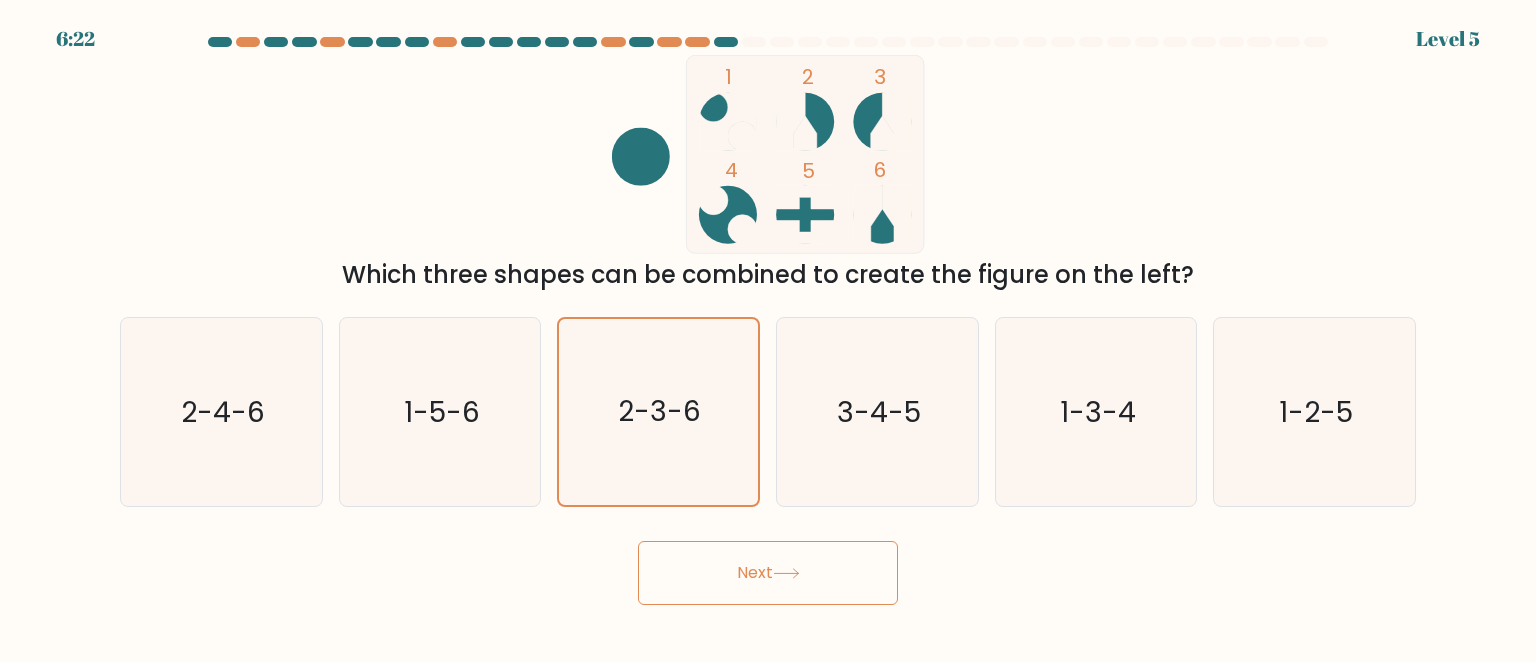 click on "Next" at bounding box center [768, 573] 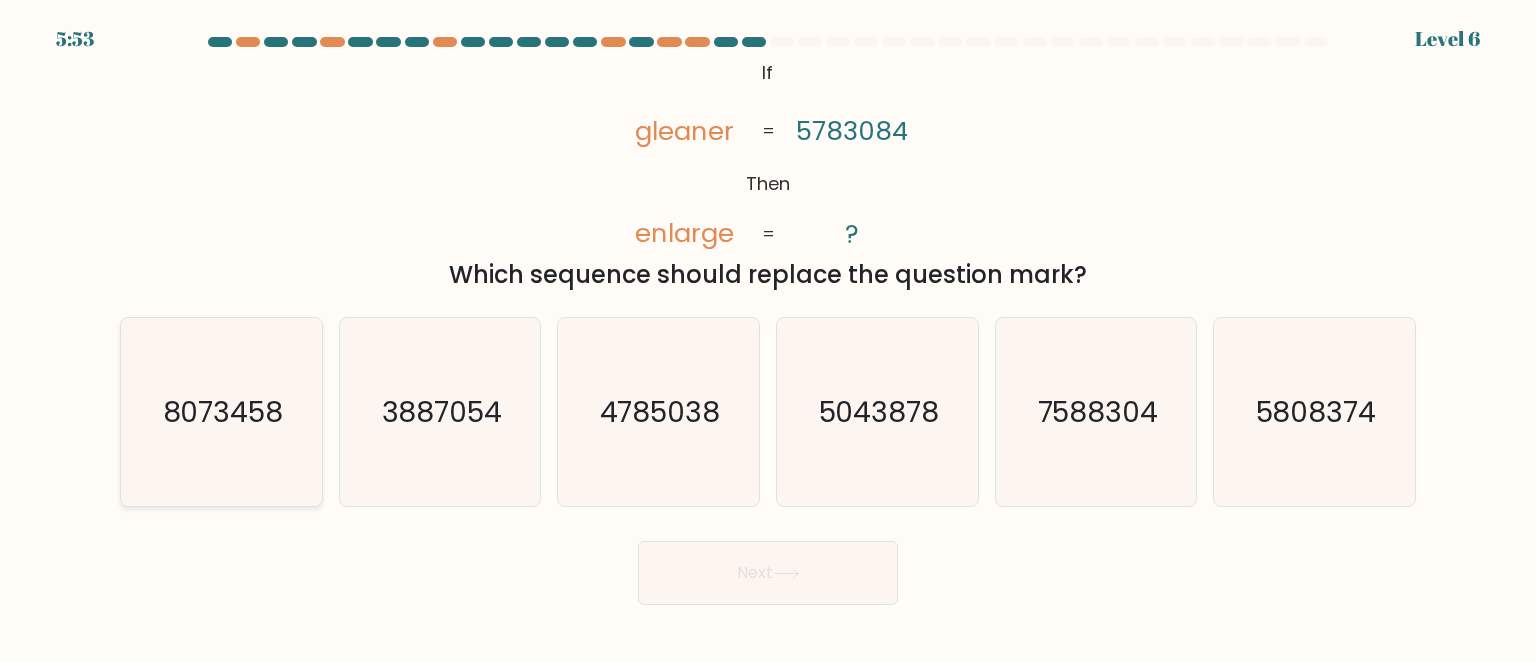 click on "8073458" 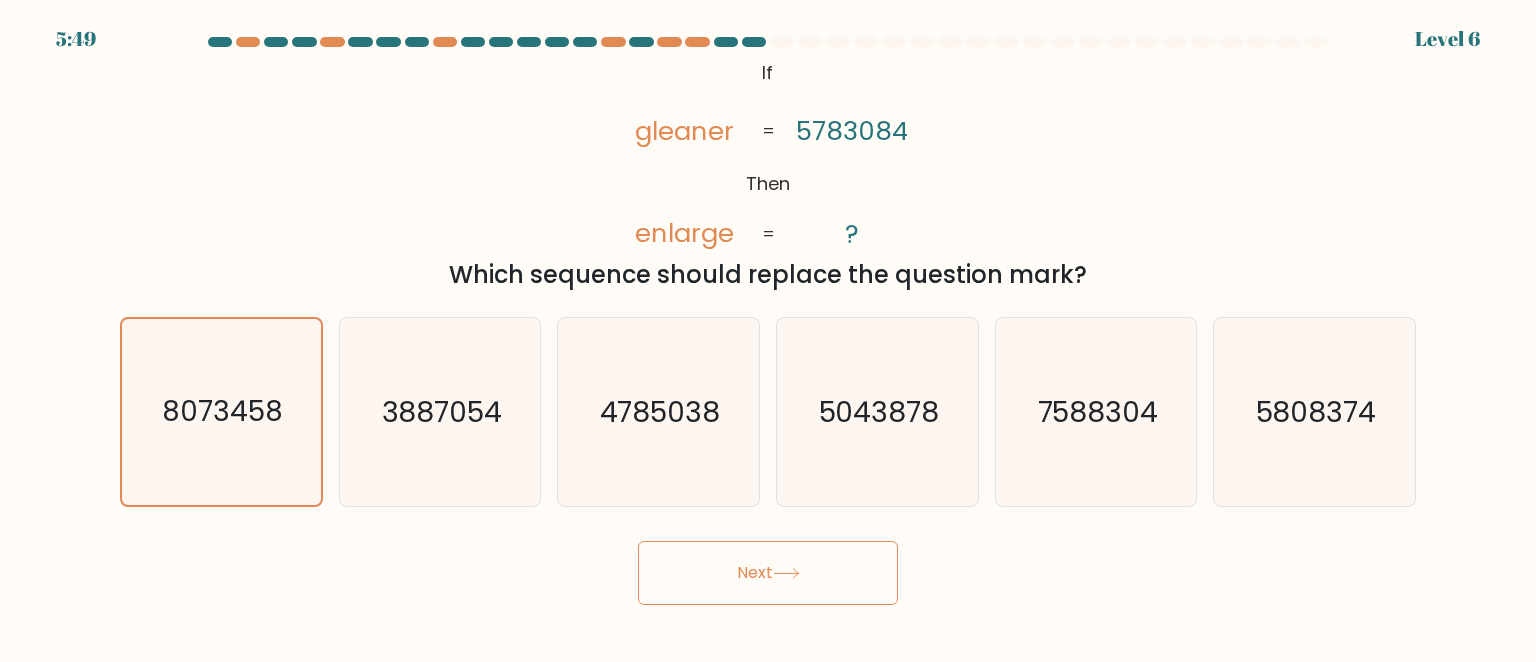 click 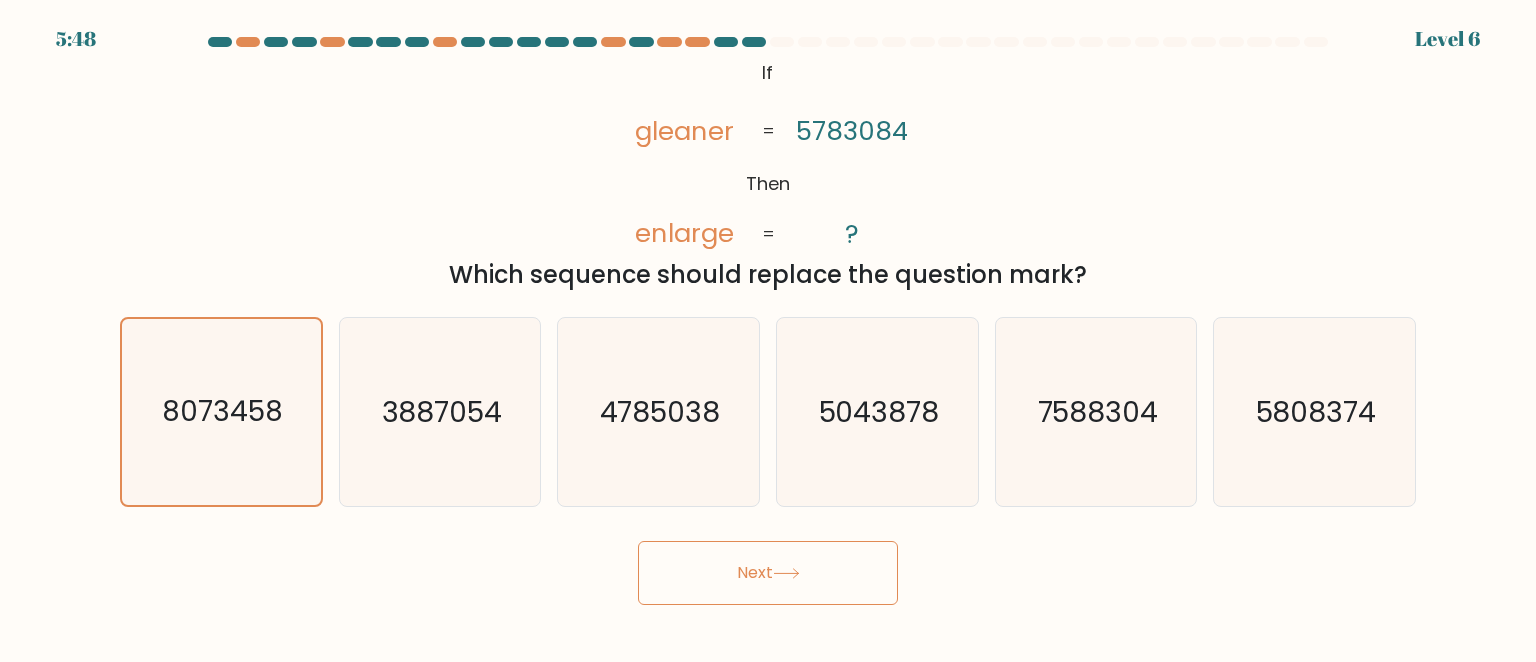 click 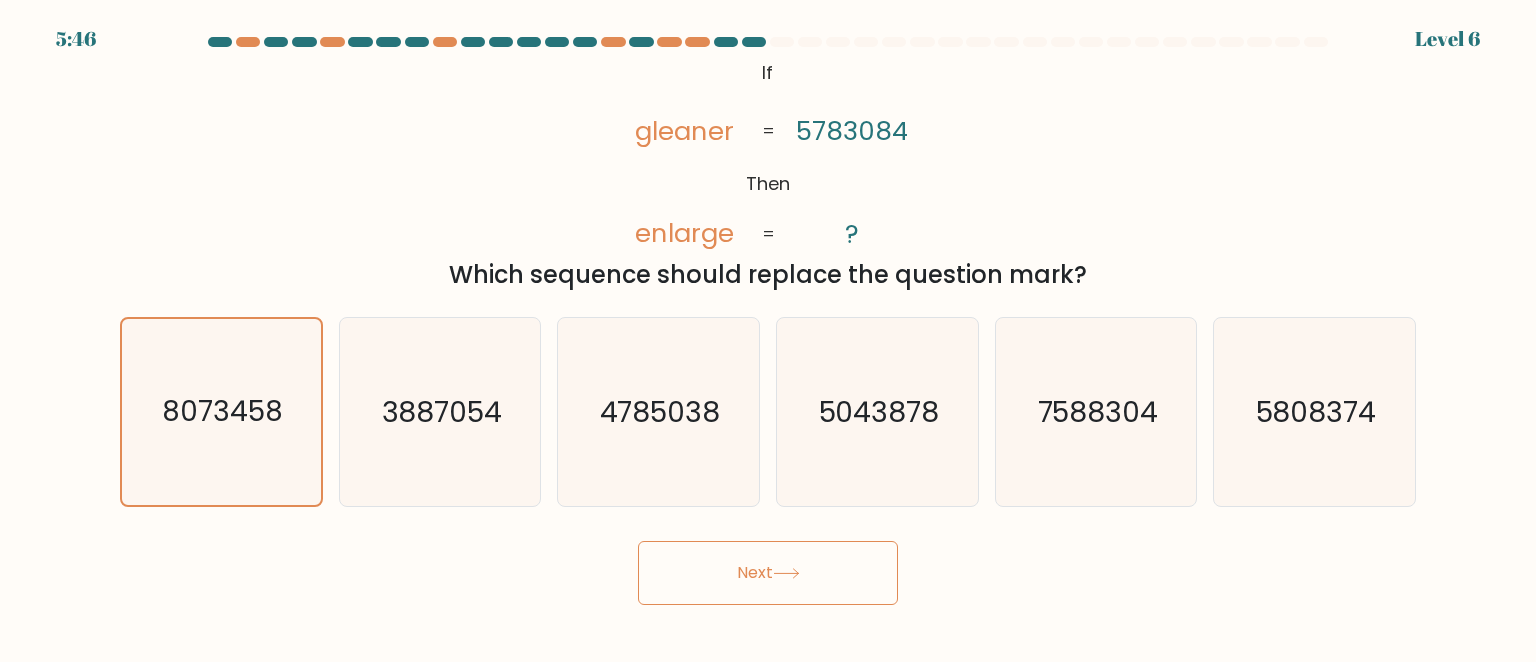 click on "Next" at bounding box center (768, 573) 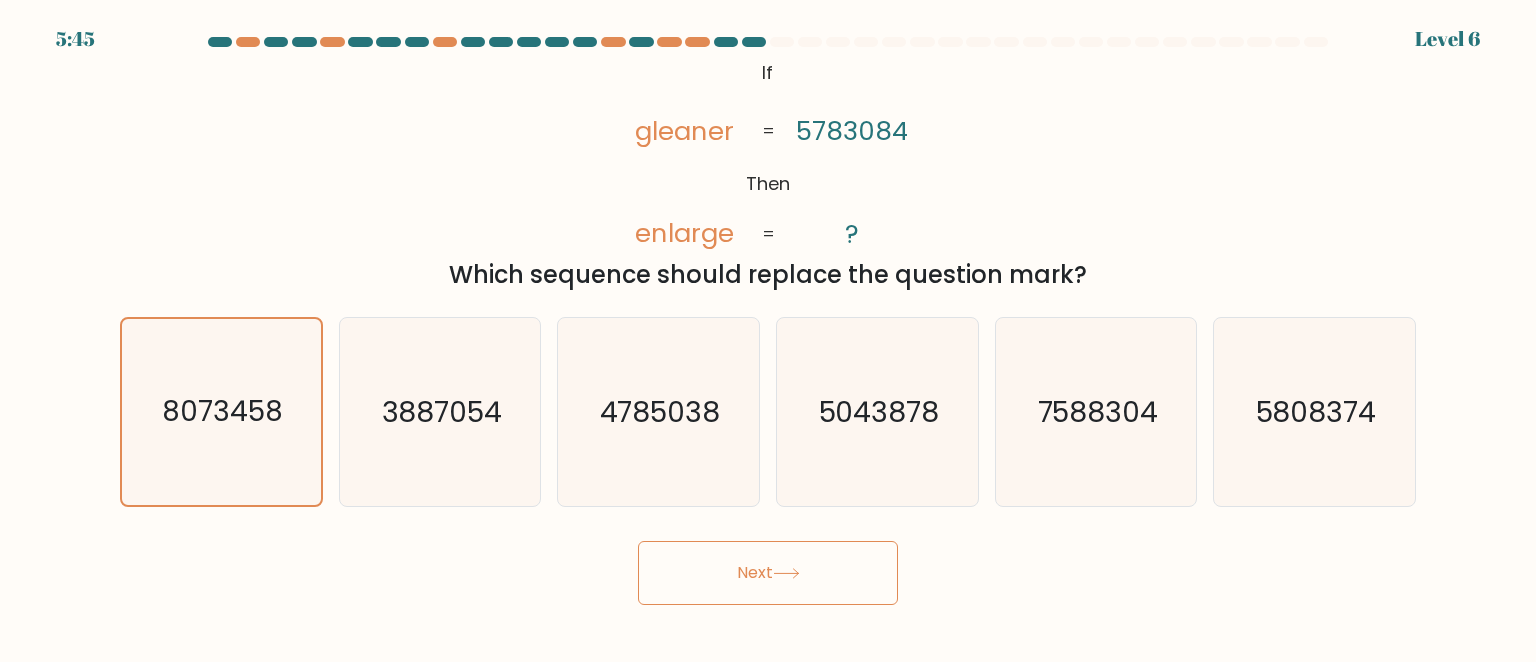 click on "Next" at bounding box center [768, 573] 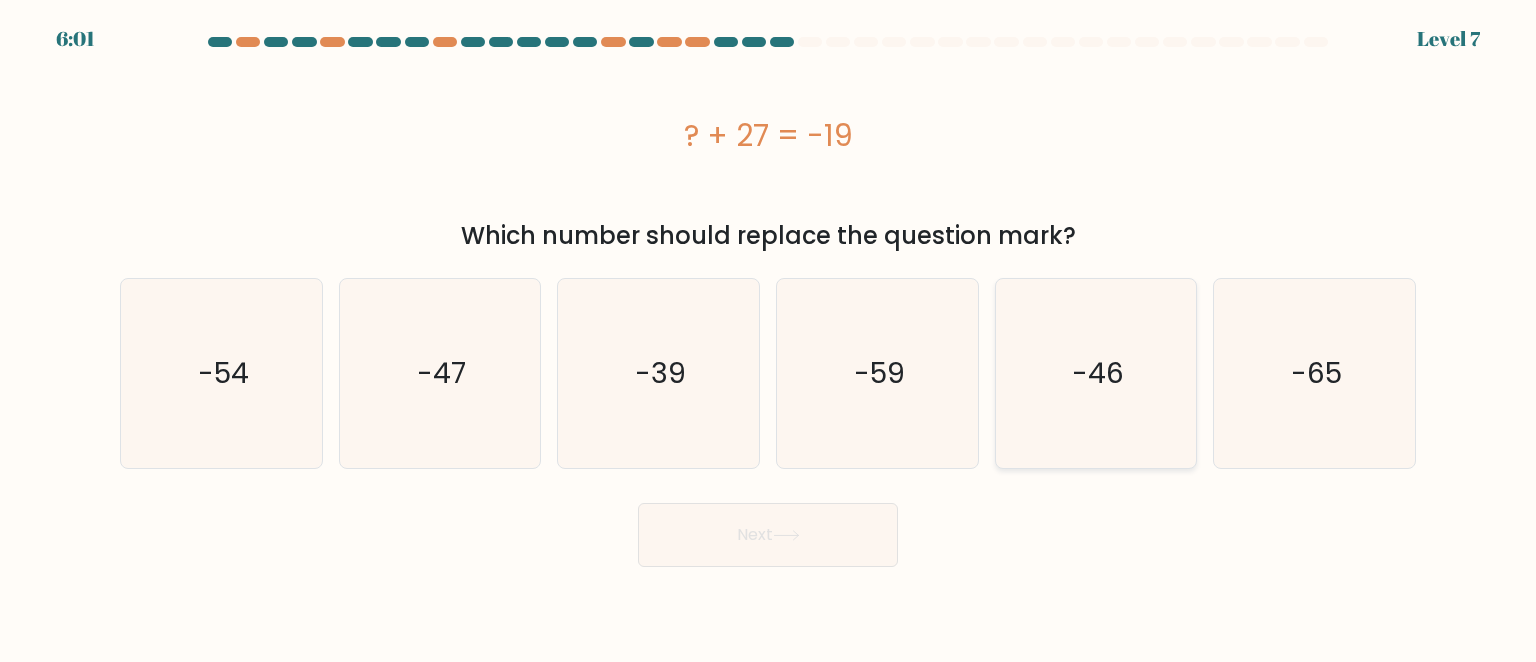 click on "-46" 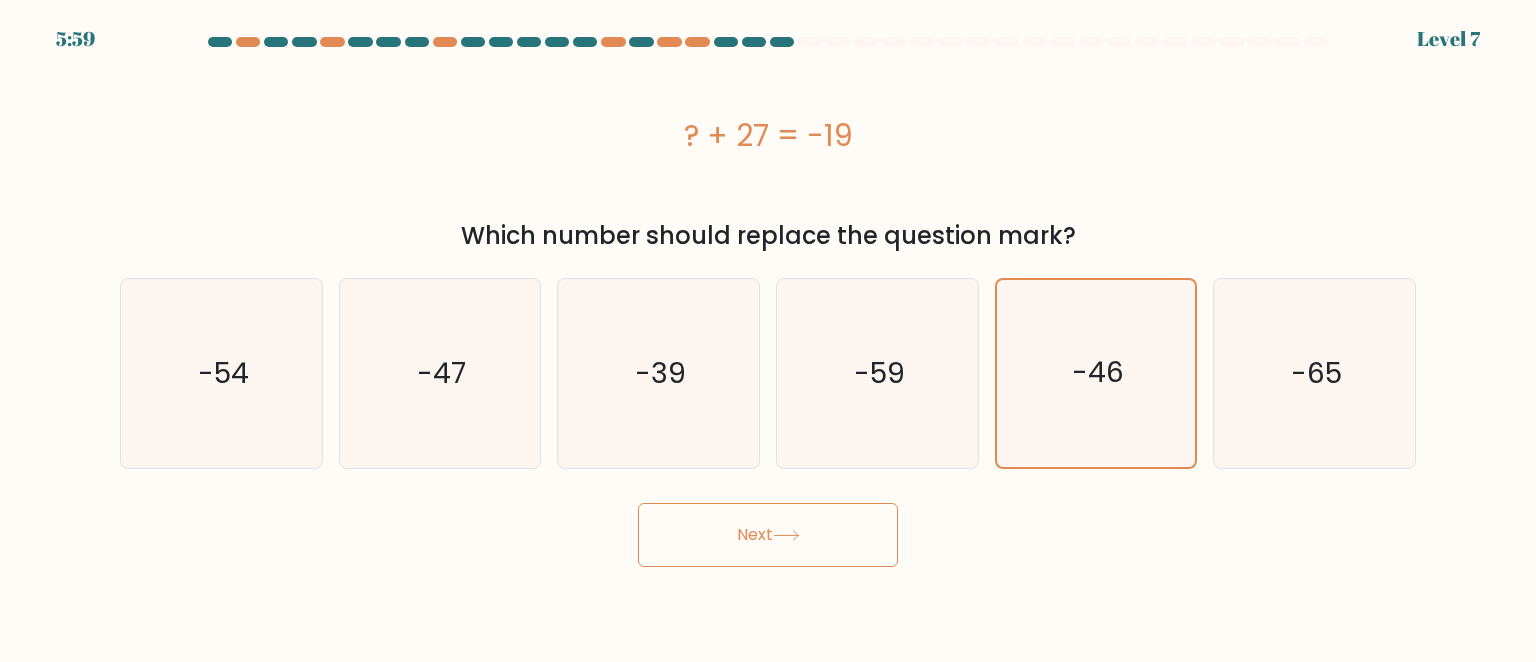 click on "Next" at bounding box center (768, 535) 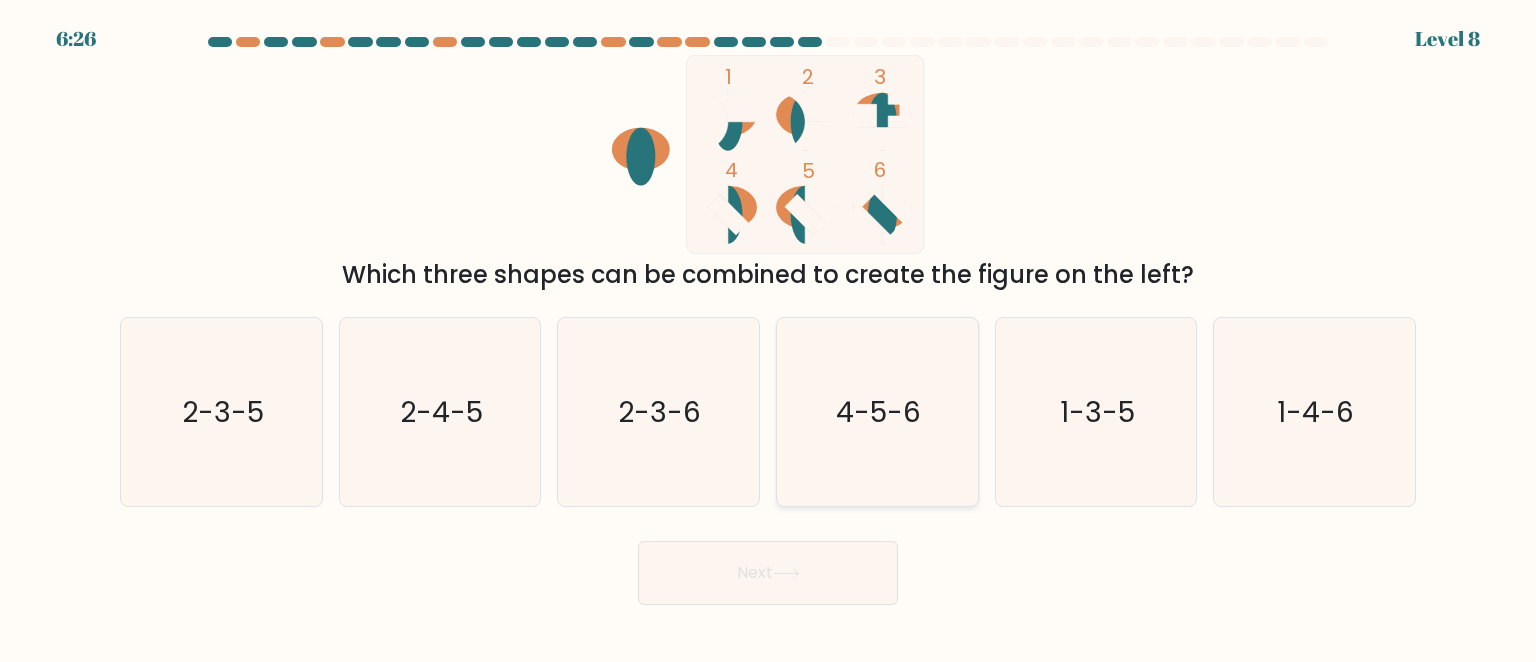 click on "4-5-6" 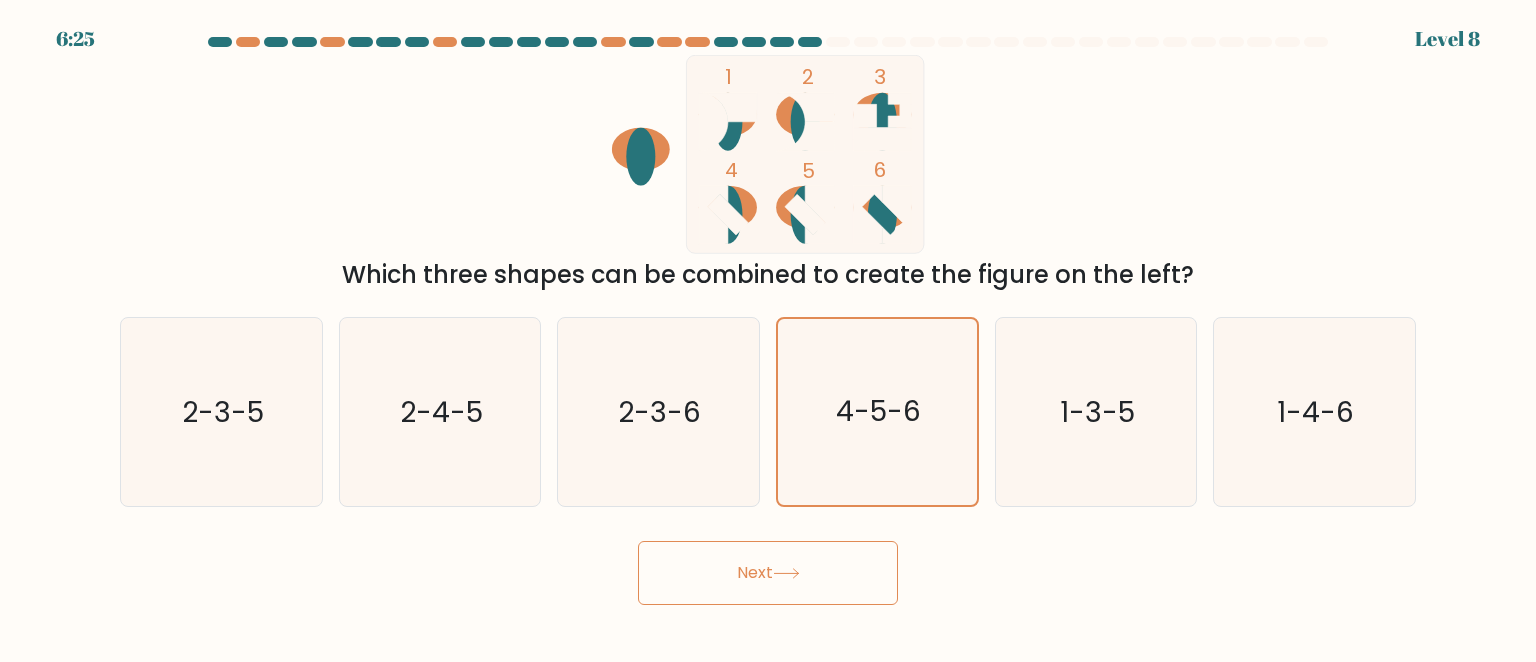 click on "Next" at bounding box center (768, 573) 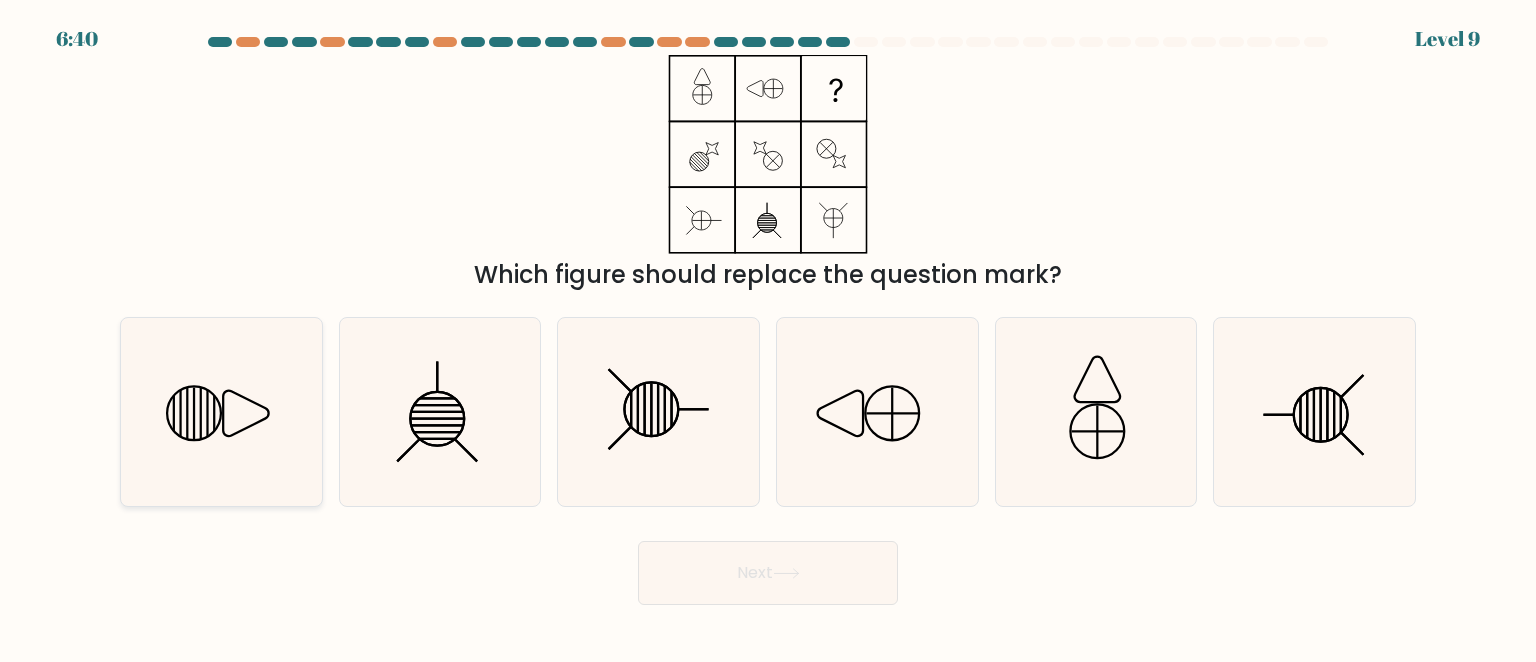 click 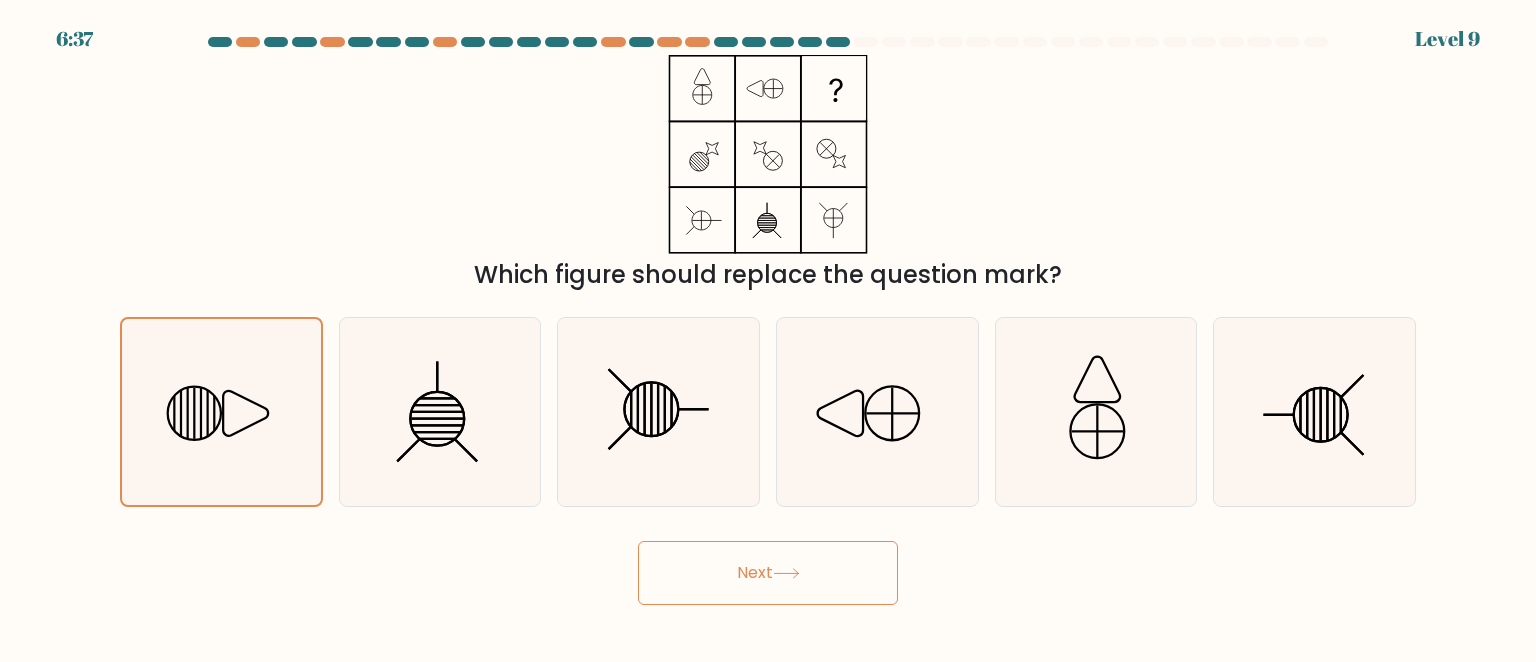click 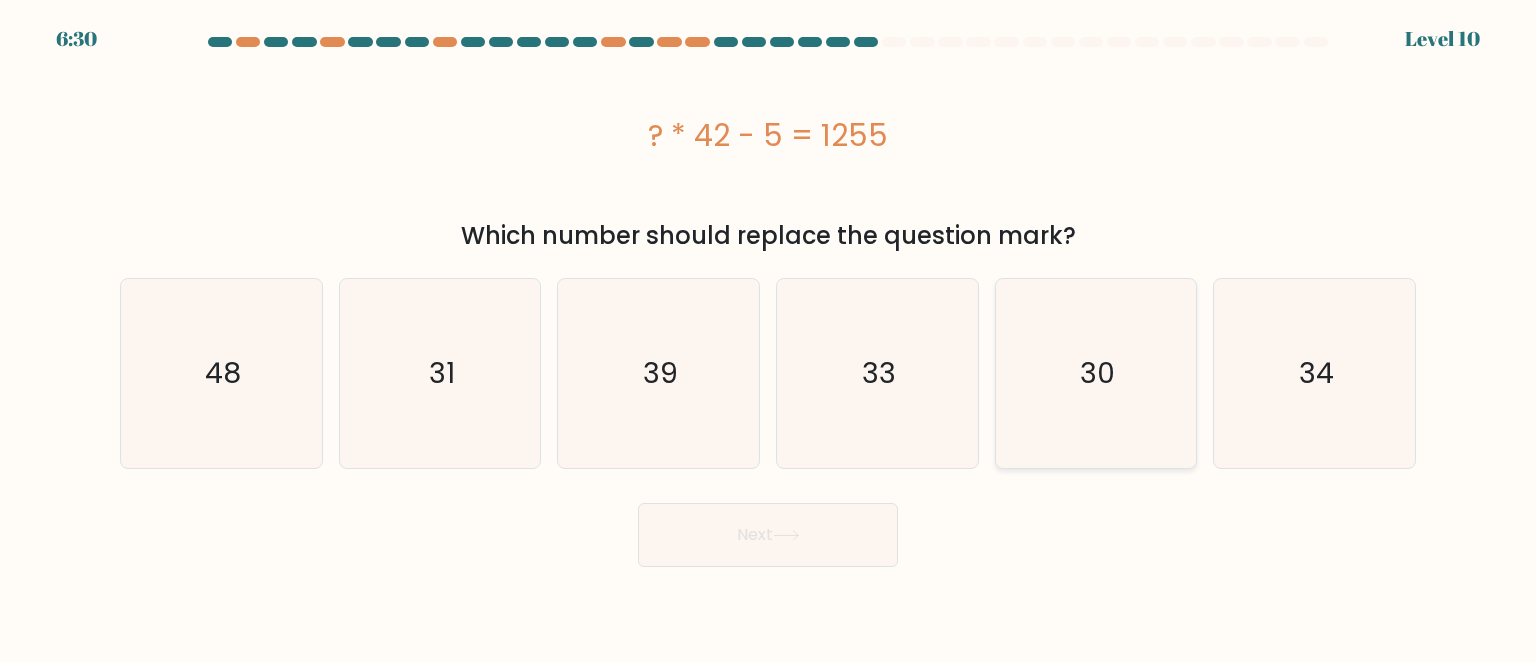 click on "30" 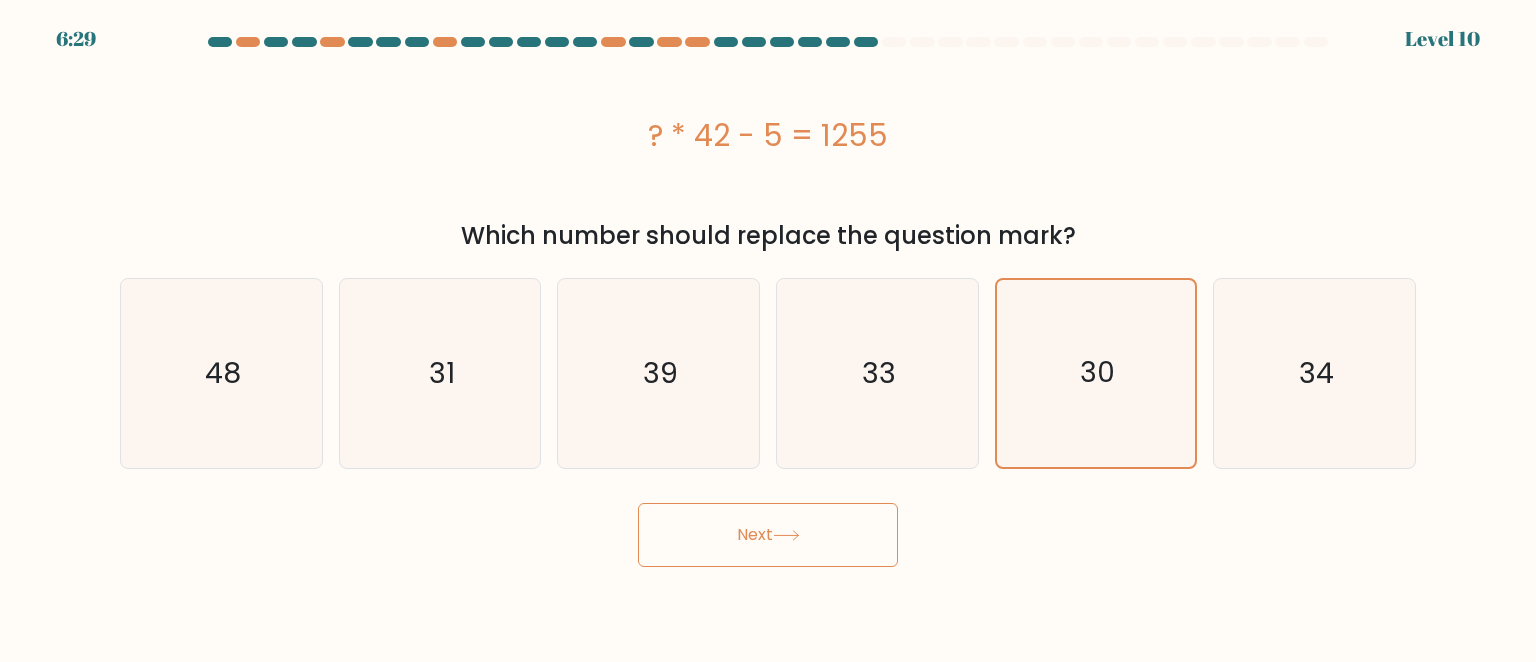 click on "Next" at bounding box center [768, 535] 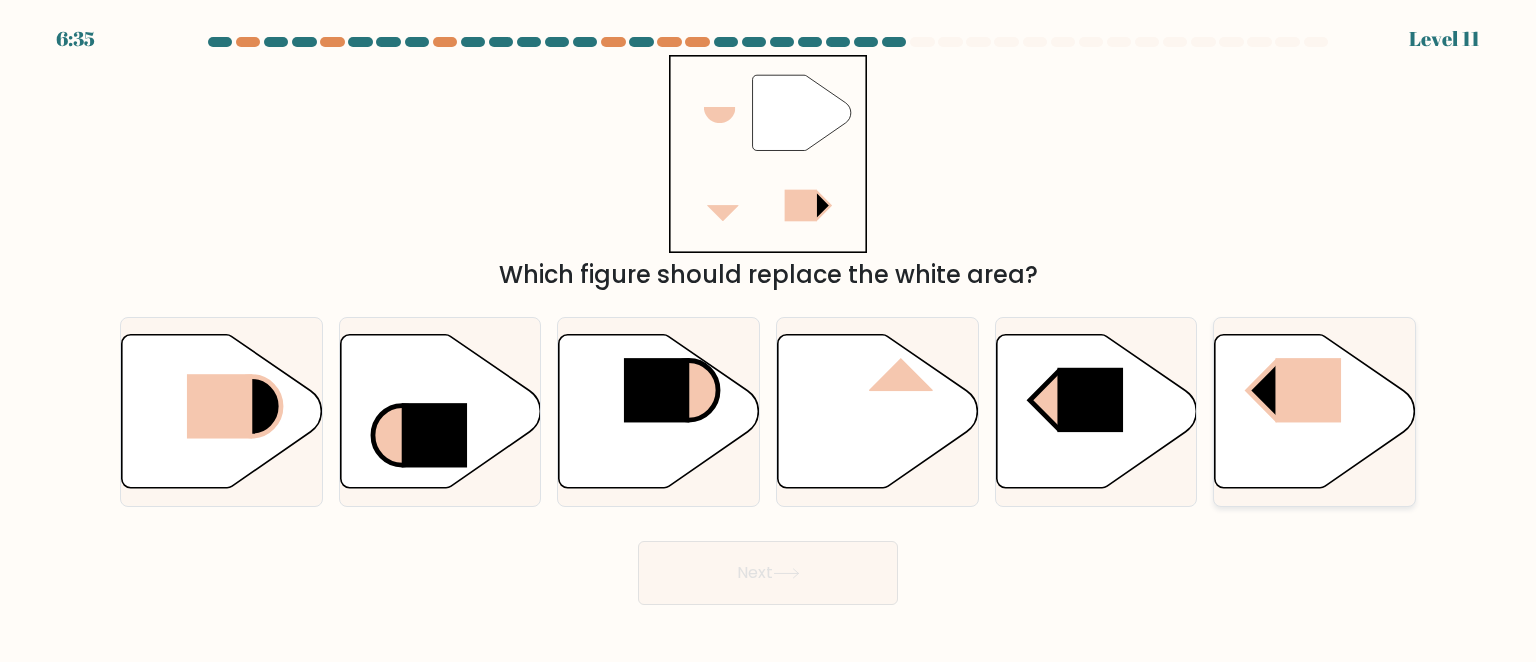 click 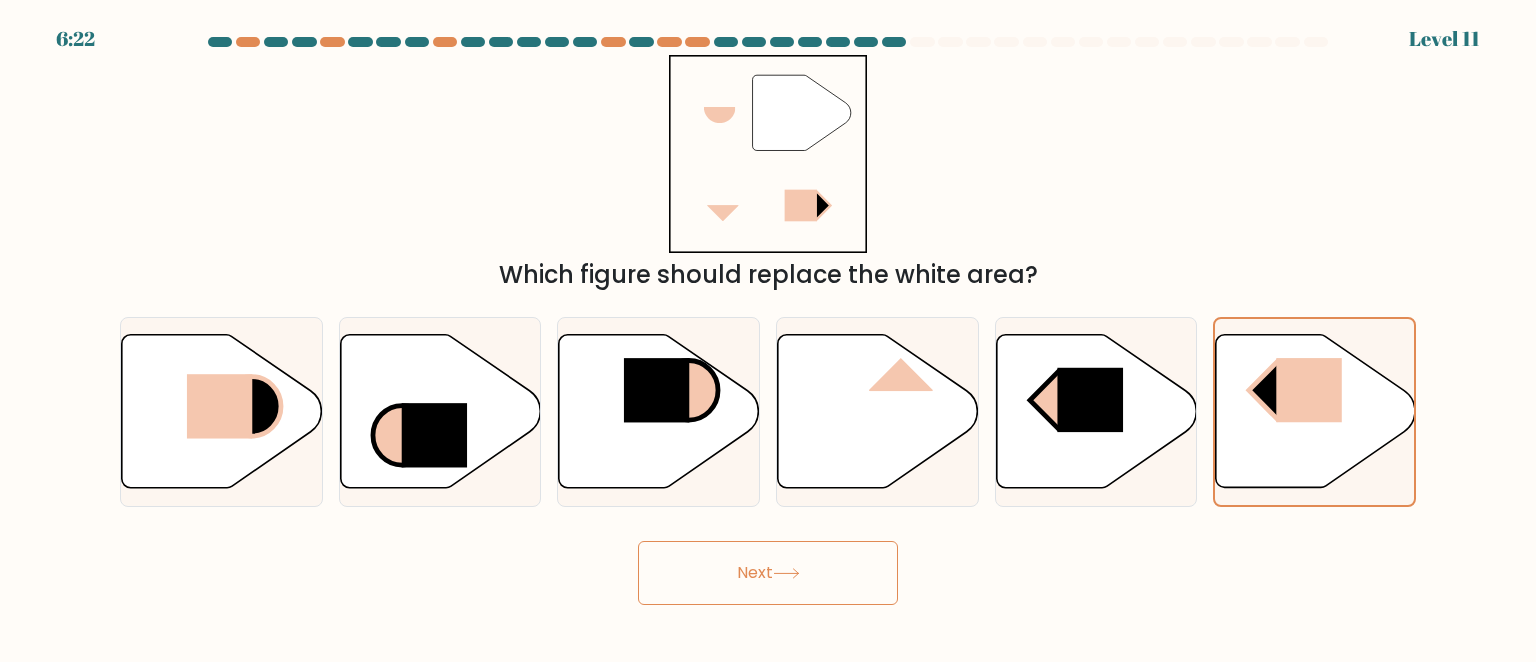 click on "Next" at bounding box center (768, 573) 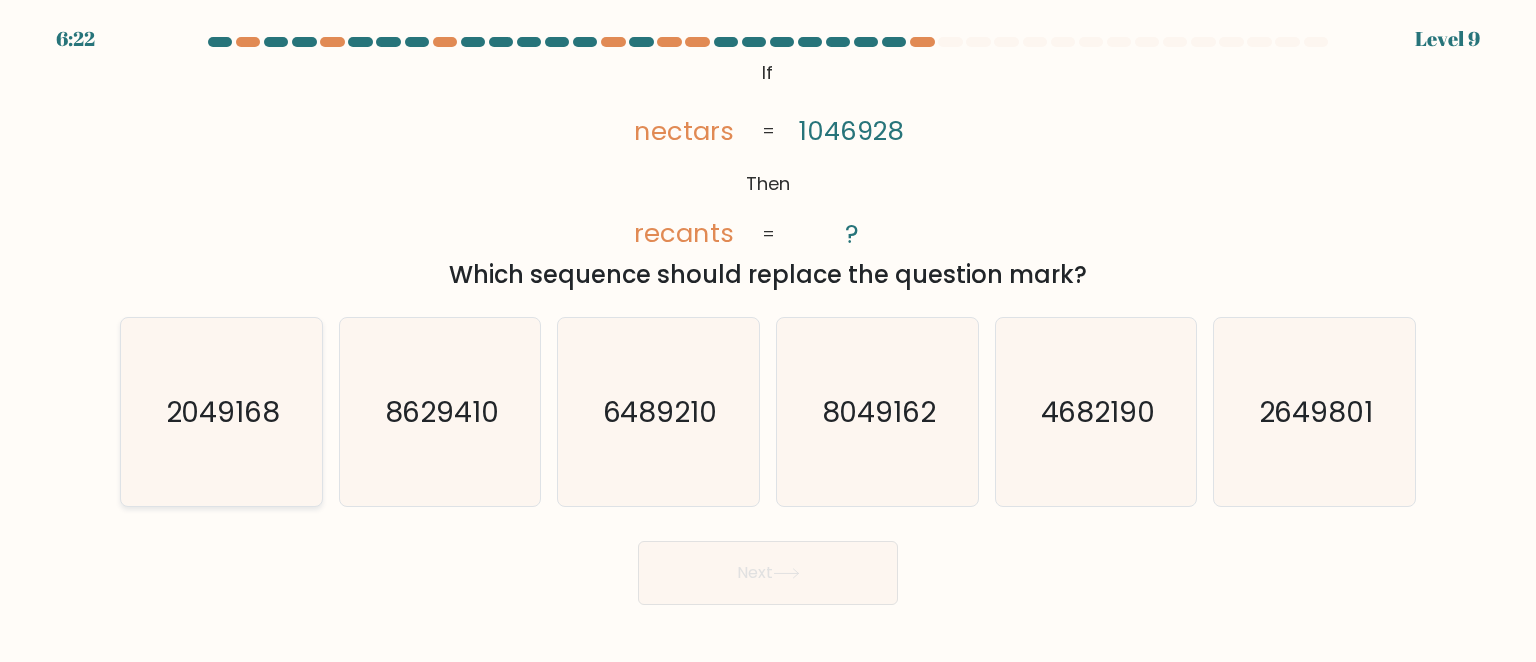 click on "2049168" 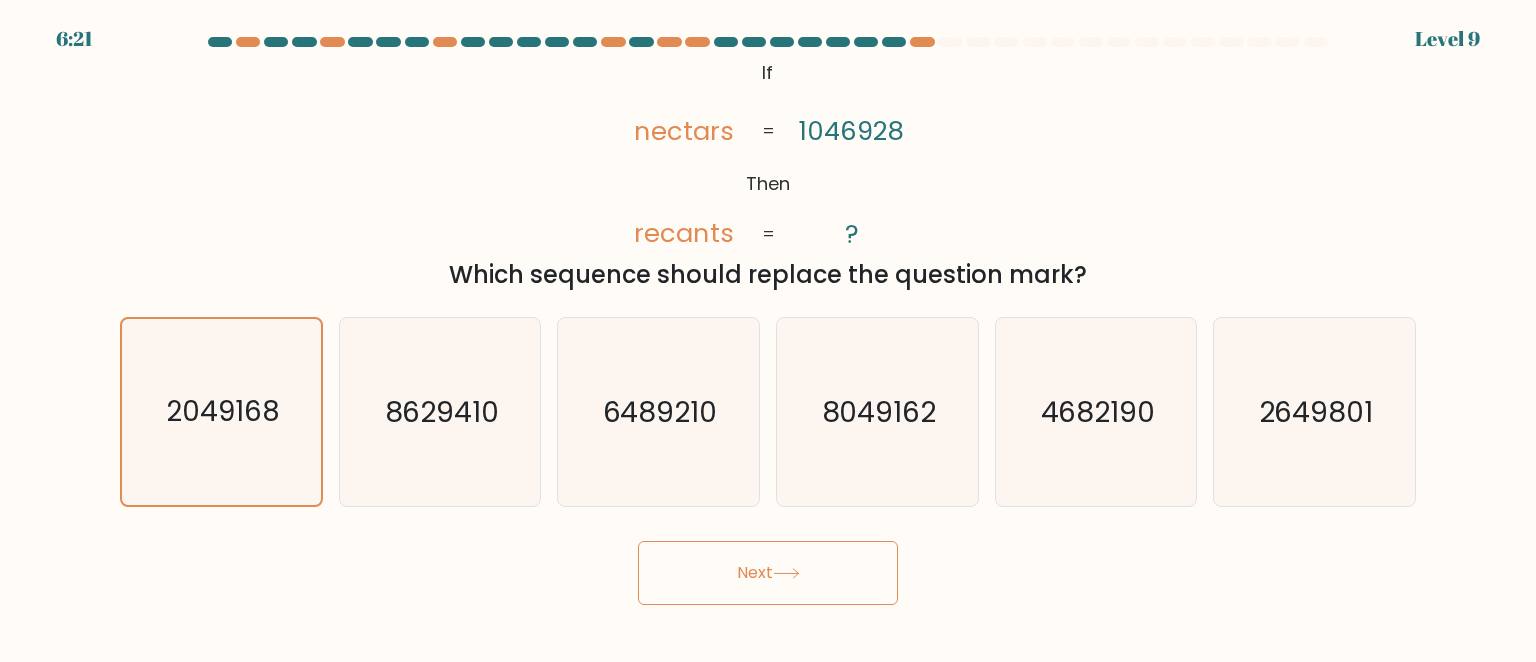 click on "Next" at bounding box center [768, 573] 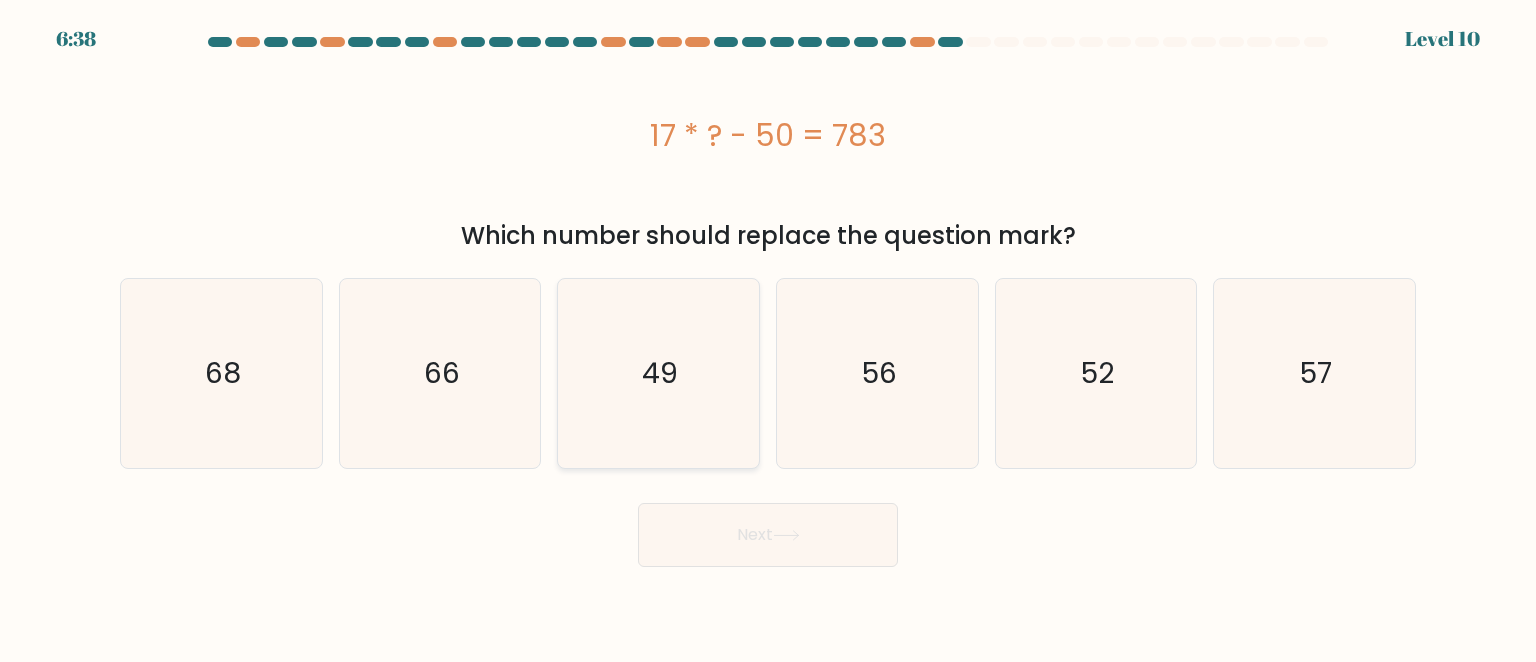 click on "49" 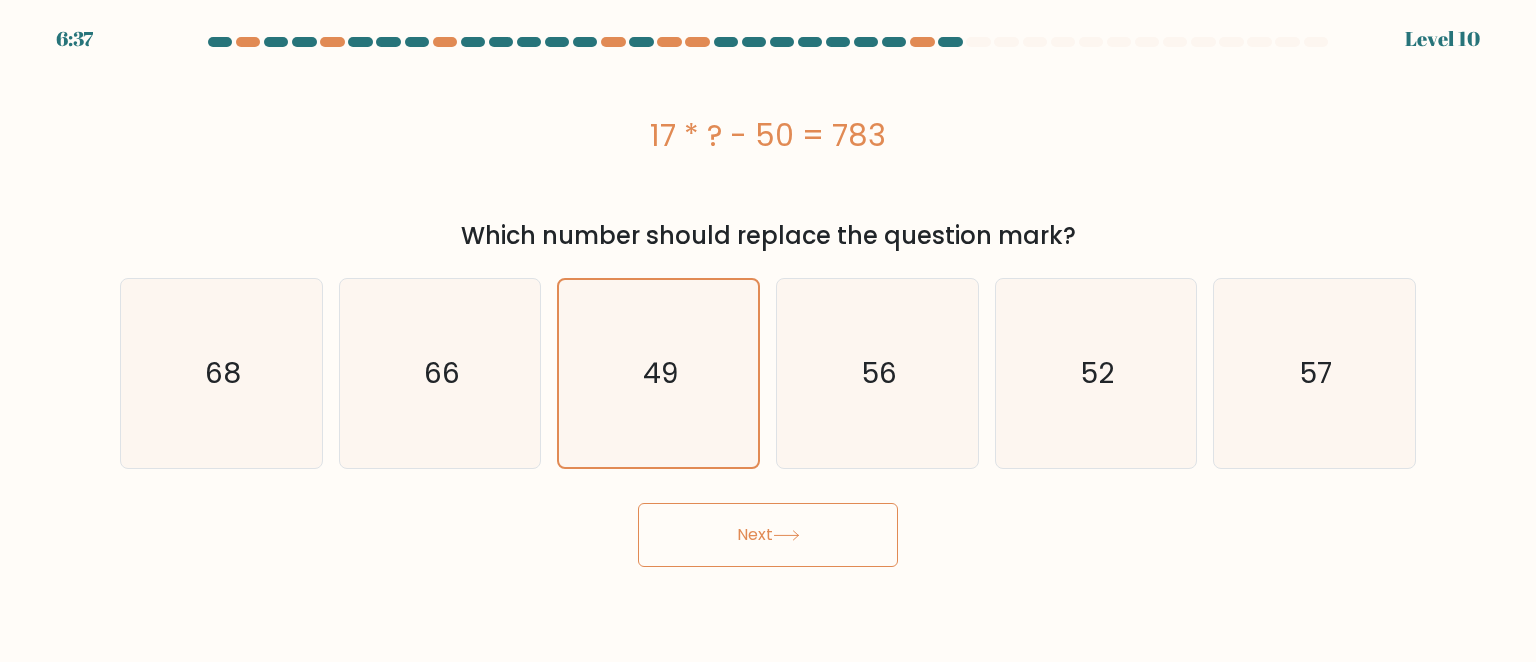 click on "Next" at bounding box center [768, 535] 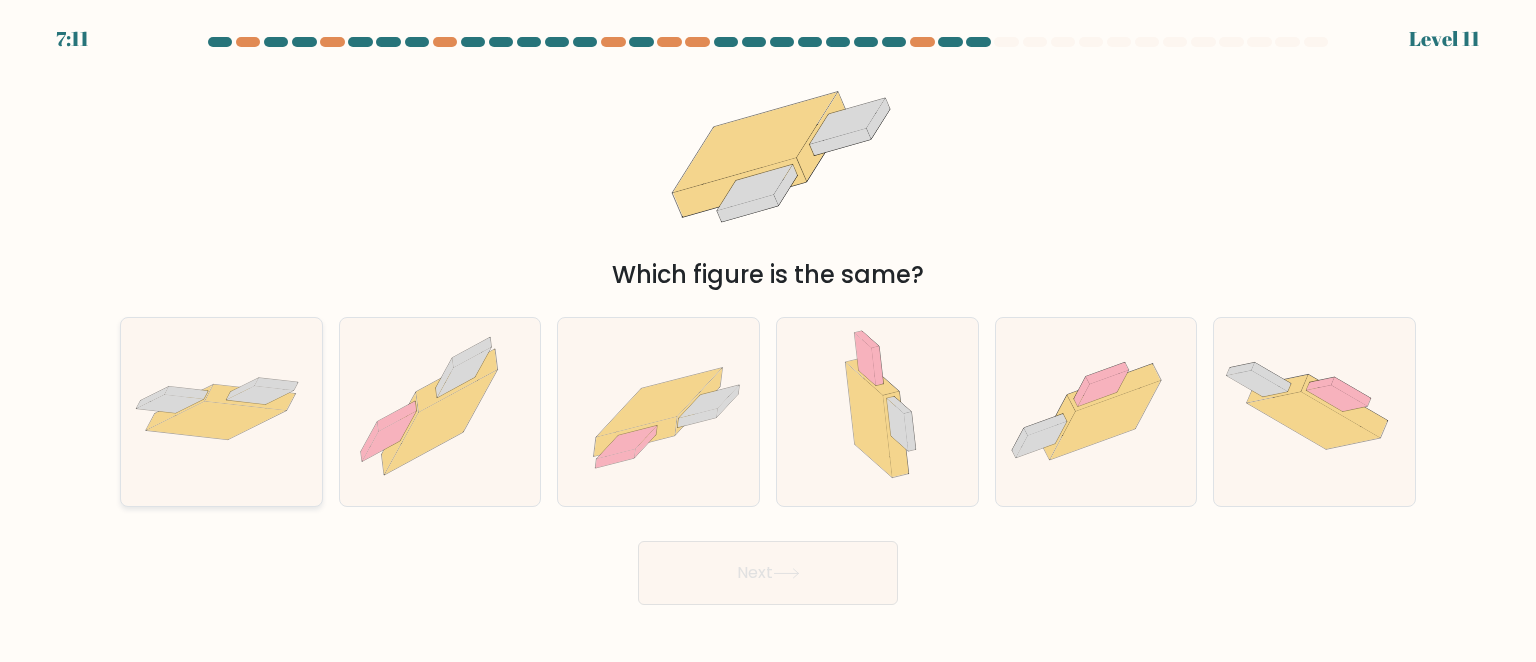 click 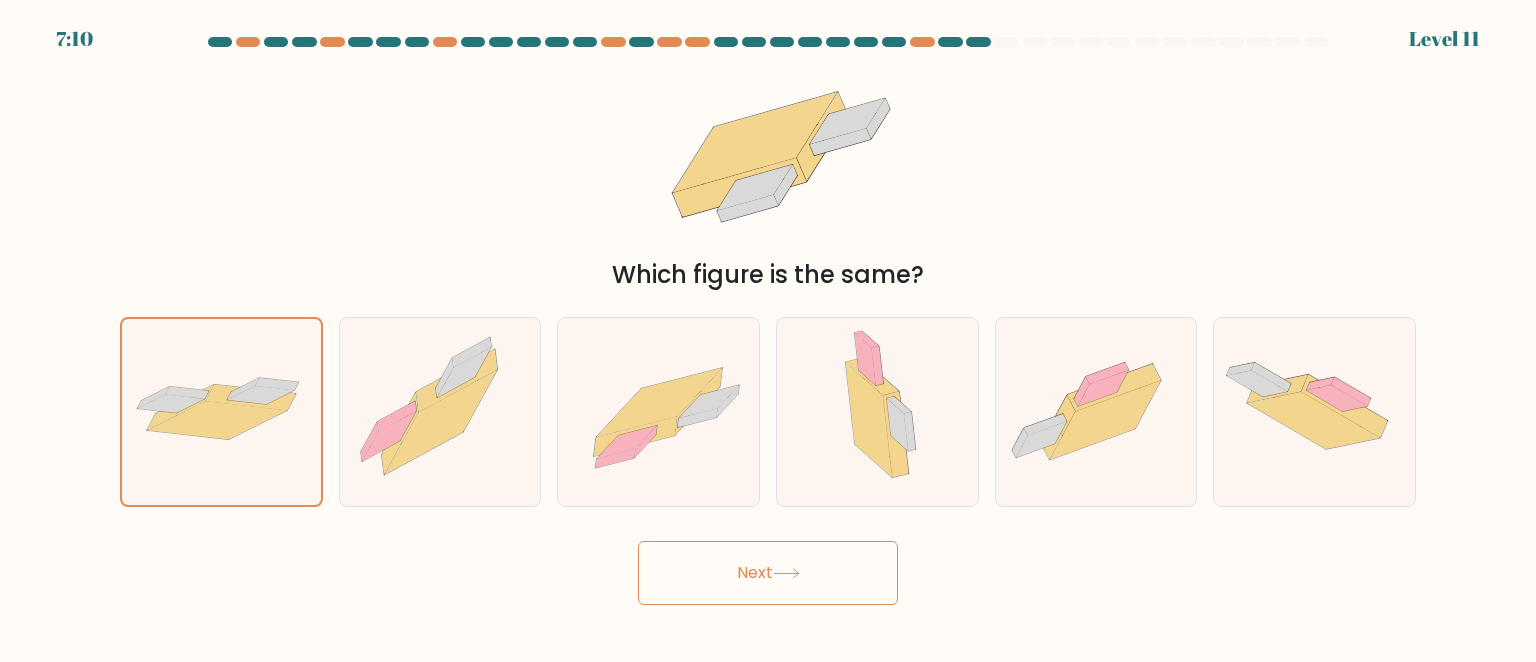 click 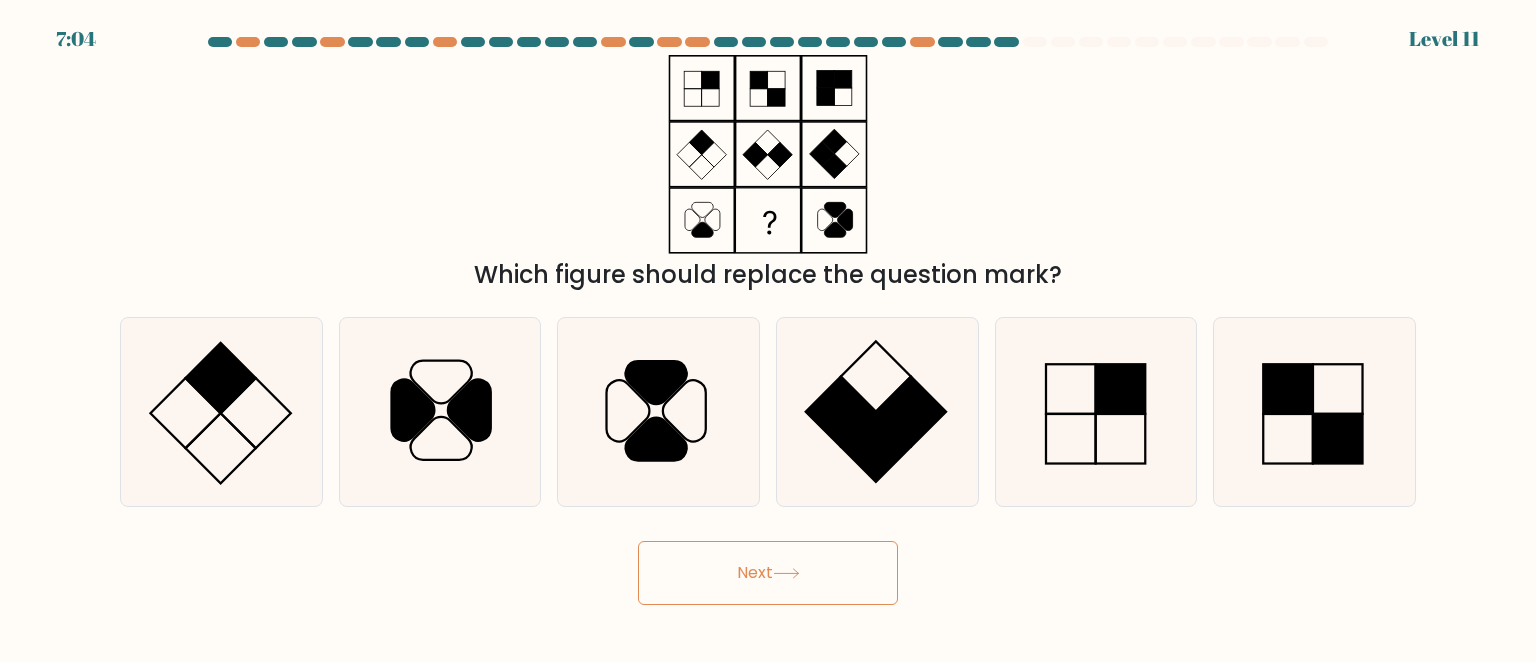 click on "Next" at bounding box center [768, 573] 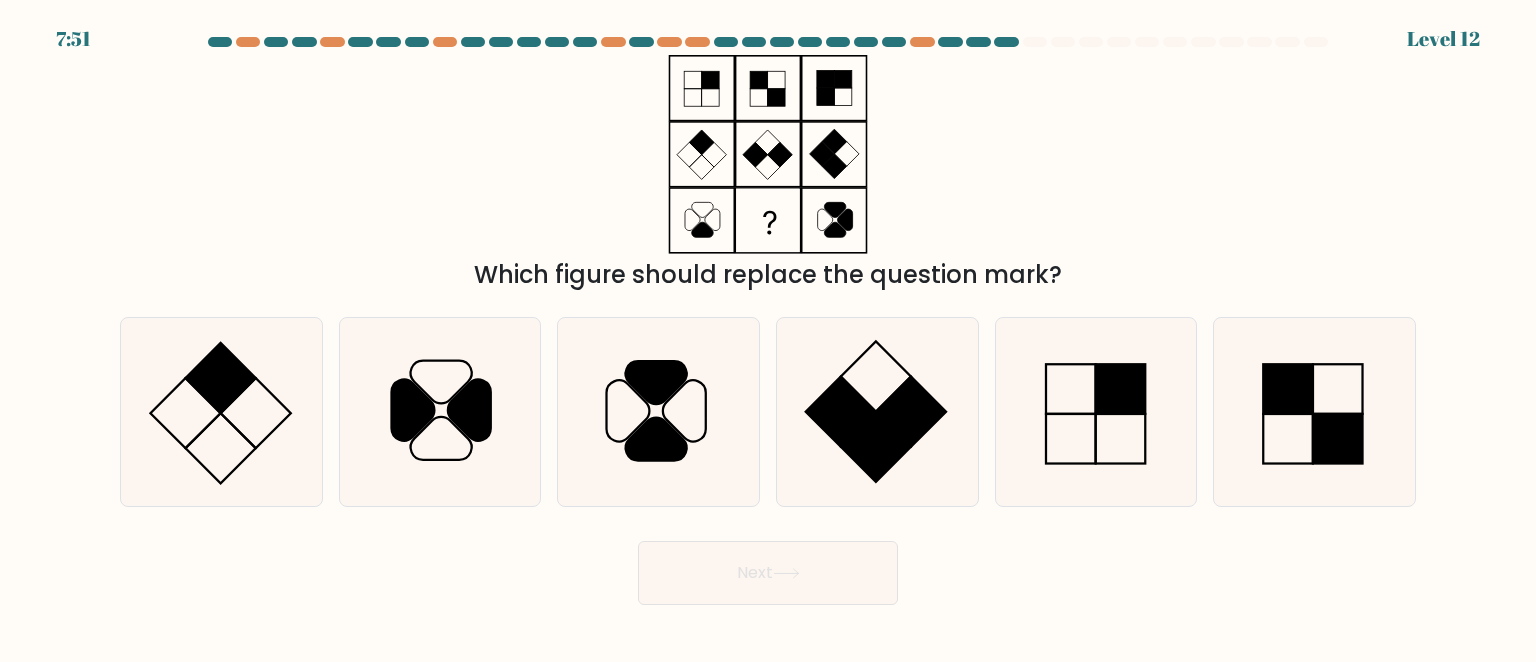 click on "Which figure should replace the question mark?" at bounding box center (768, 174) 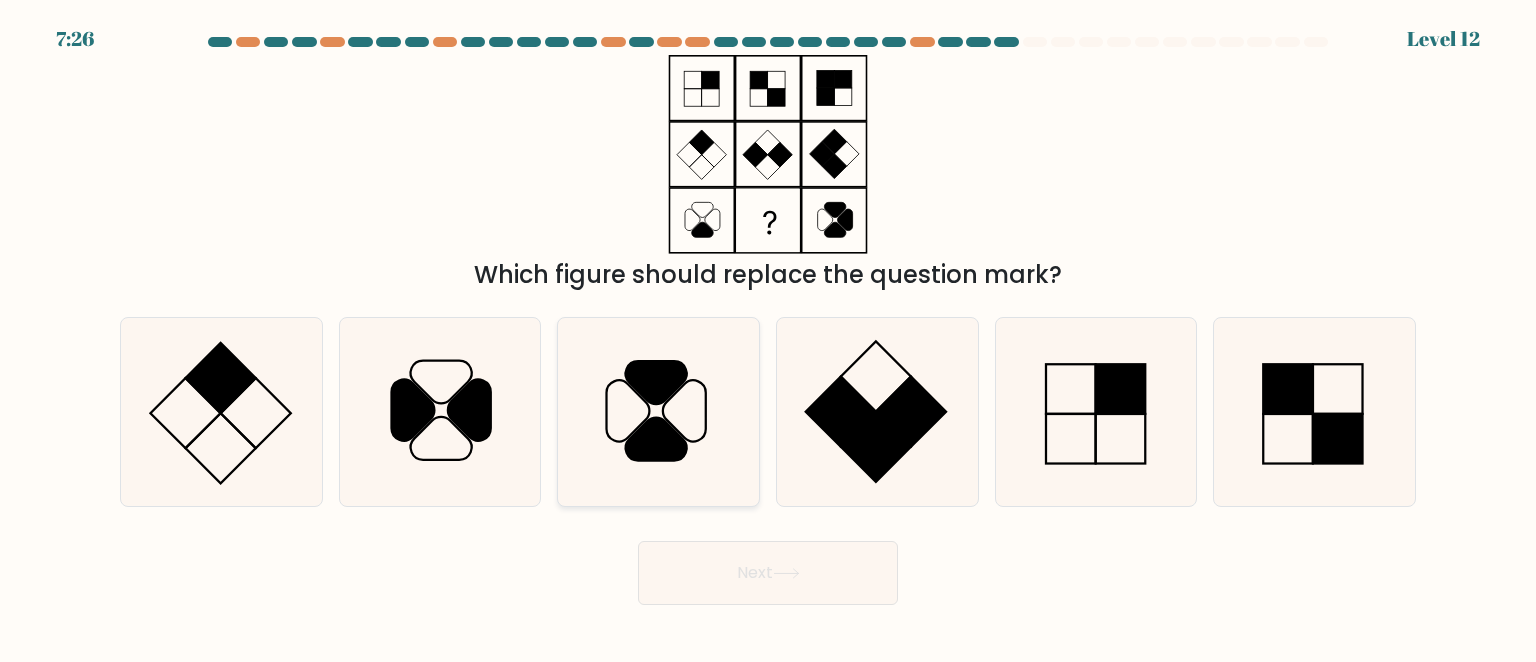 click 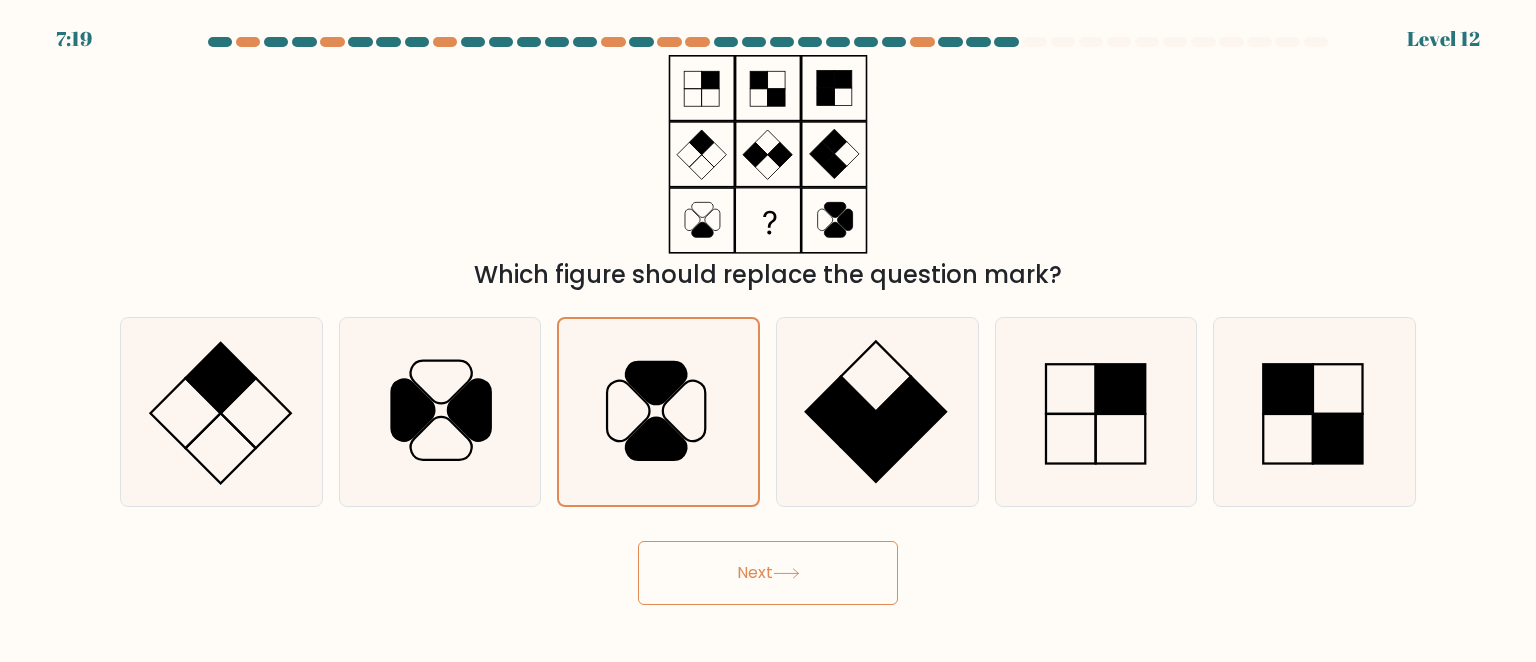 click on "Next" at bounding box center (768, 573) 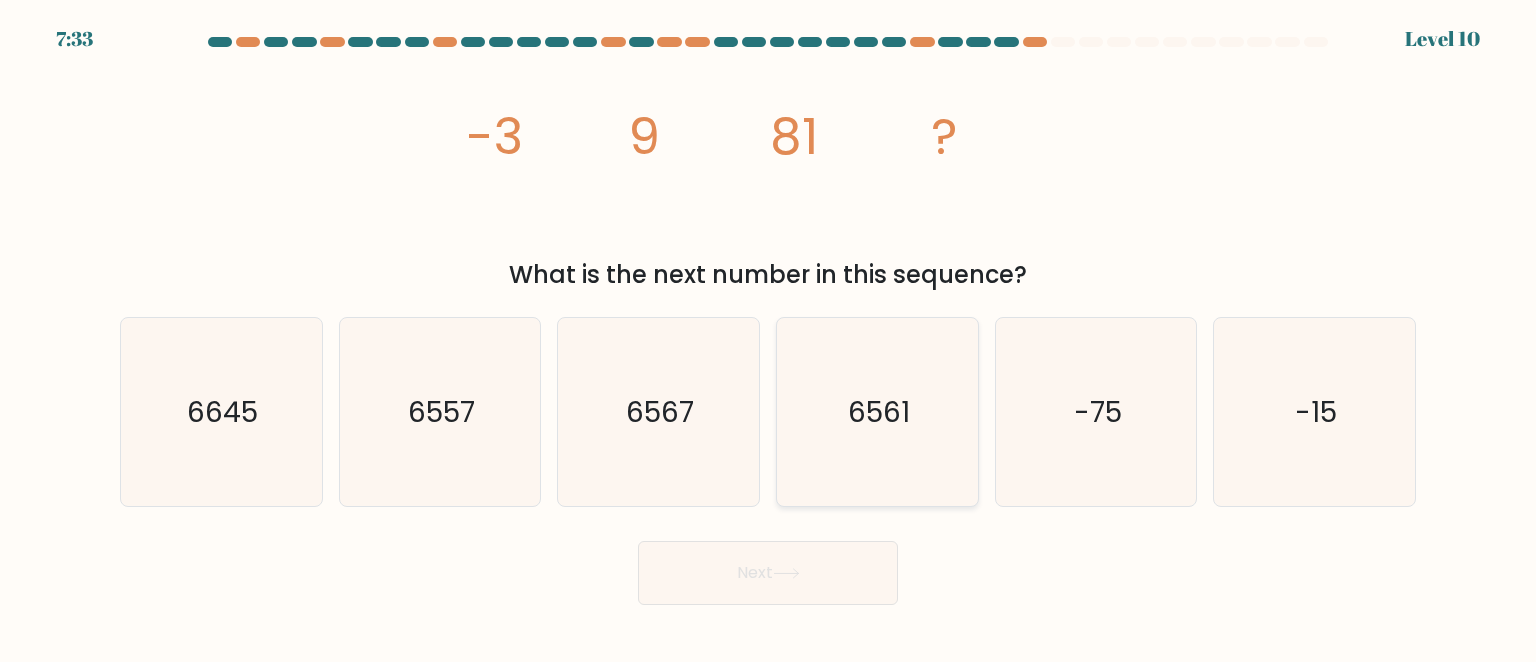 click on "6561" 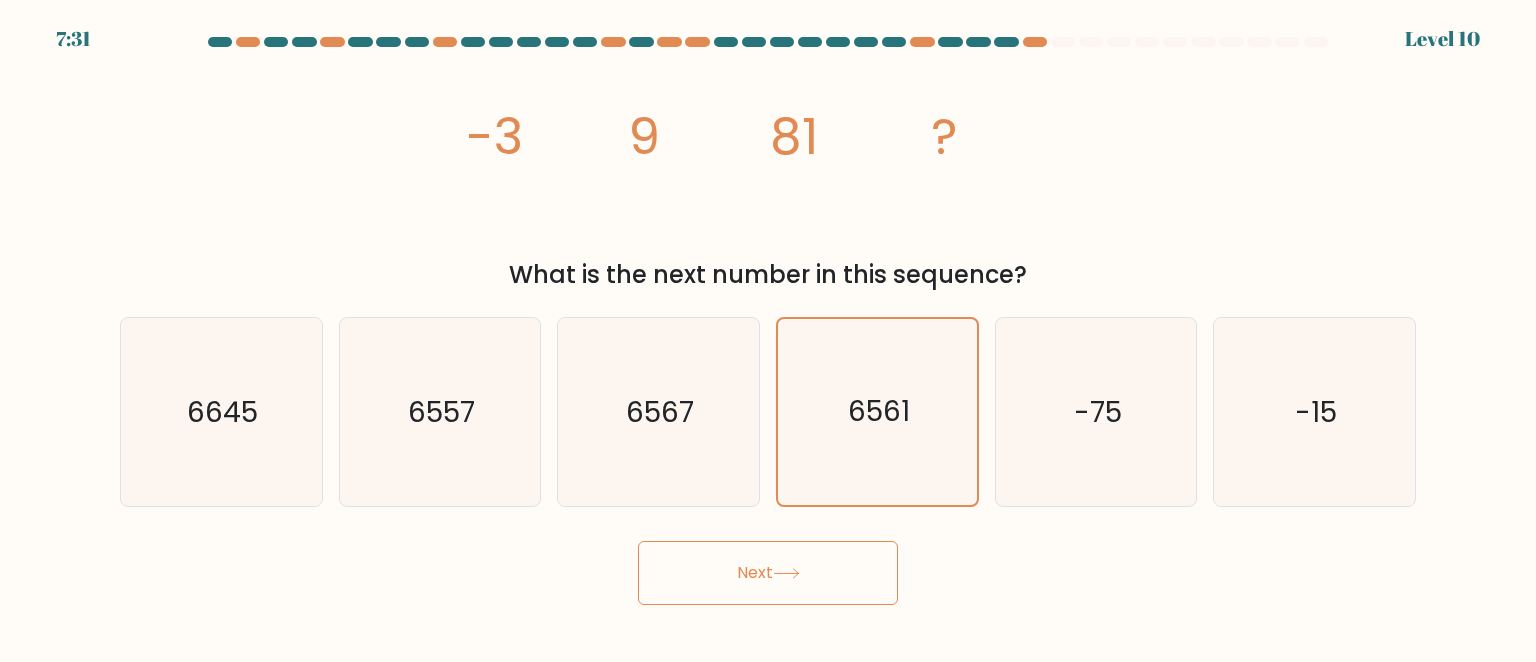 click 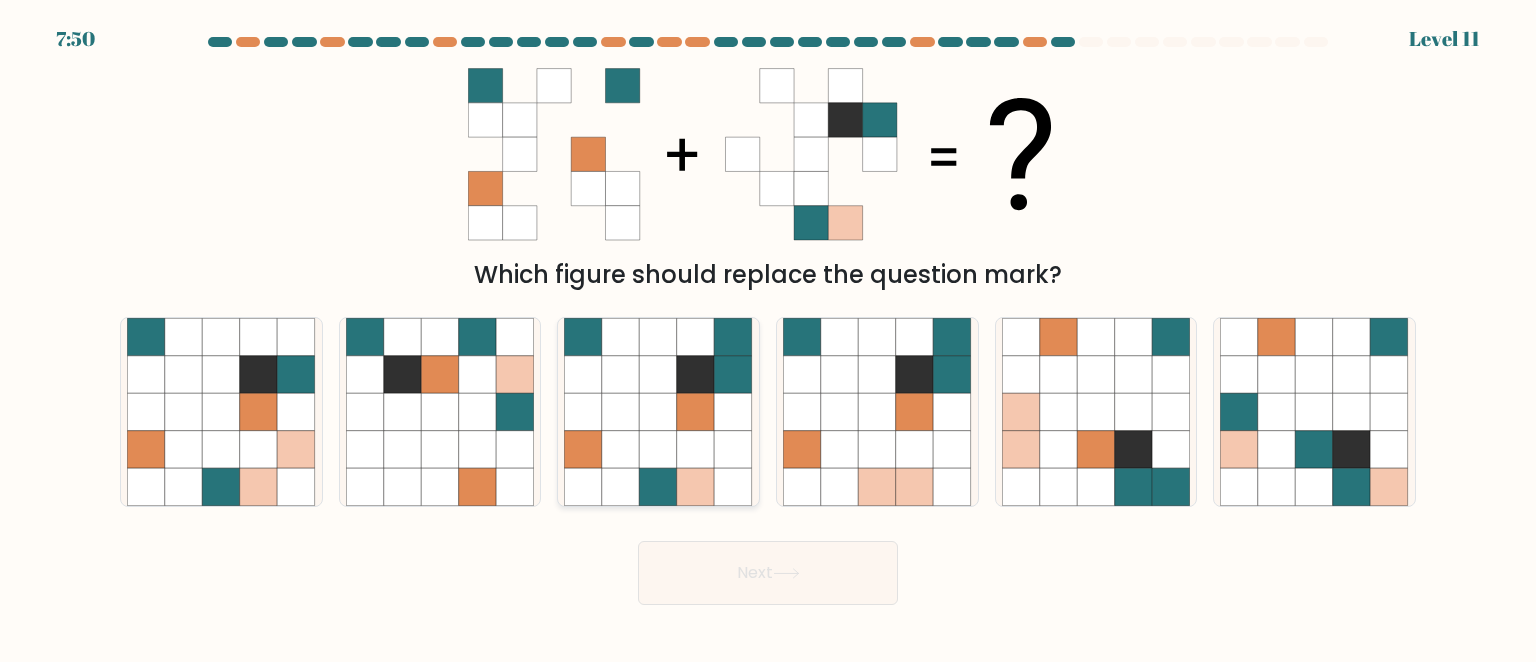 click 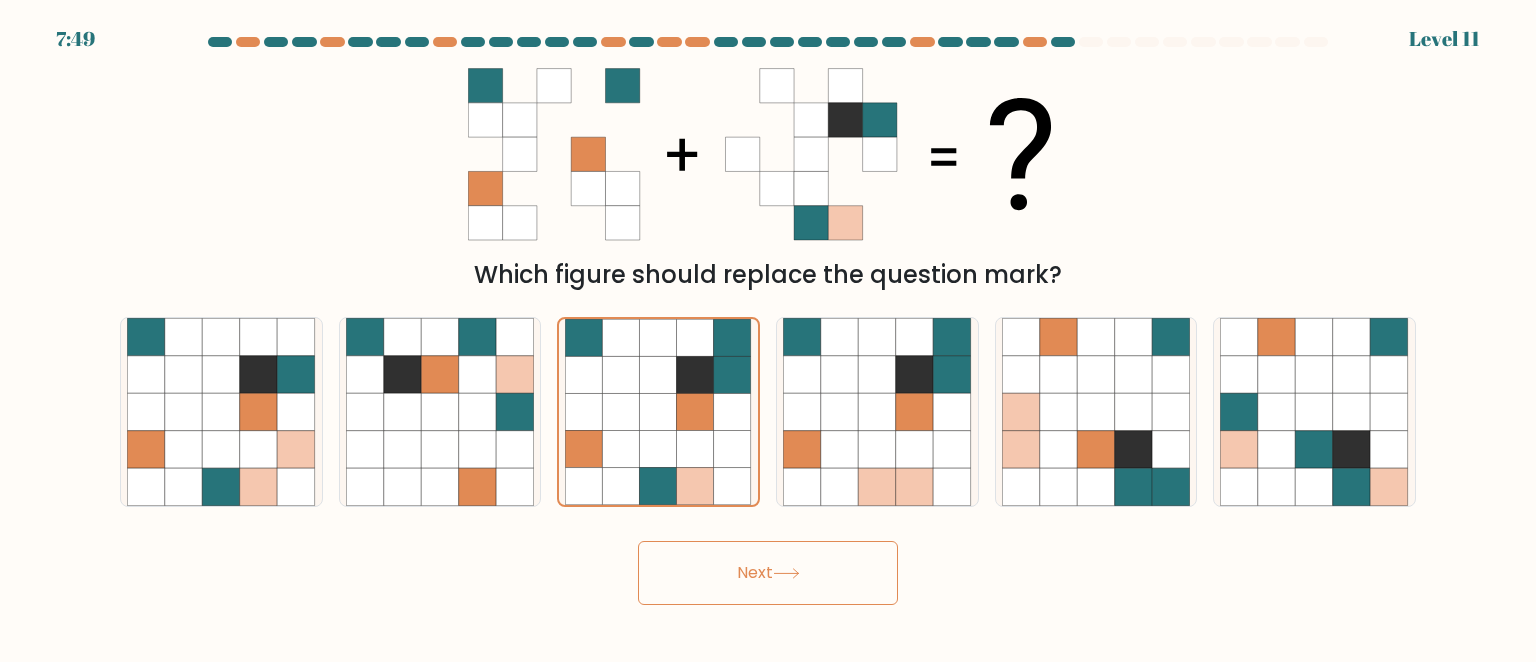 click on "Next" at bounding box center (768, 573) 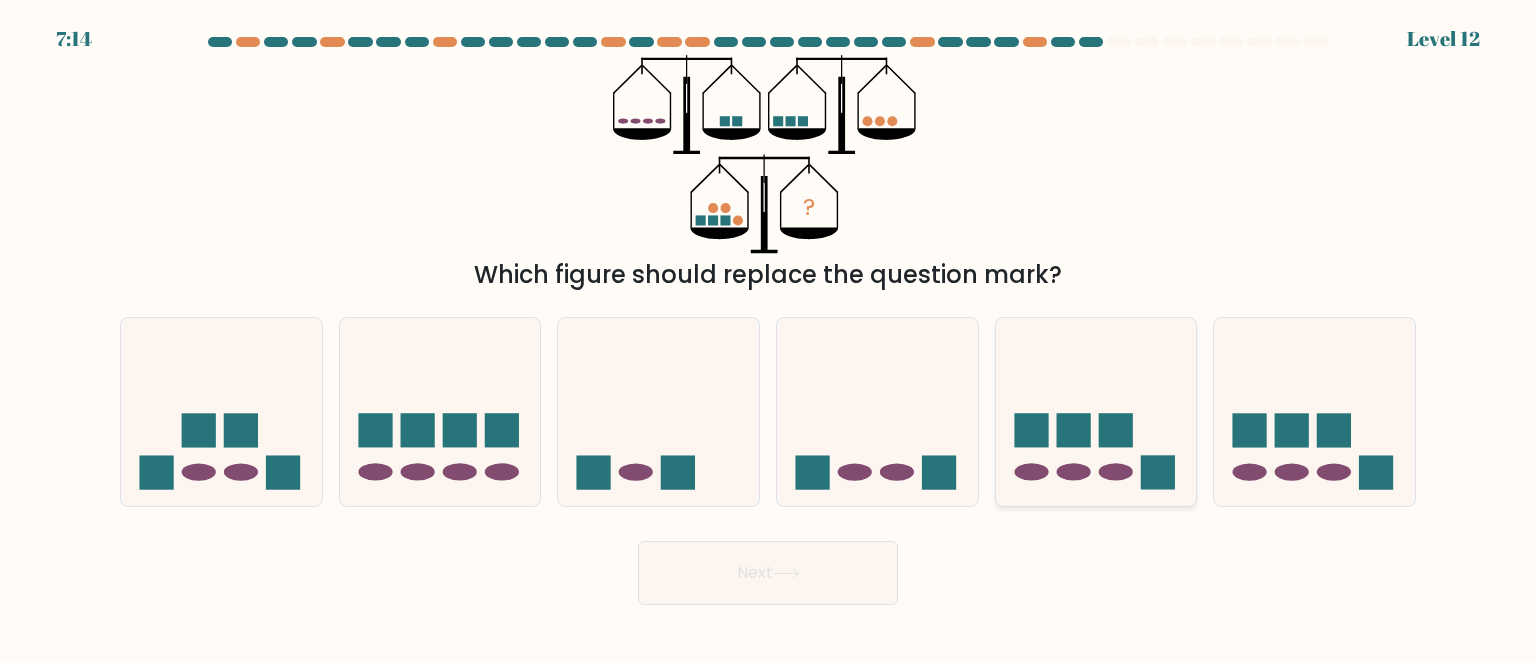 click 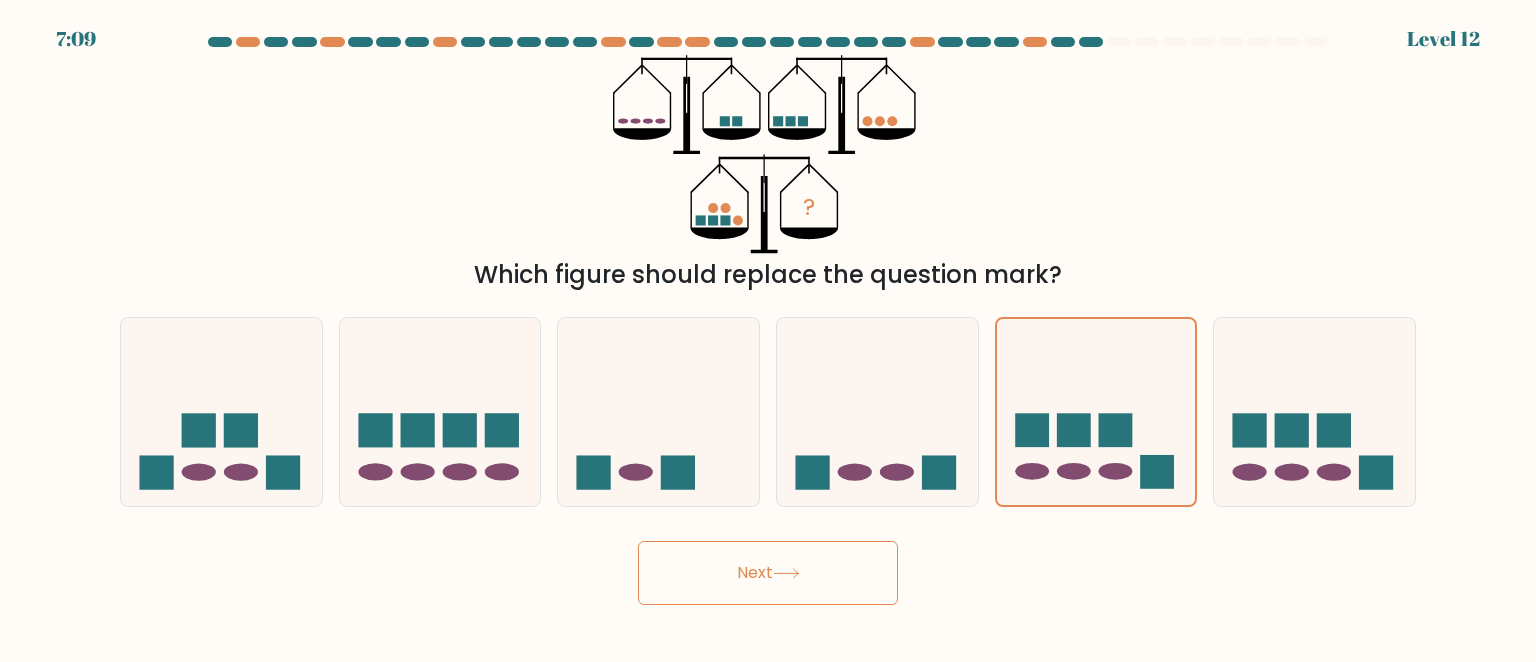 click on "Next" at bounding box center [768, 573] 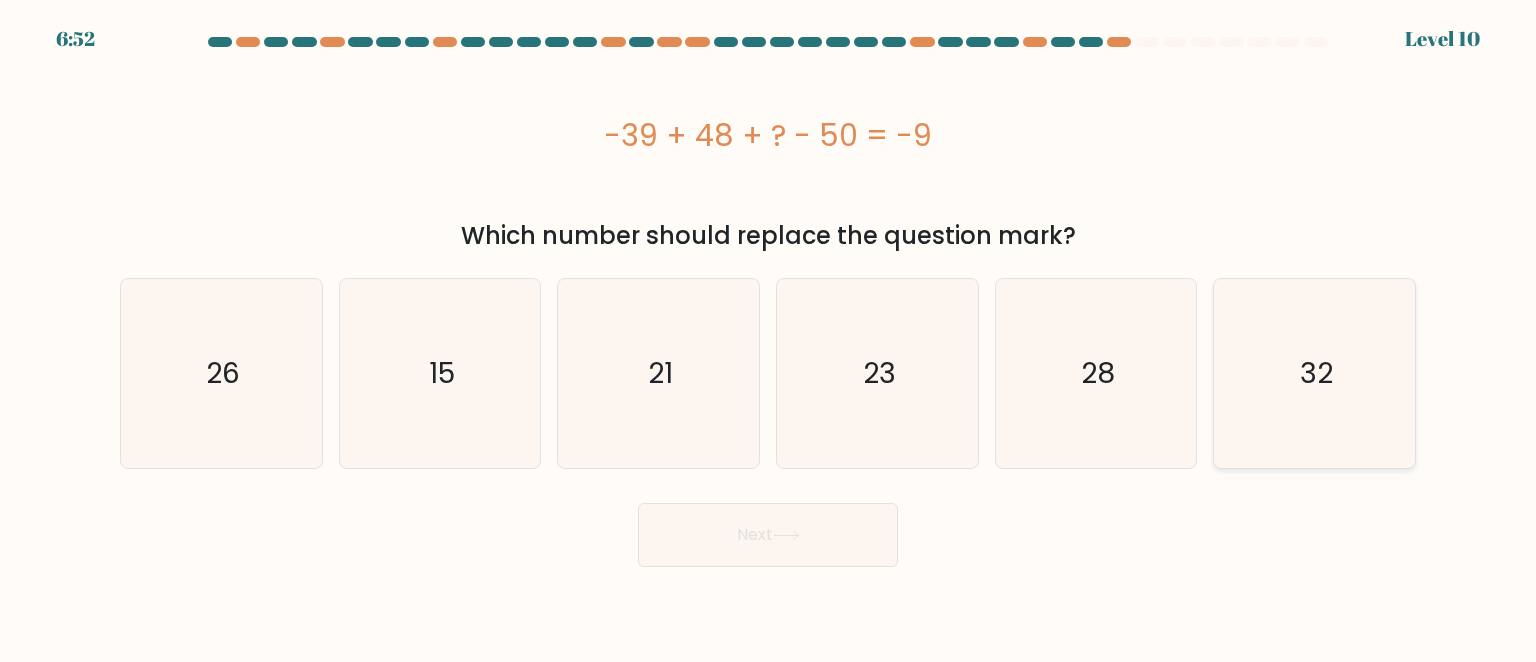 click on "32" 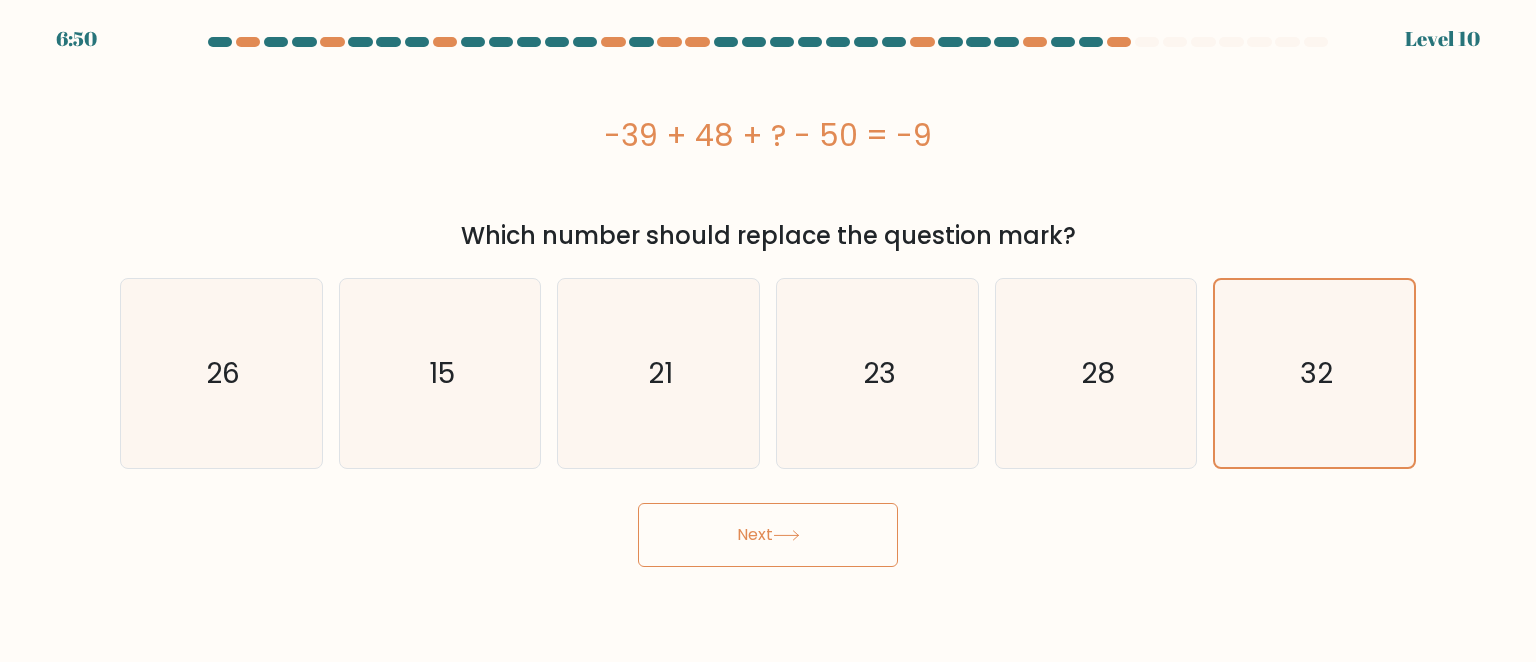 click on "Next" at bounding box center [768, 535] 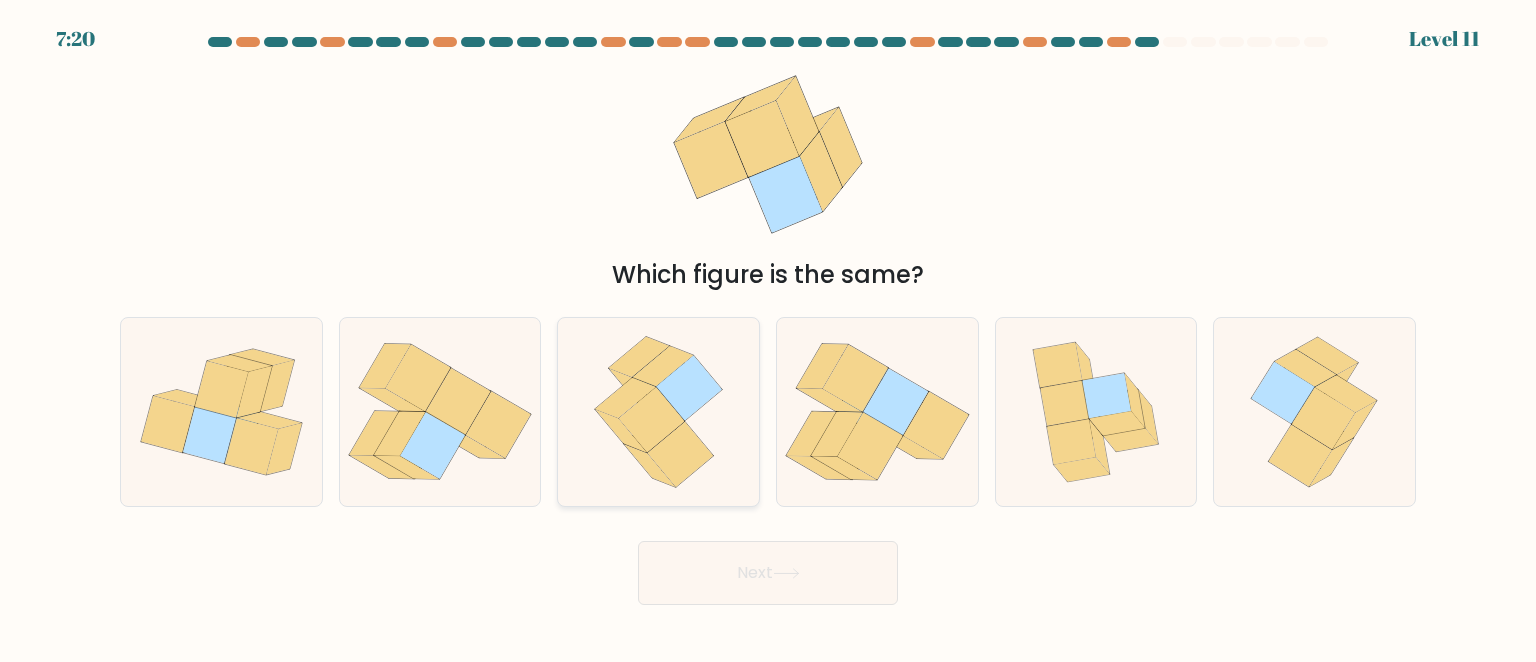 click 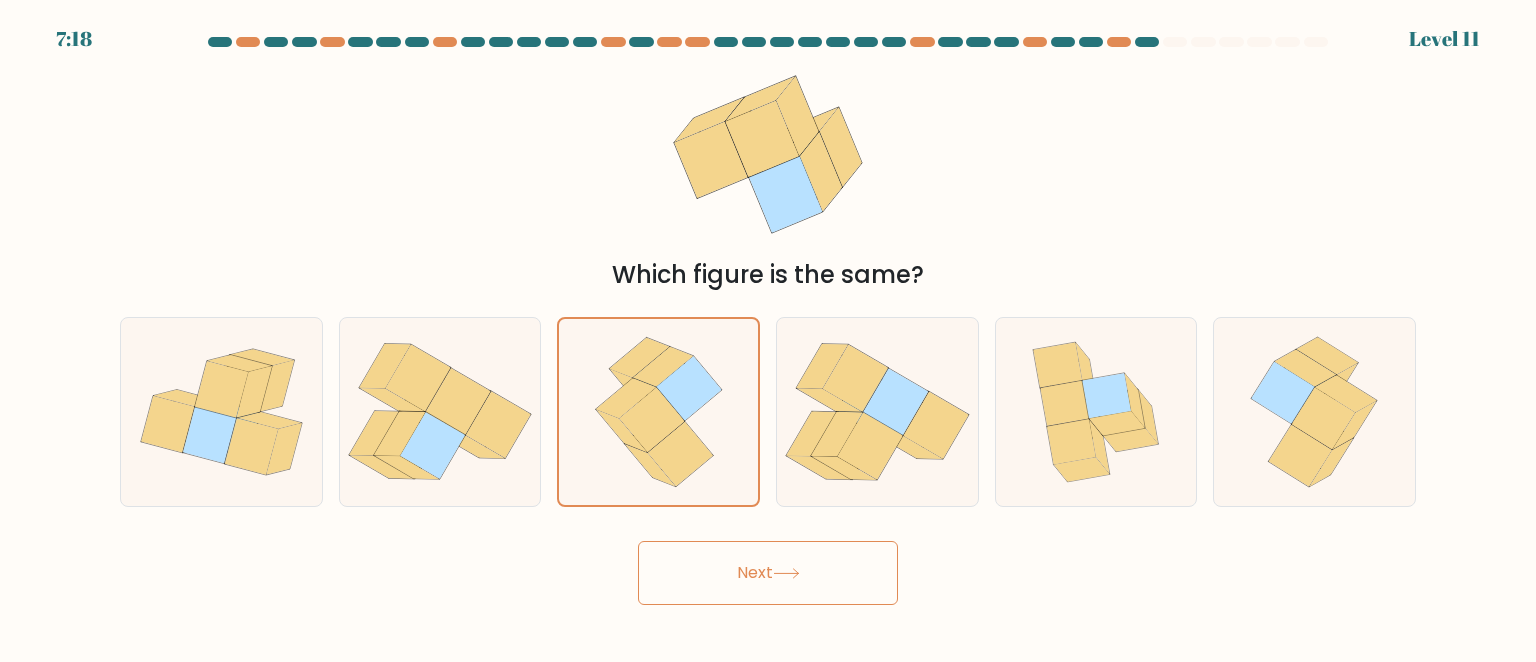 click 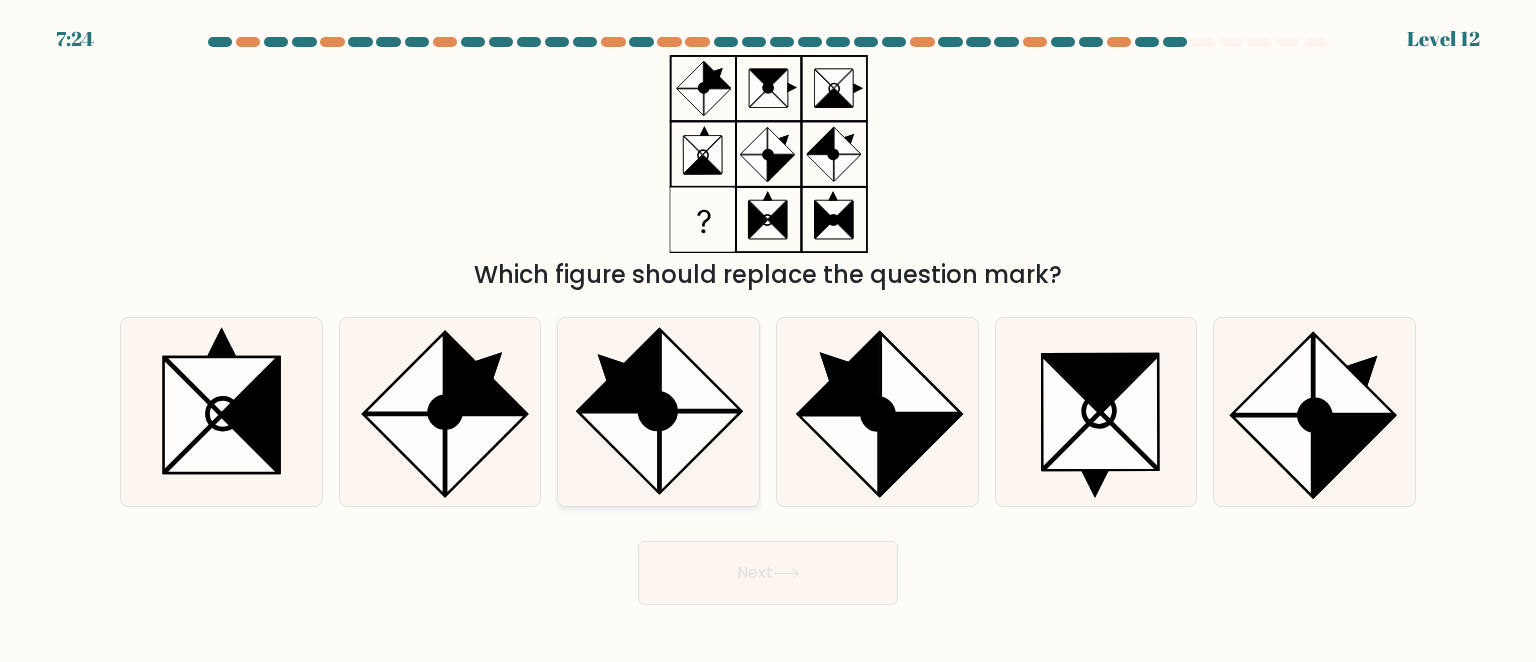 click 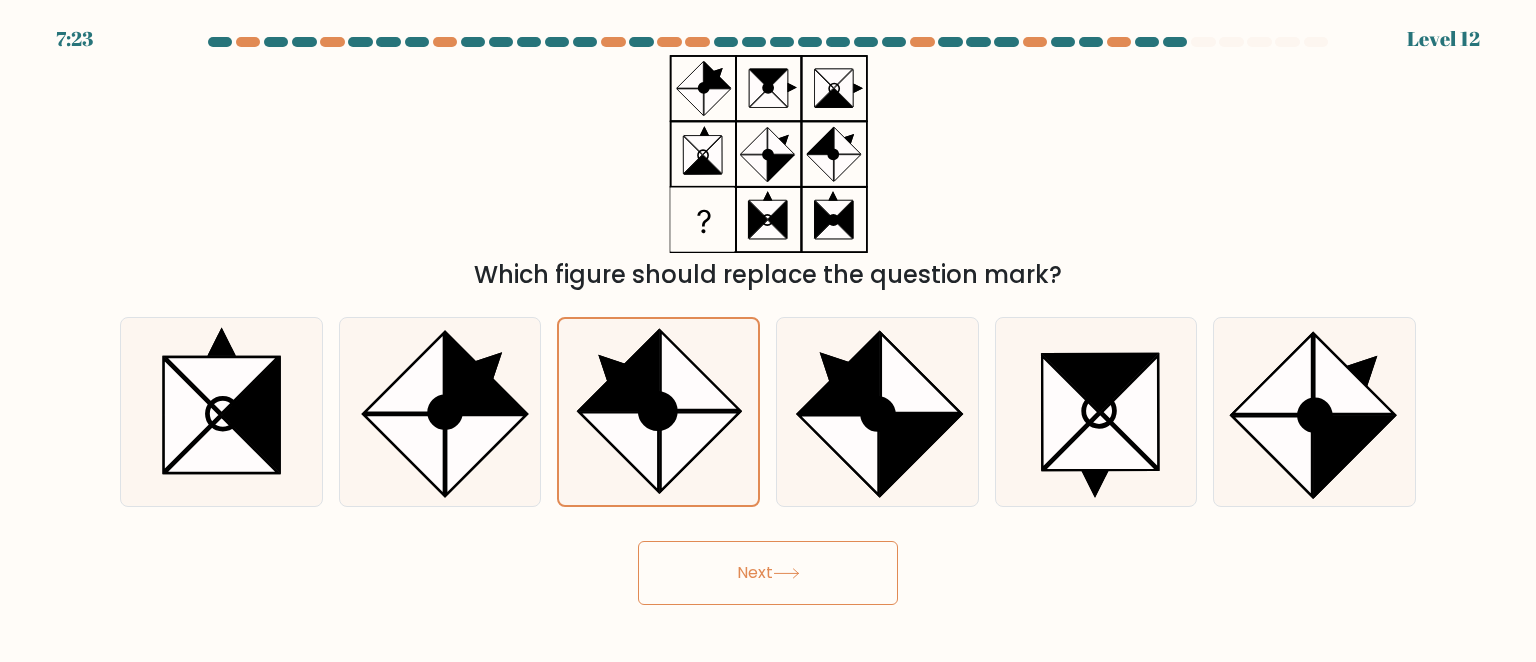 click on "Next" at bounding box center [768, 573] 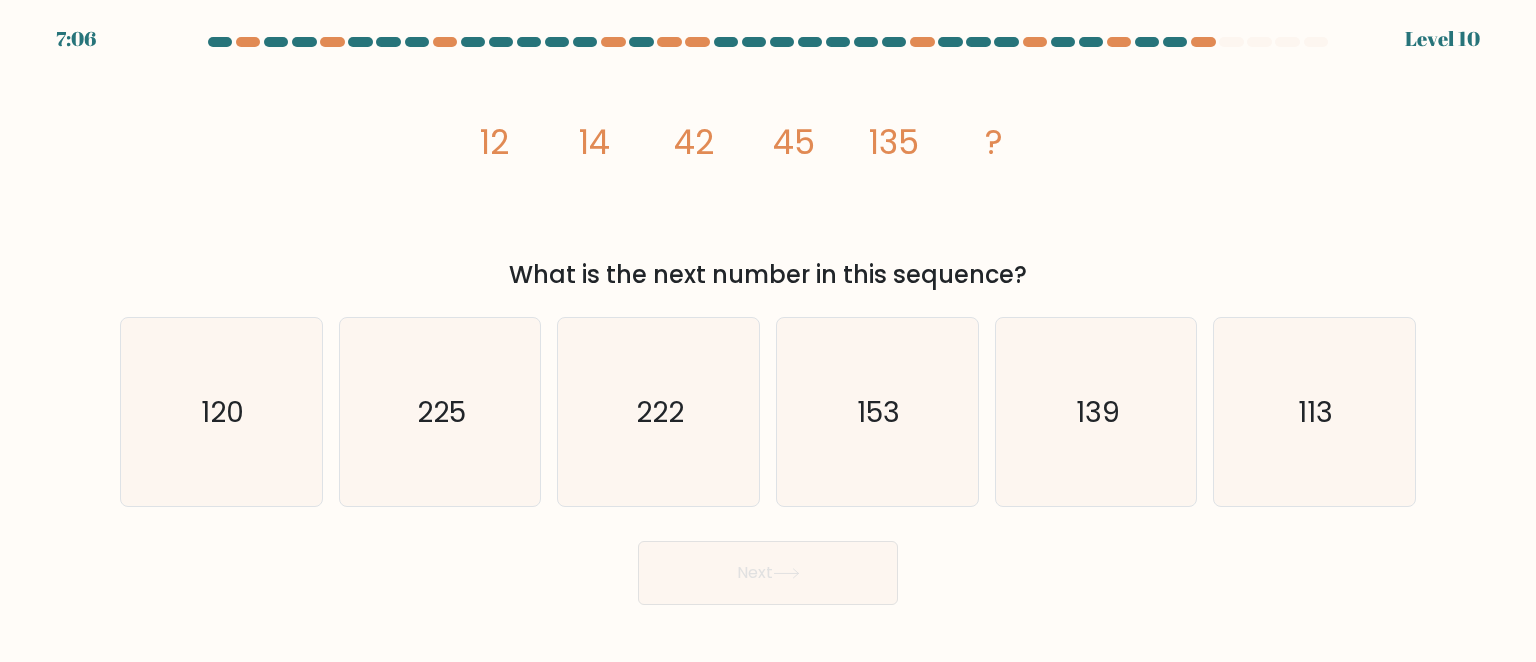 drag, startPoint x: 1031, startPoint y: 281, endPoint x: 445, endPoint y: 139, distance: 602.95935 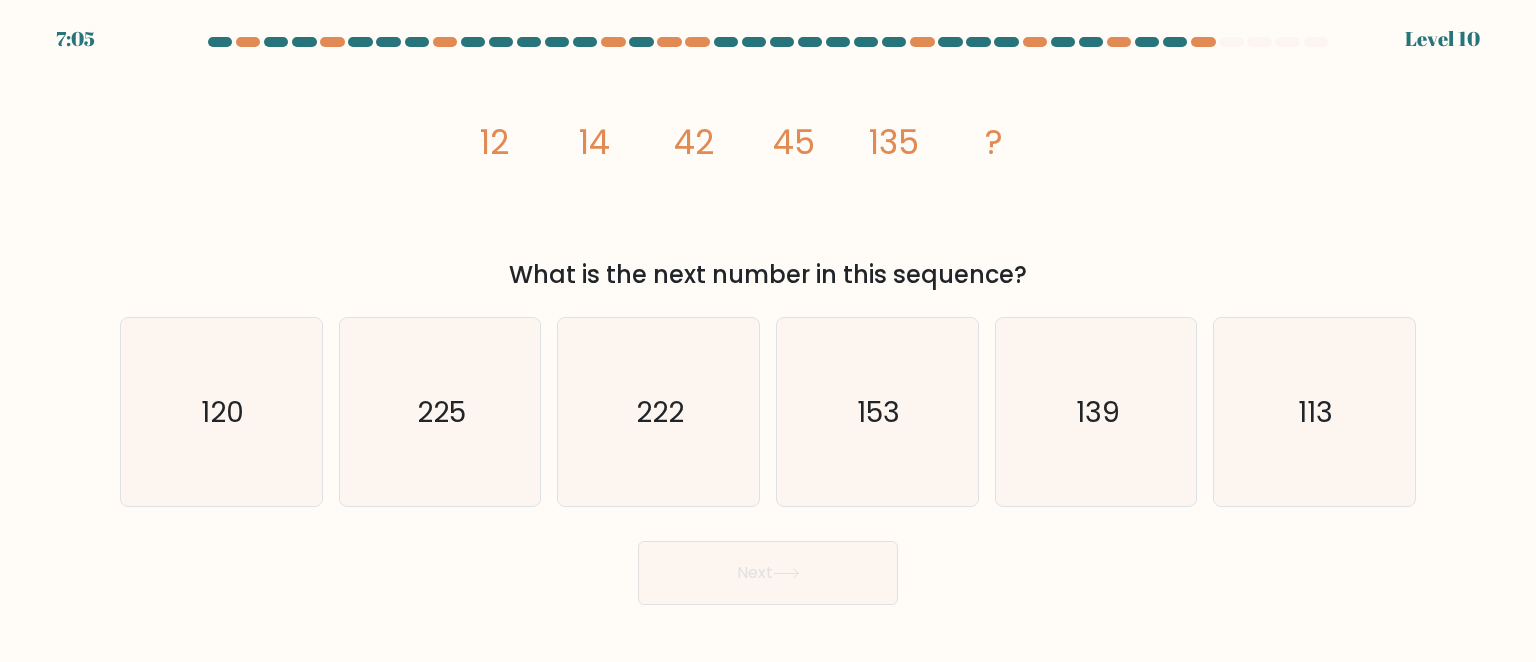 copy on "12
14
42
45
135
?
What is the next number in this sequence?" 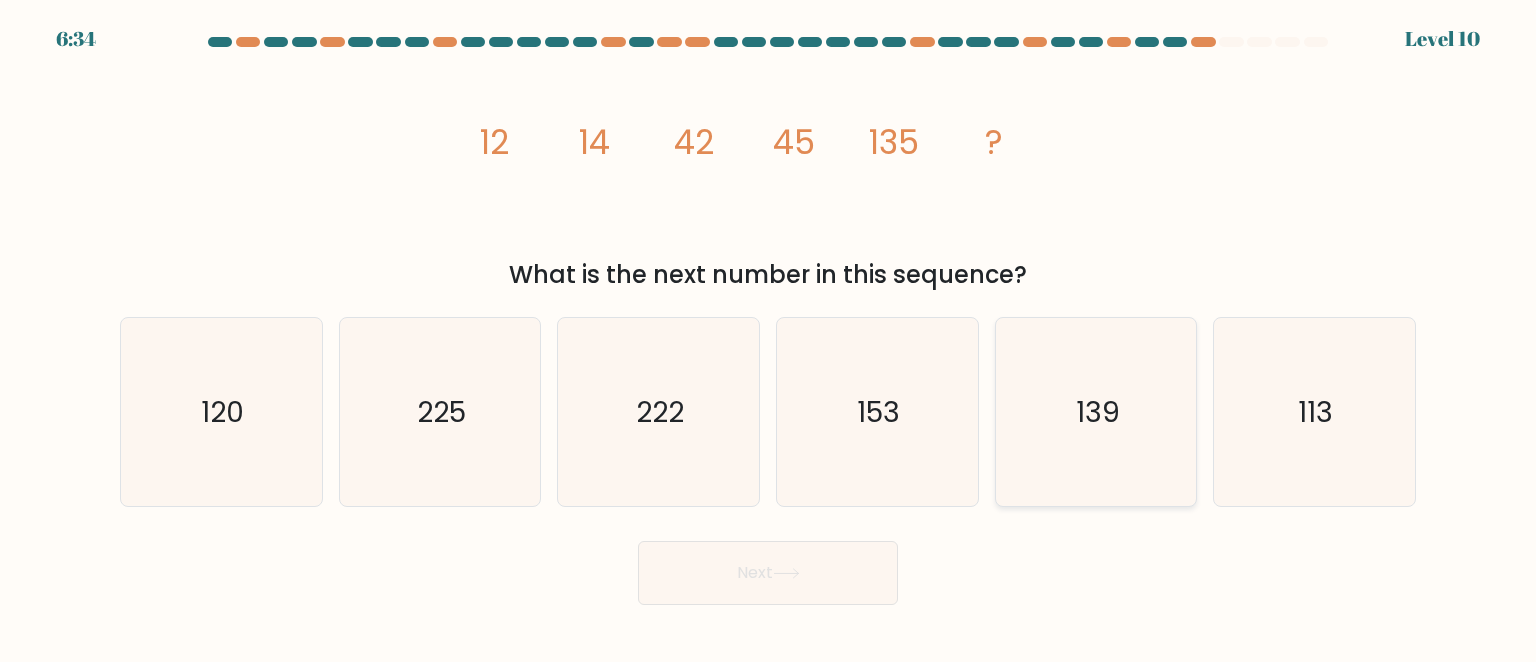 click on "139" 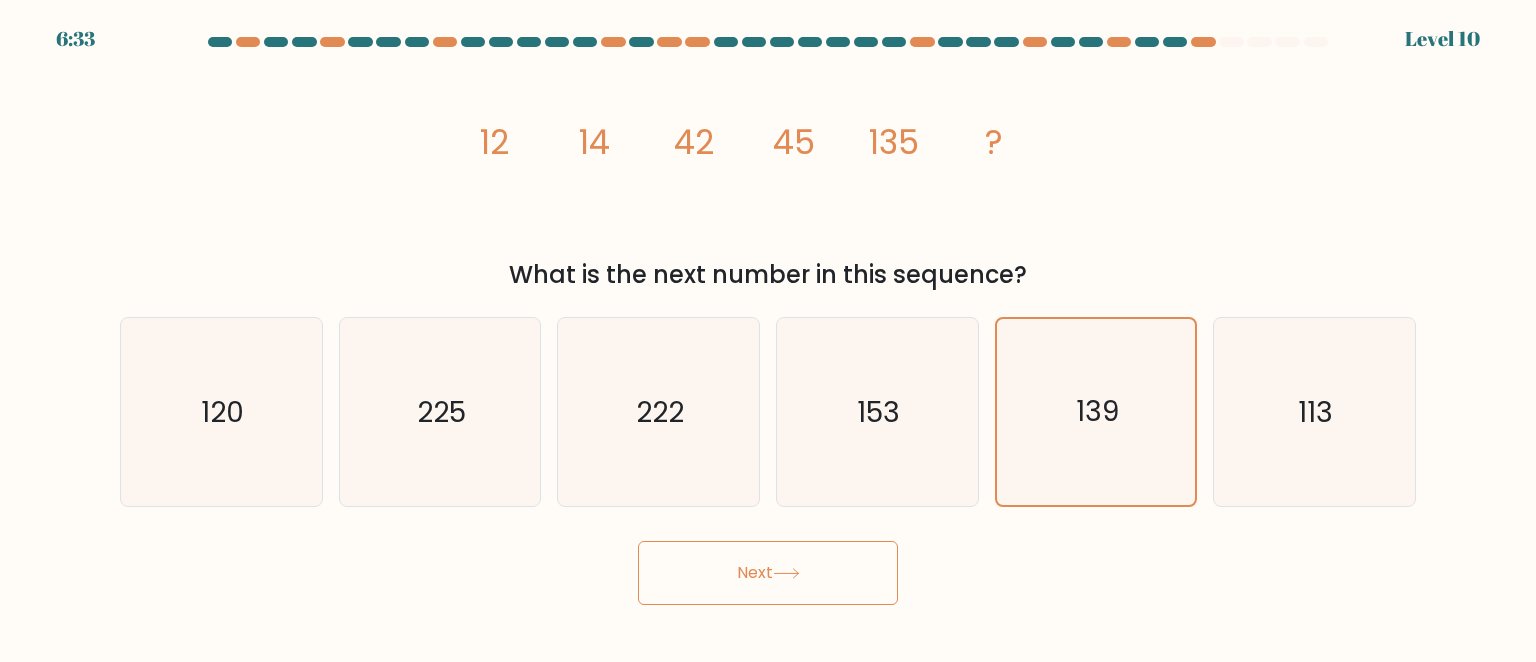 click on "Next" at bounding box center (768, 573) 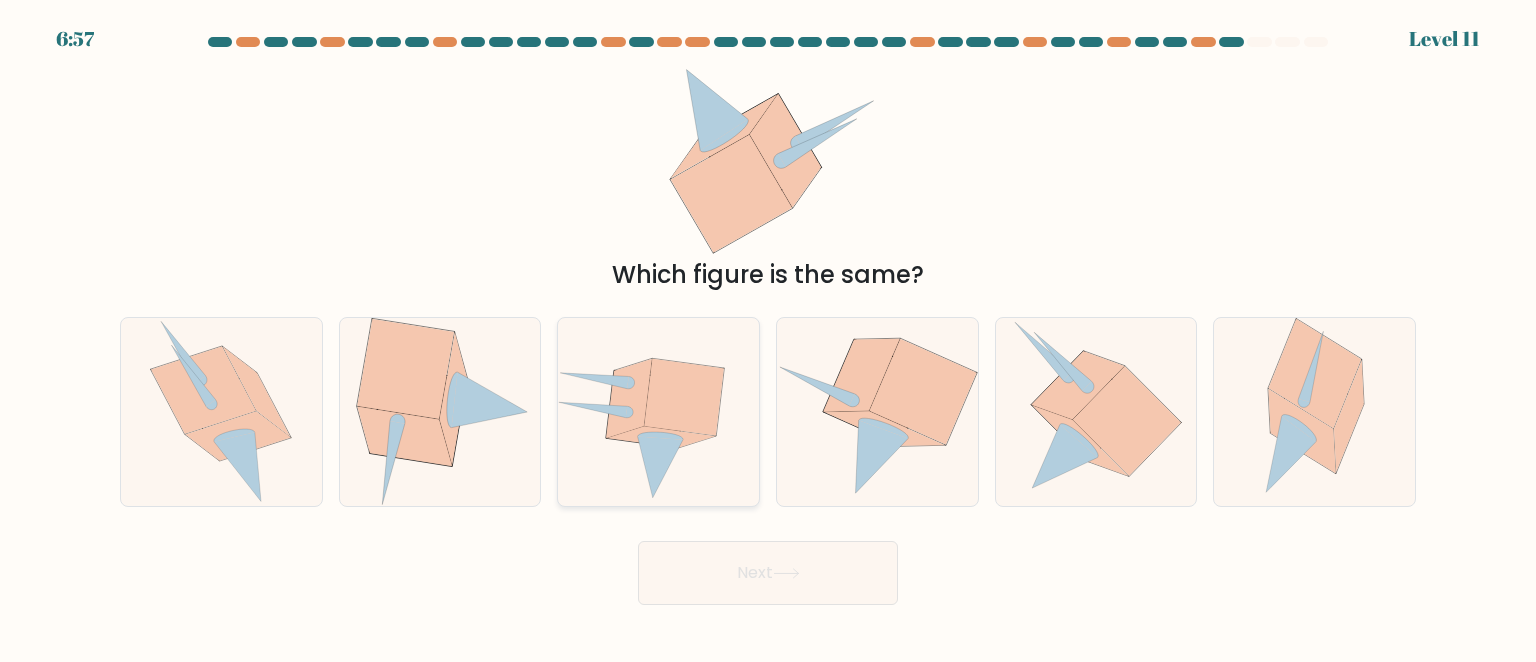 click 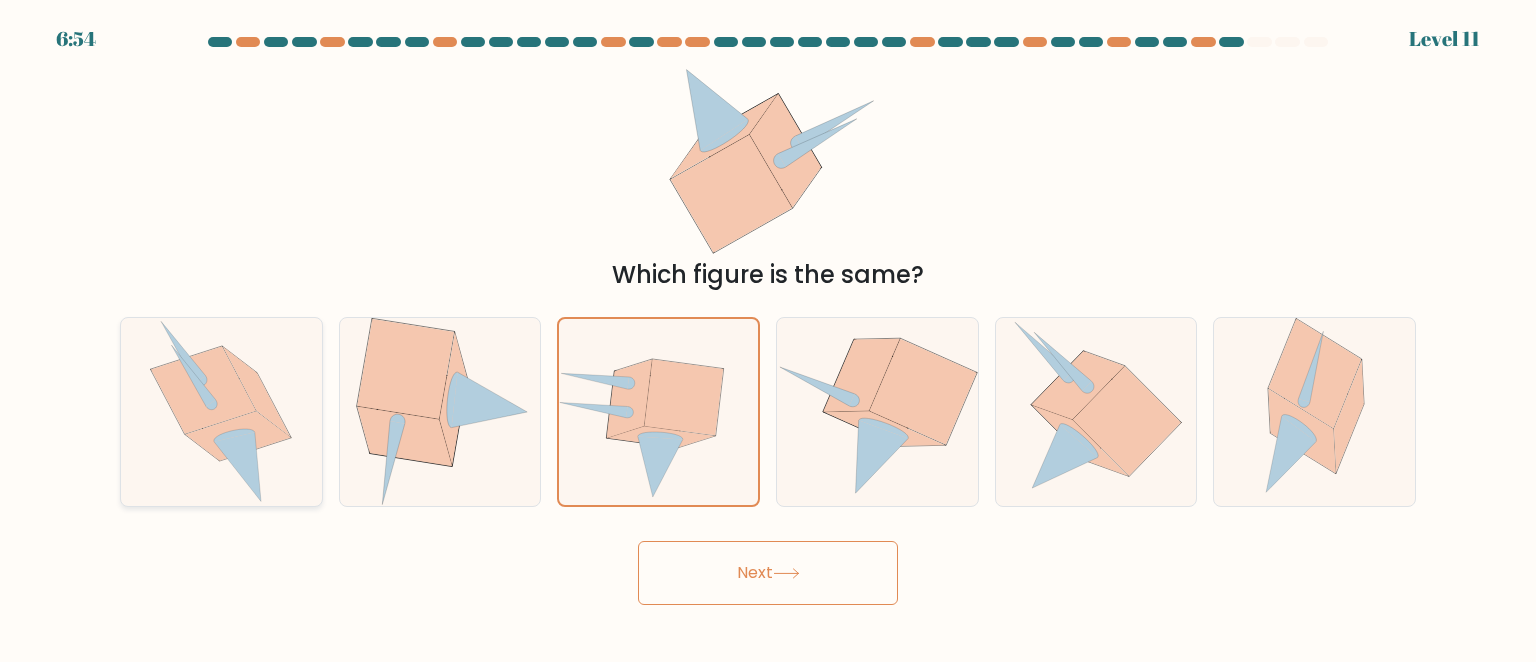 click 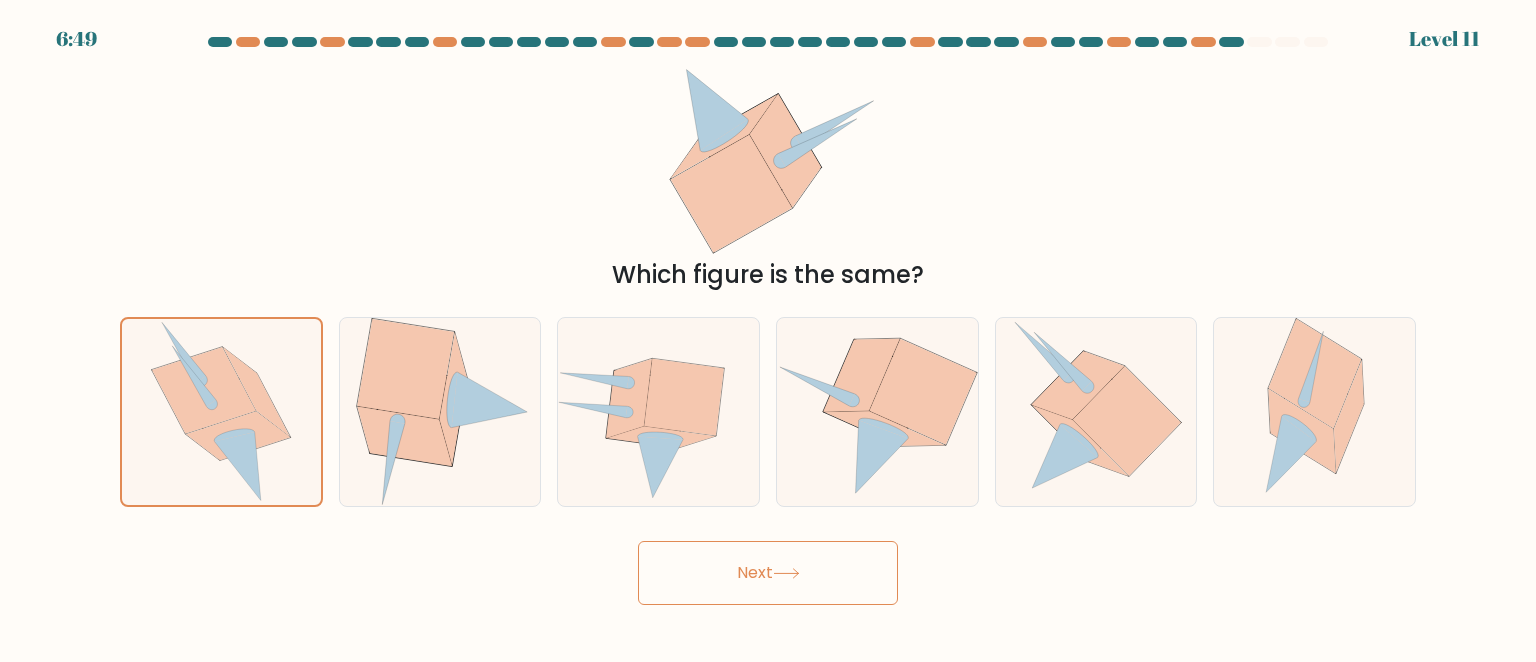 click on "Next" at bounding box center [768, 573] 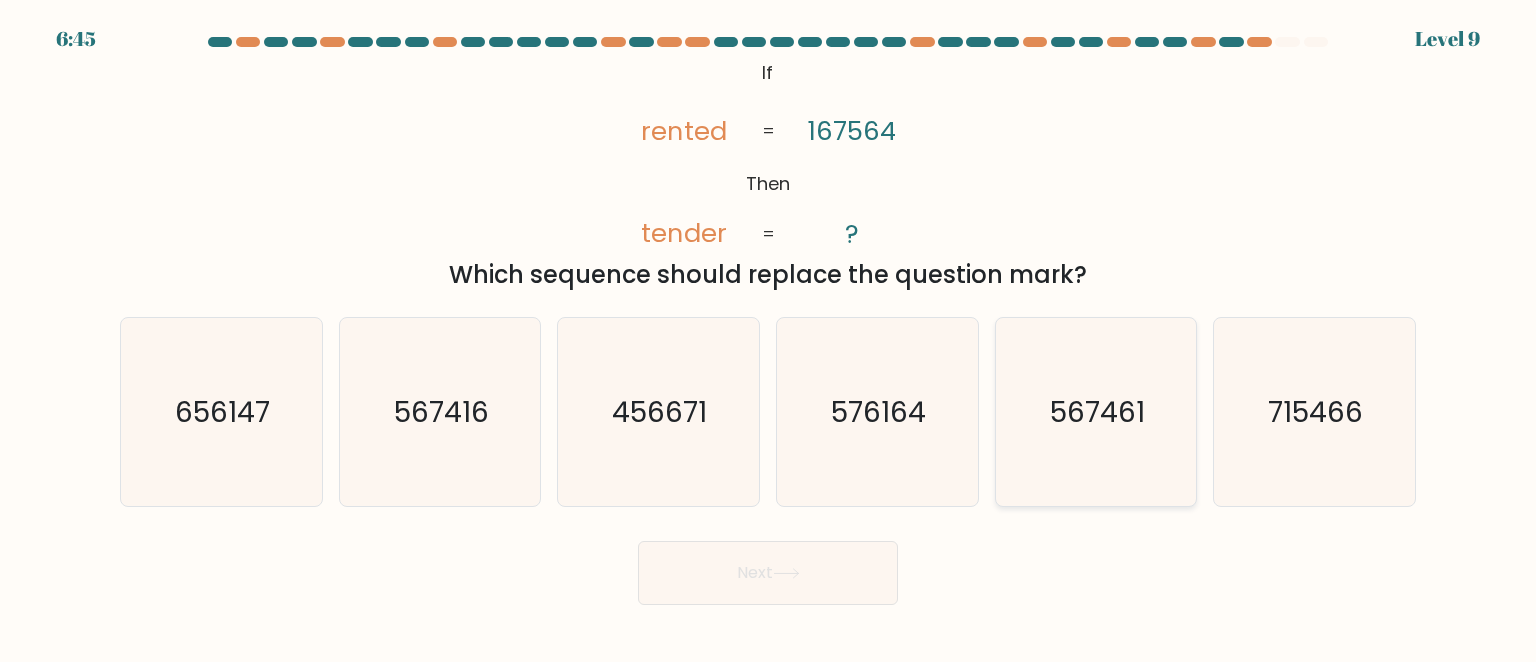 click on "567461" 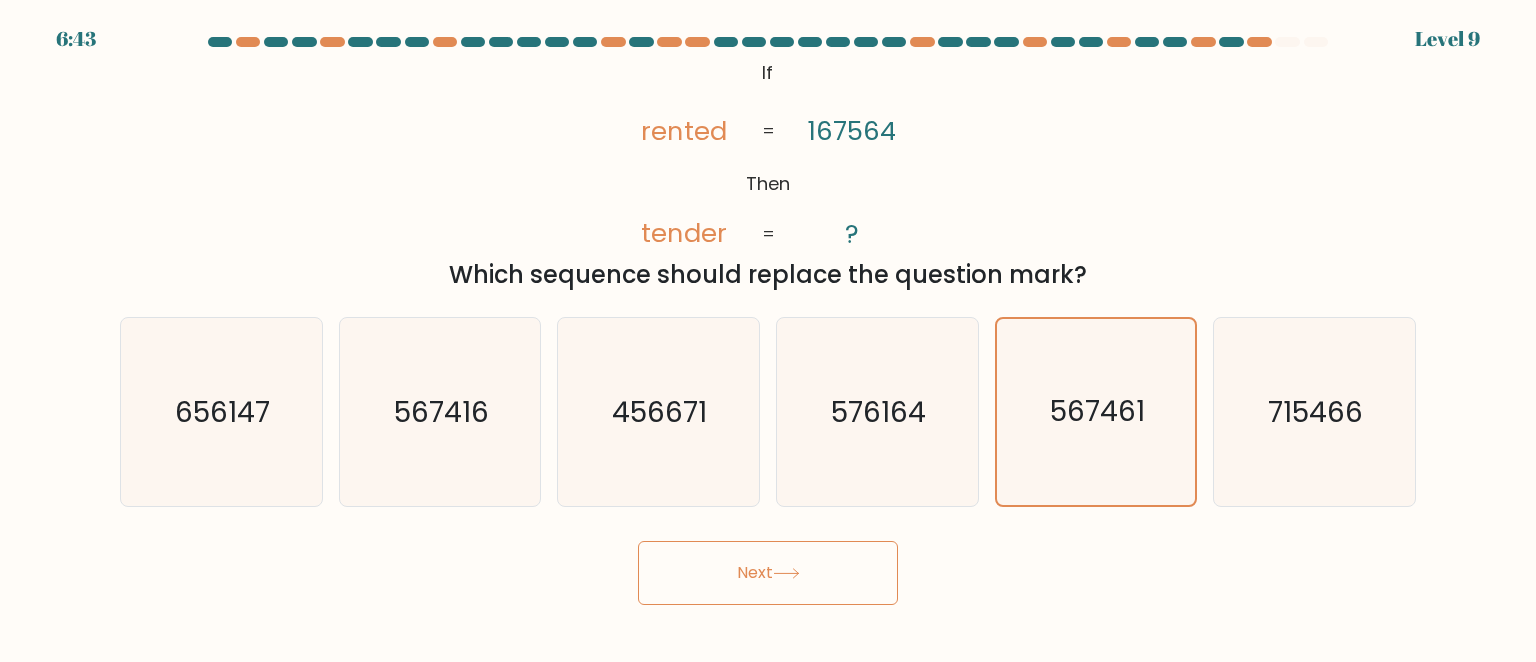 click on "Next" at bounding box center (768, 573) 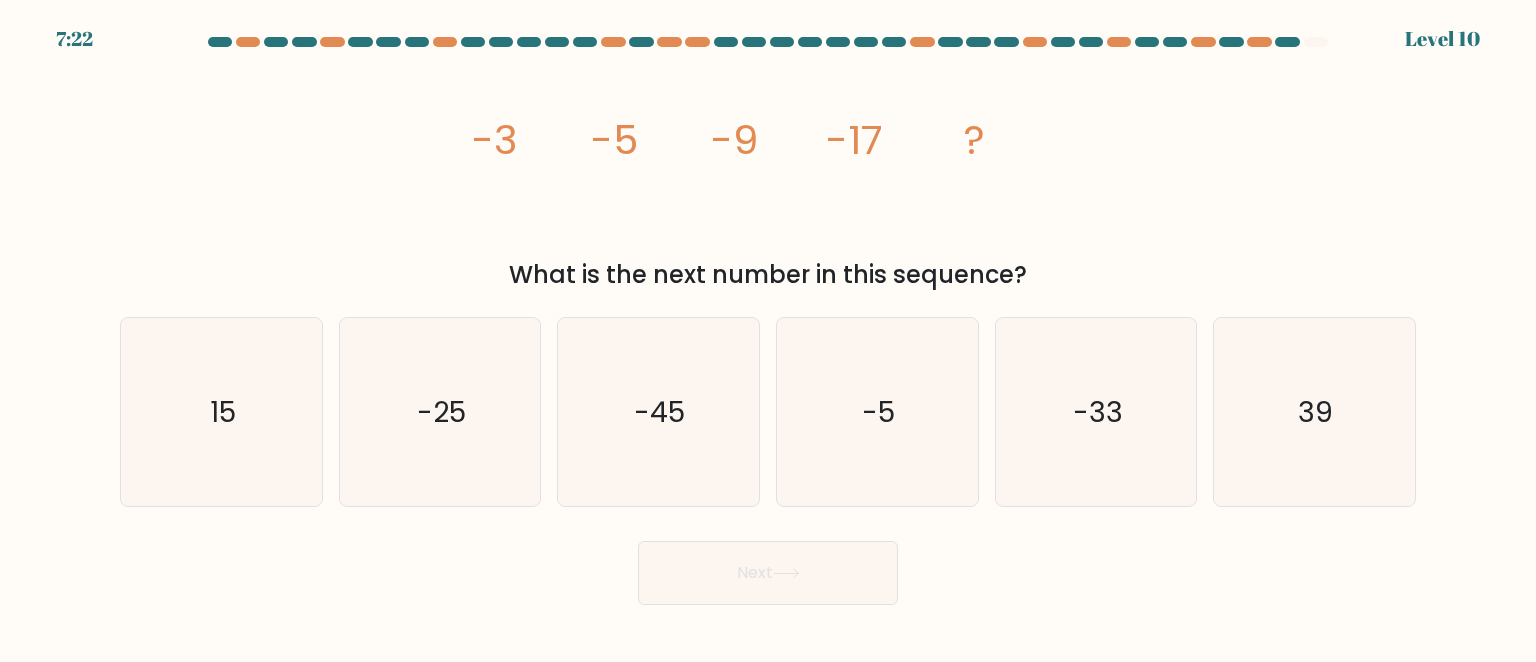 drag, startPoint x: 1031, startPoint y: 275, endPoint x: 475, endPoint y: 139, distance: 572.3915 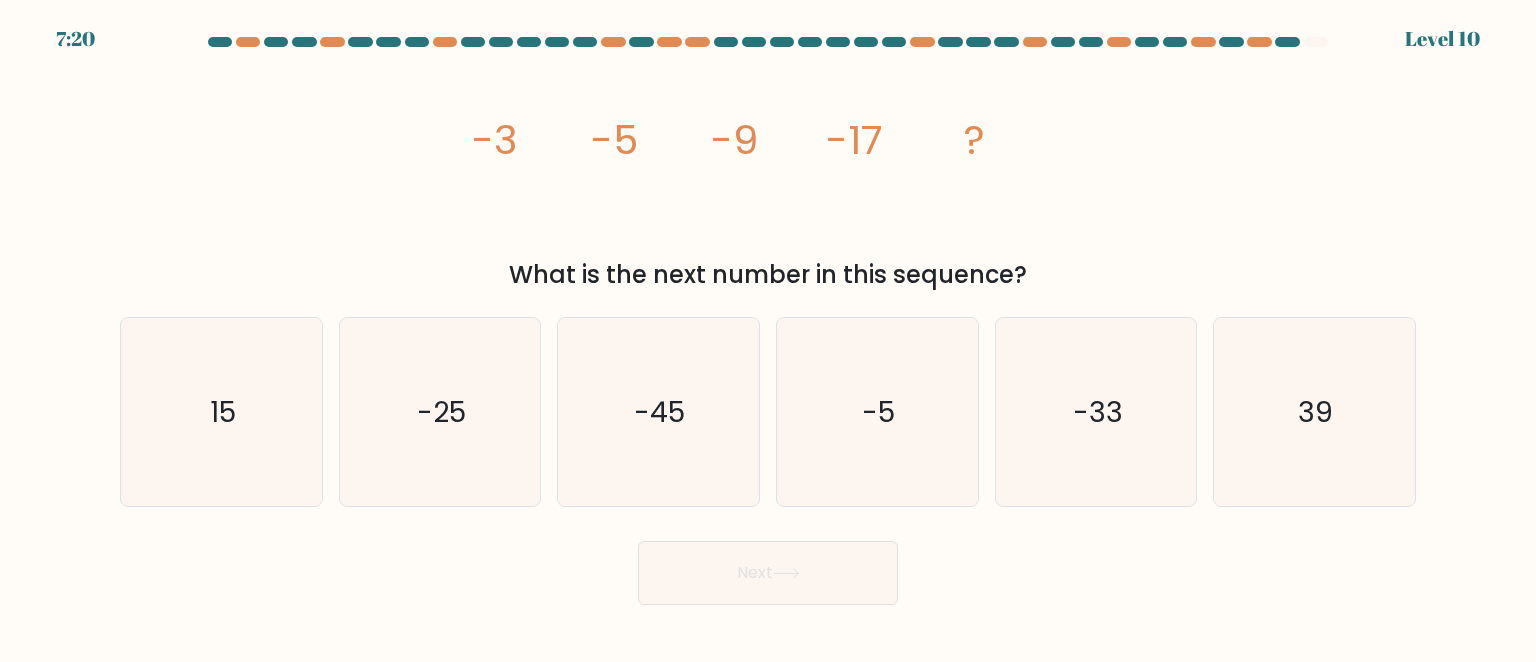 copy on "-3
-5
-9
-17
?
What is the next number in this sequence?" 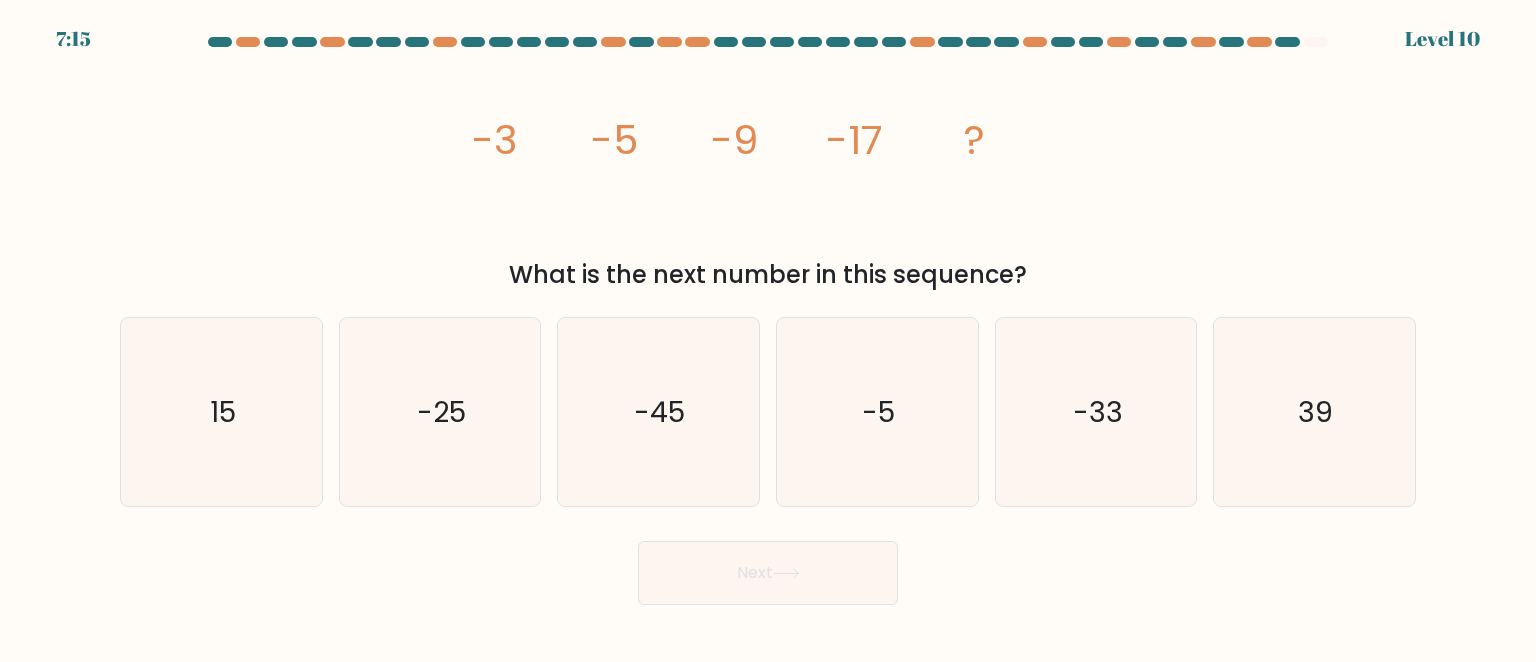 click on "-9" 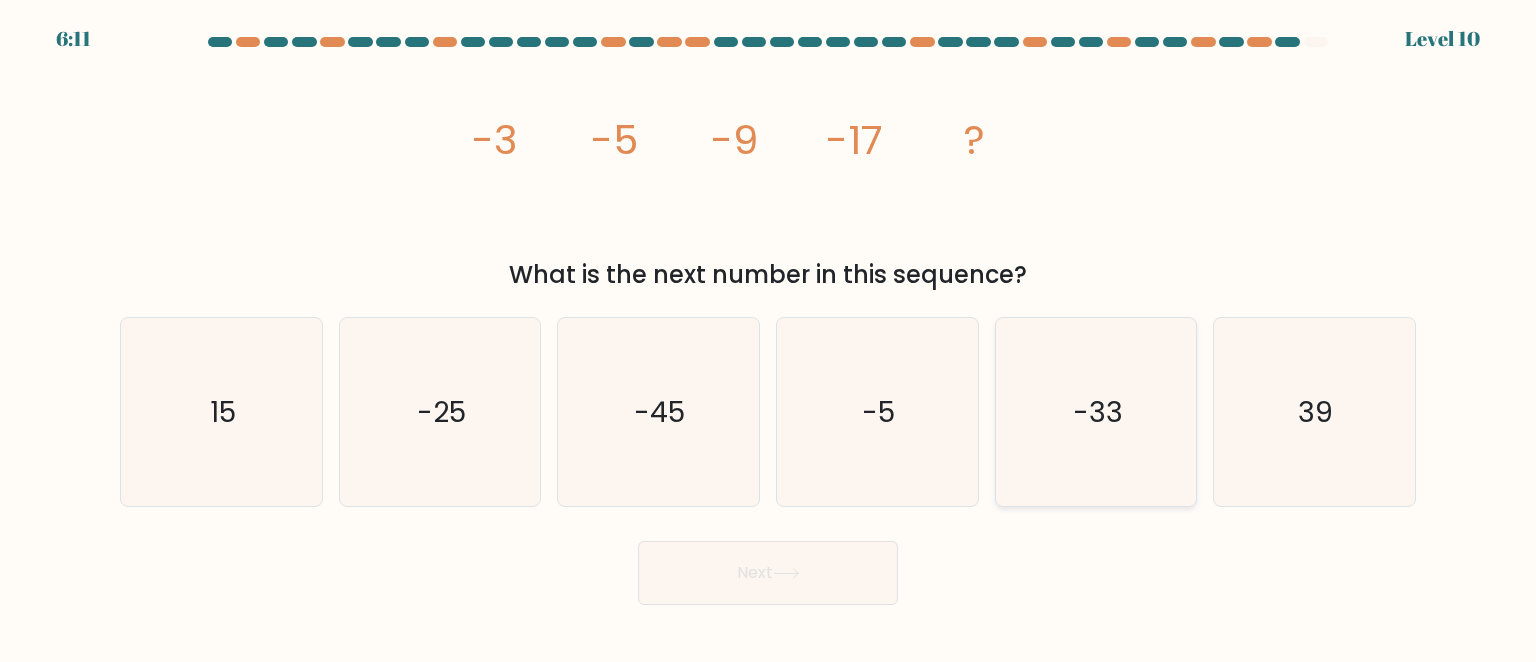 click on "-33" 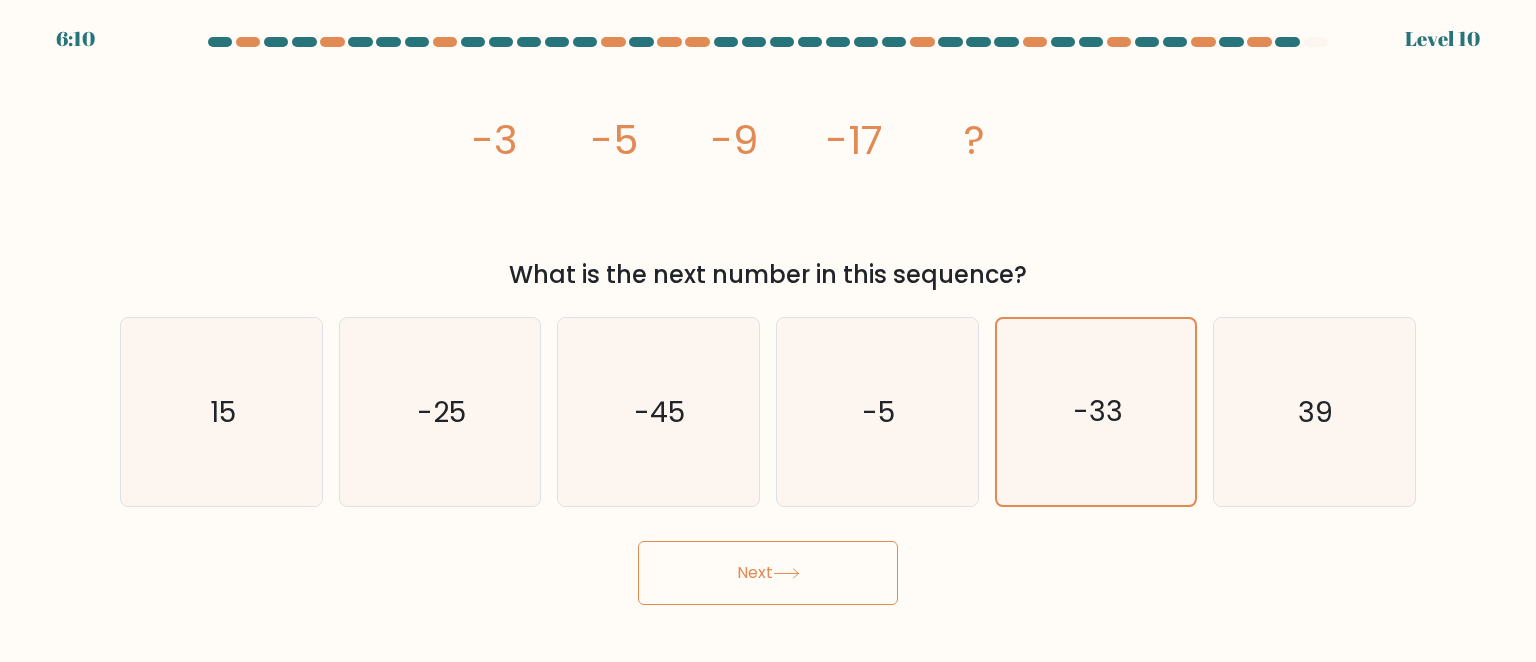 click 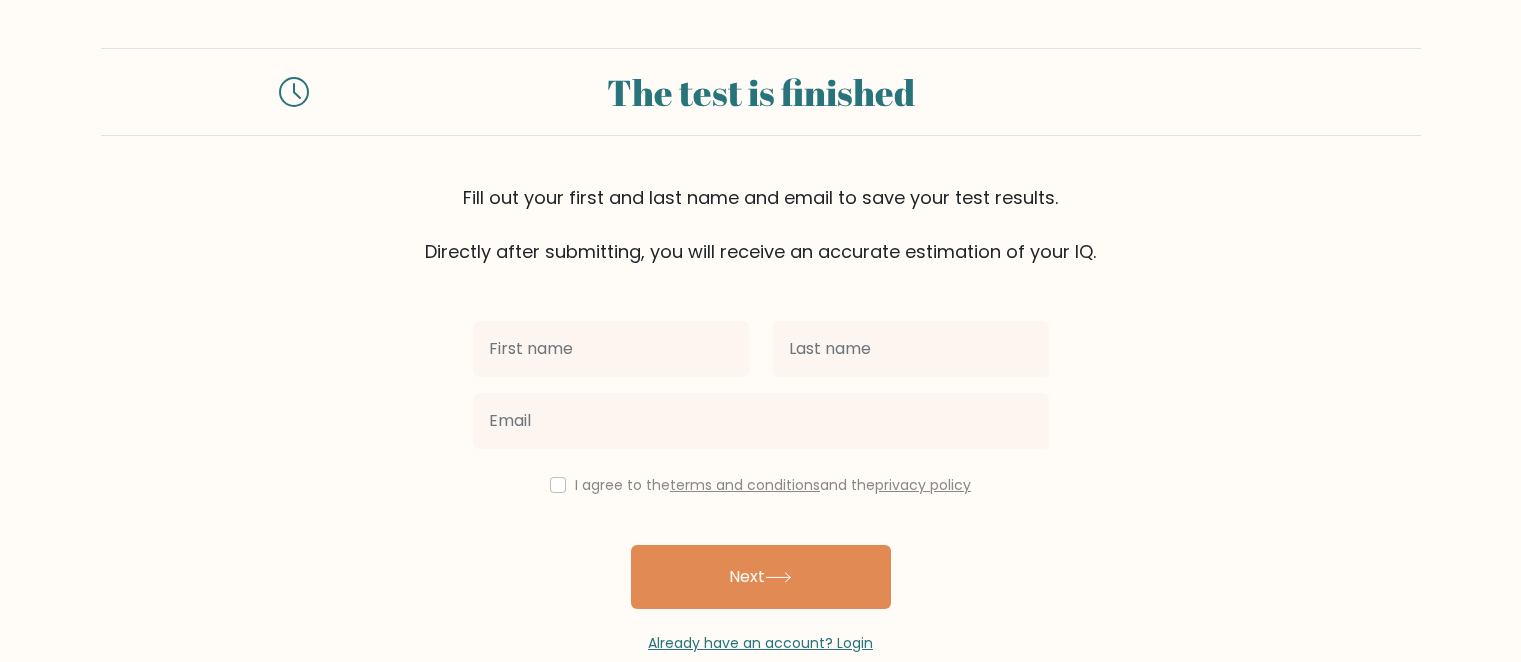 scroll, scrollTop: 0, scrollLeft: 0, axis: both 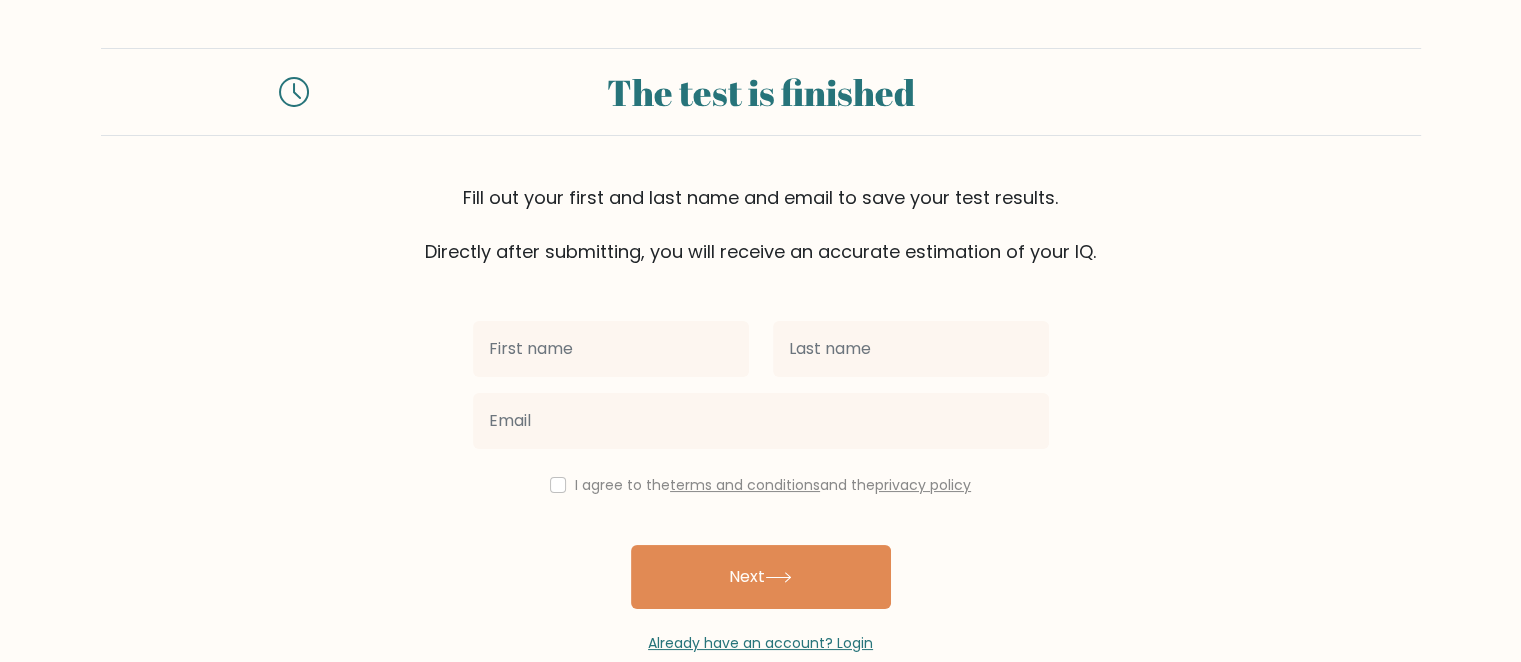 click at bounding box center (611, 349) 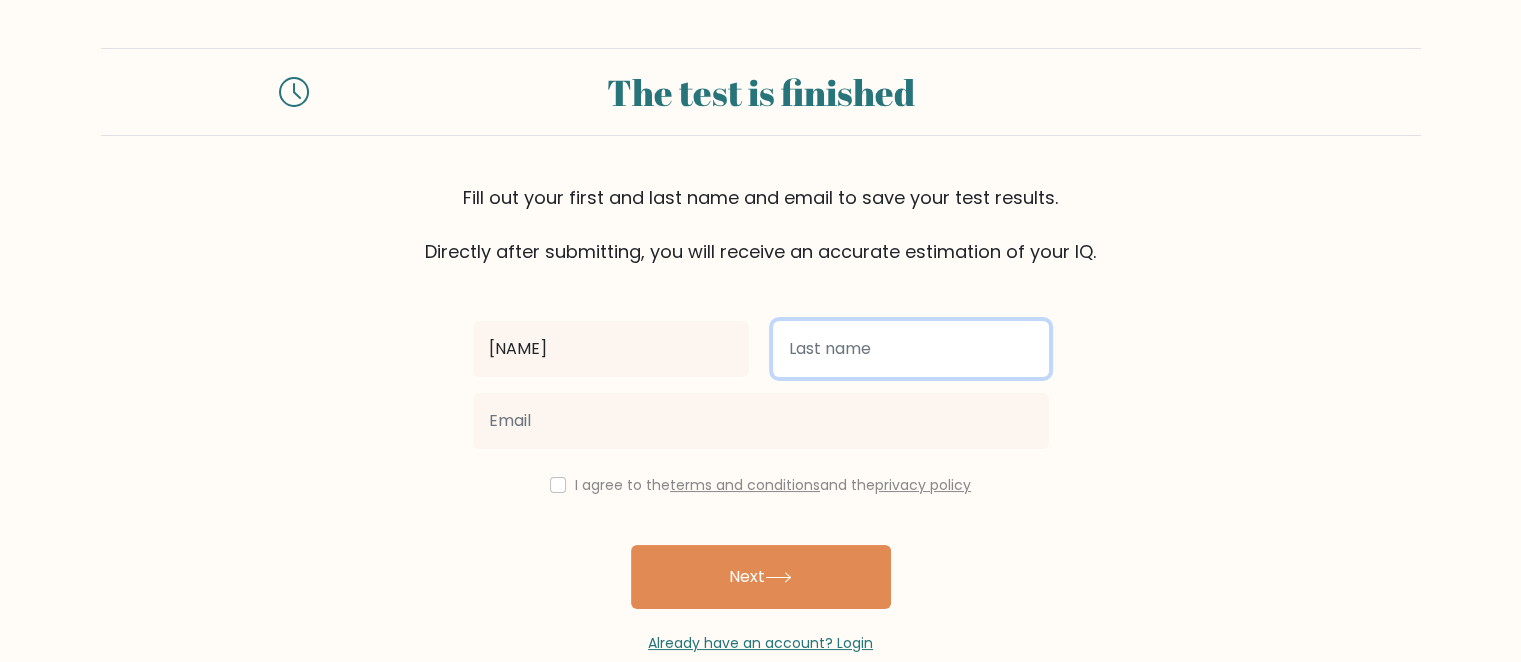 click at bounding box center [911, 349] 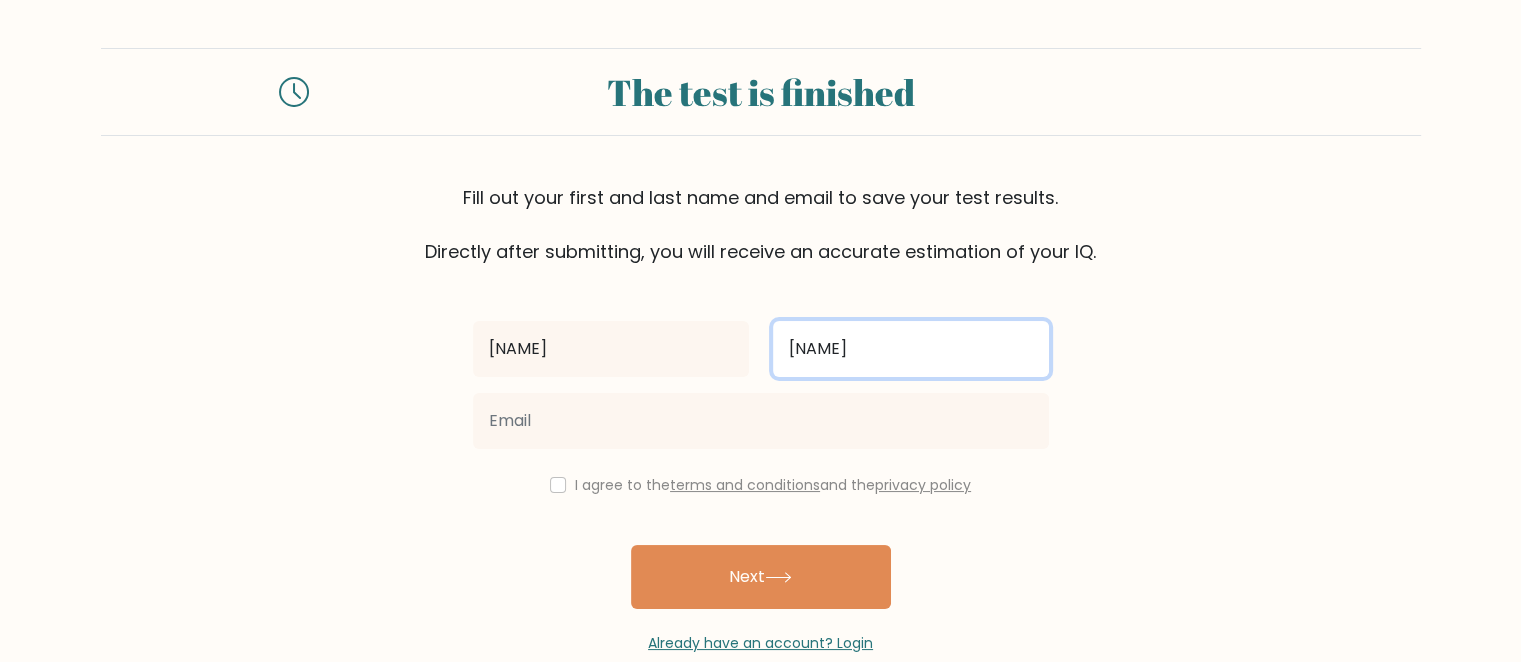 type on "Khun" 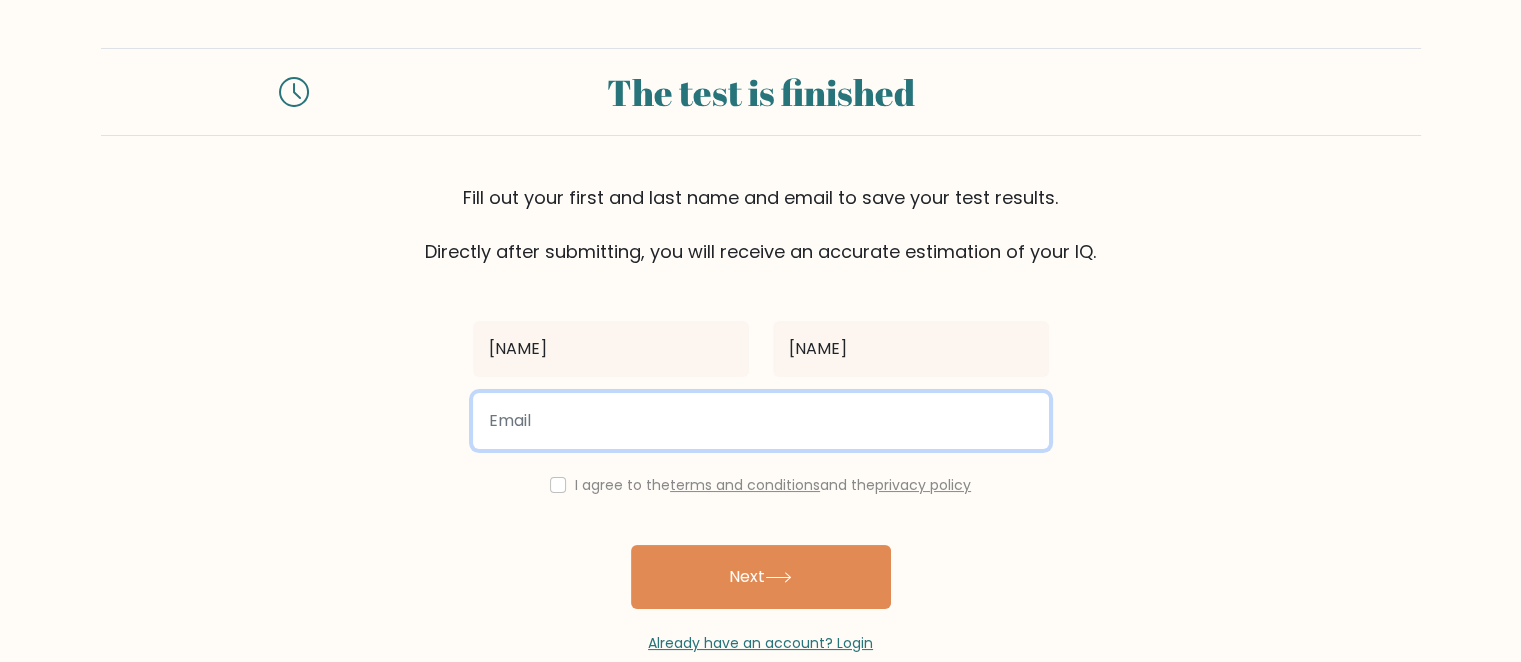 click at bounding box center [761, 421] 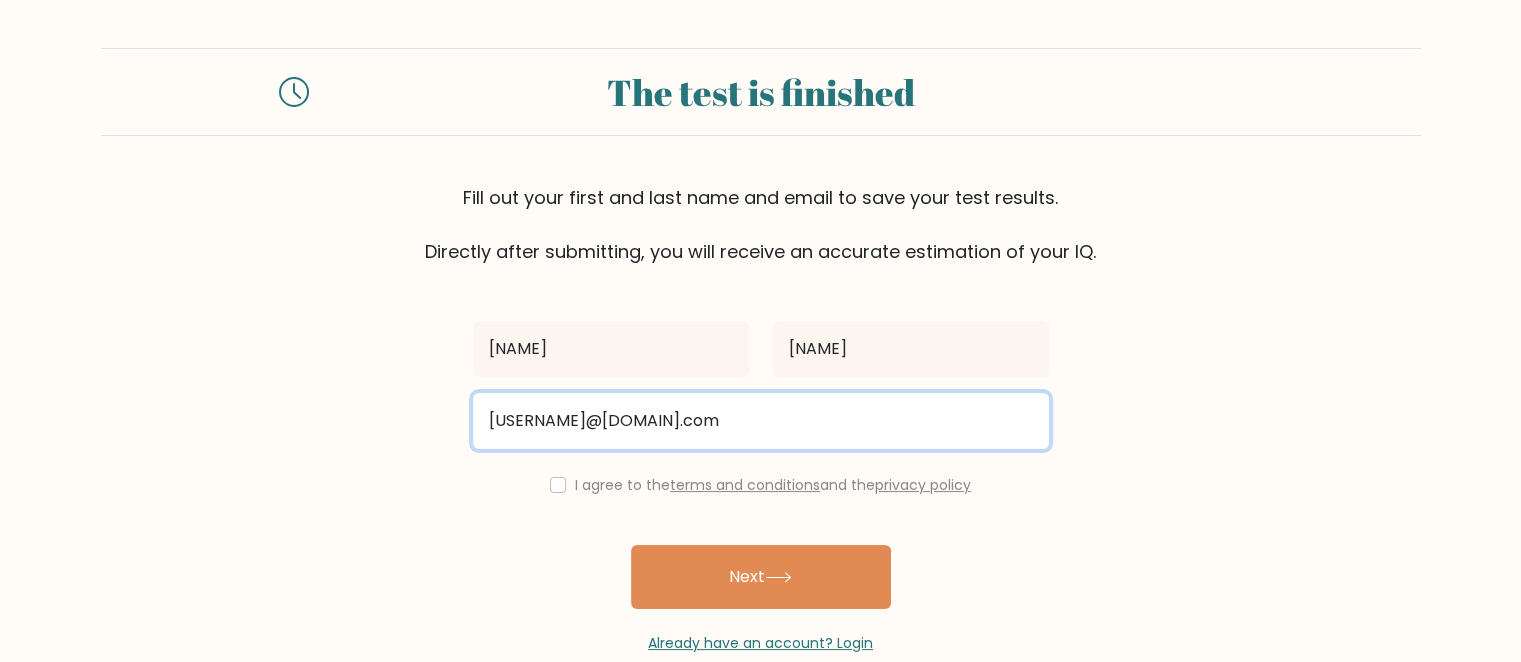 type on "Khunlinnaingoo90@gmail.com" 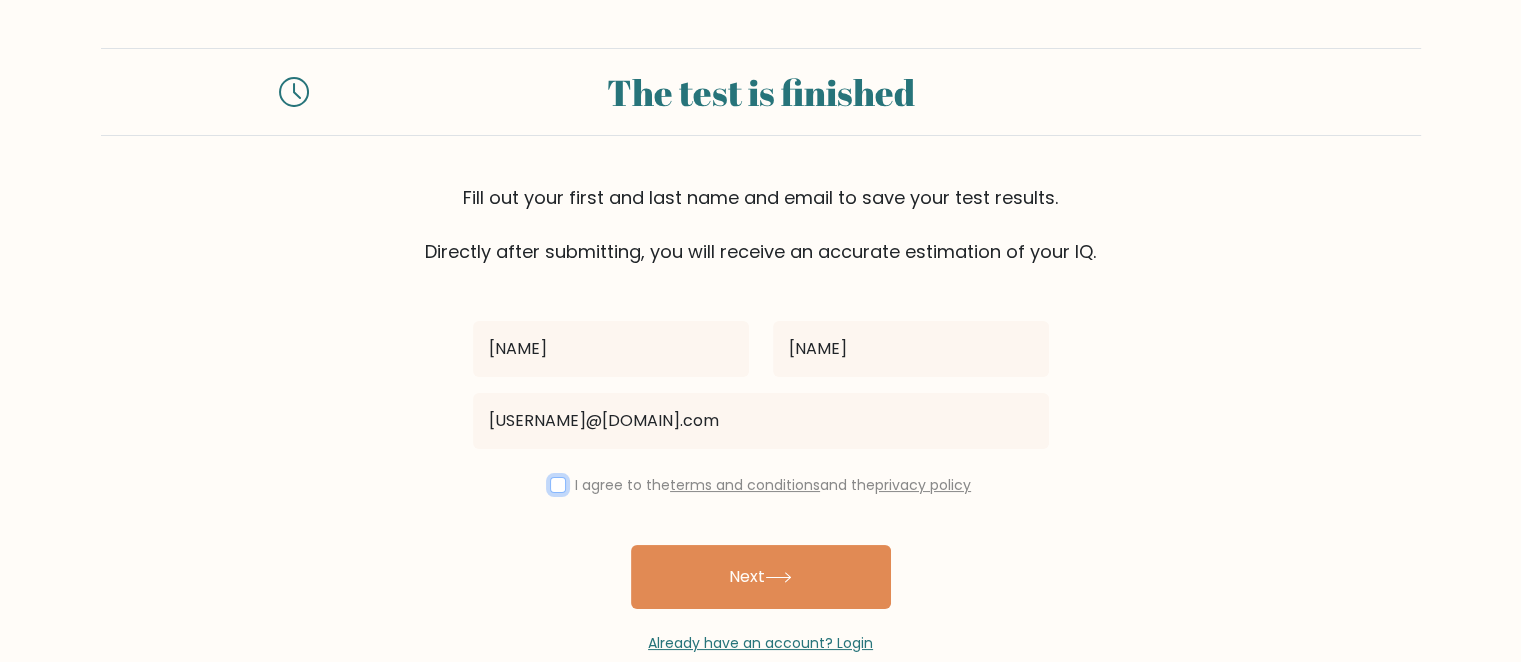 click at bounding box center [558, 485] 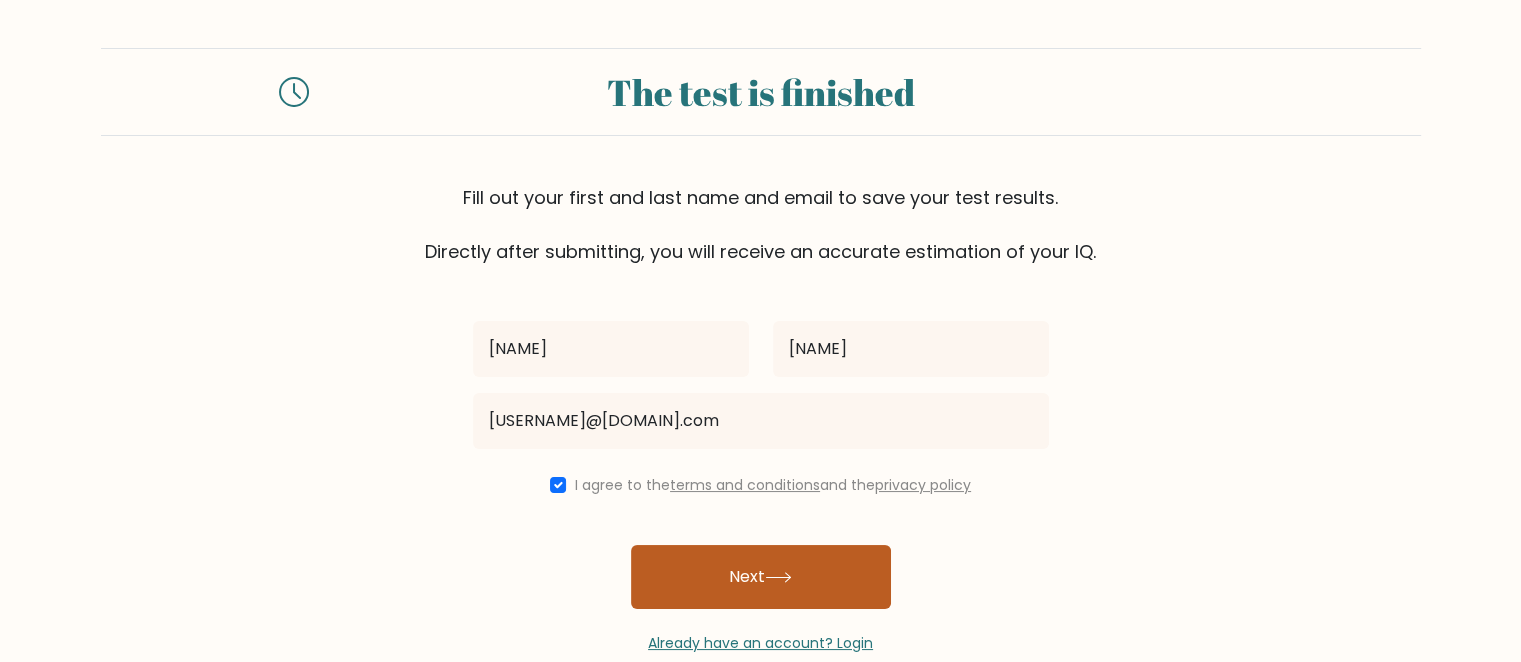 click on "Next" at bounding box center (761, 577) 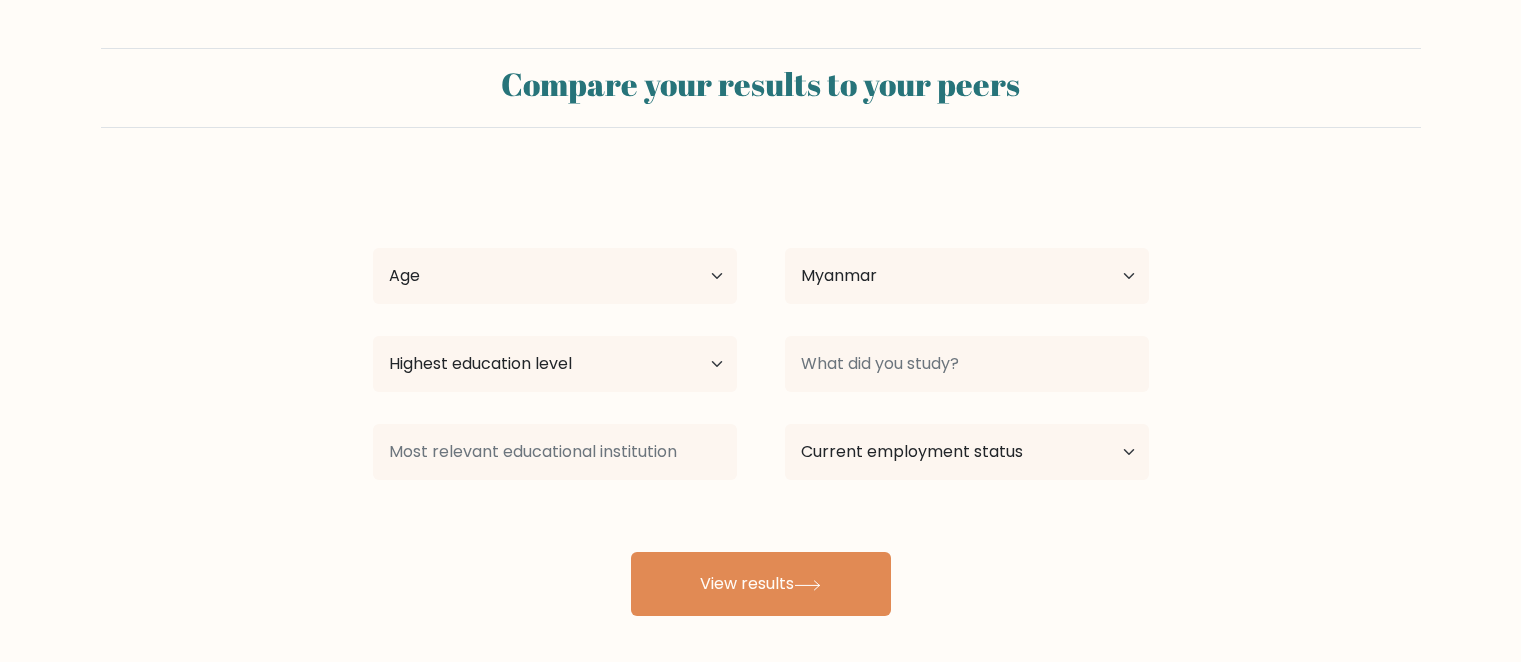 select on "MM" 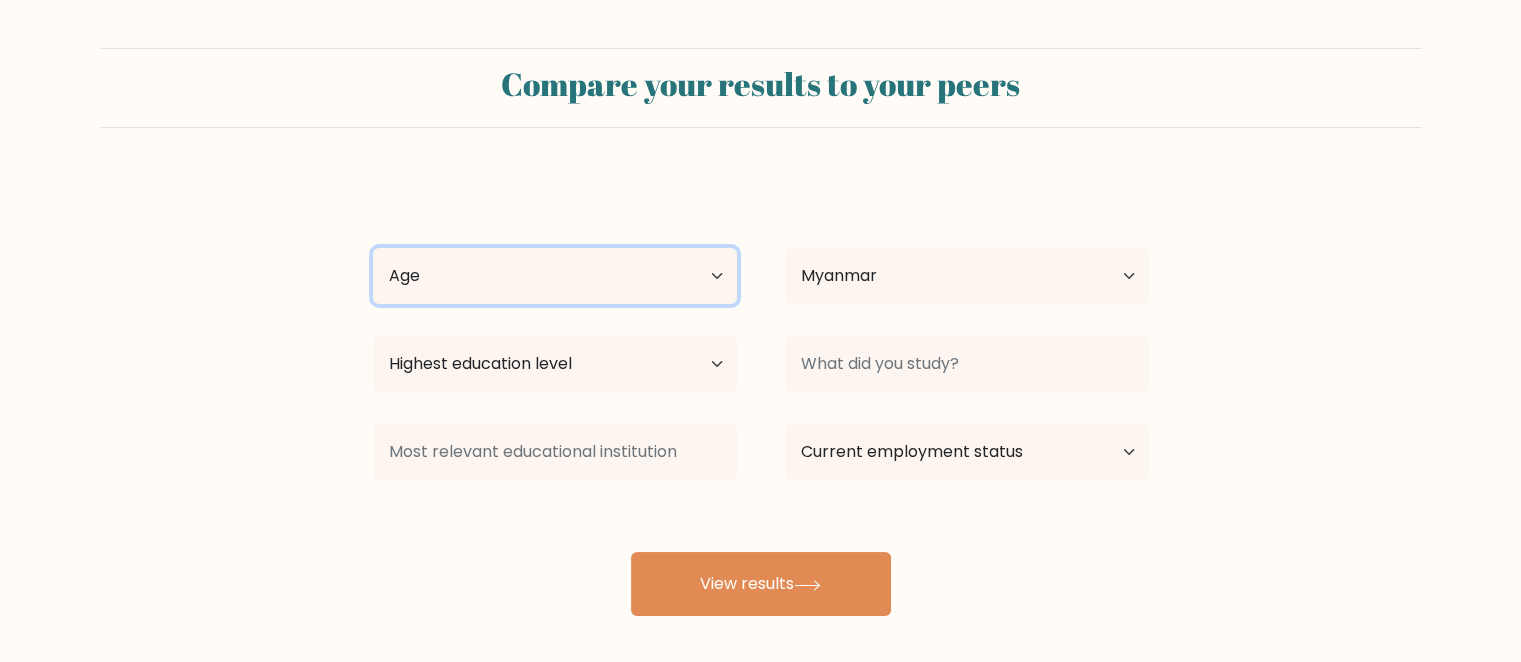 select on "25_34" 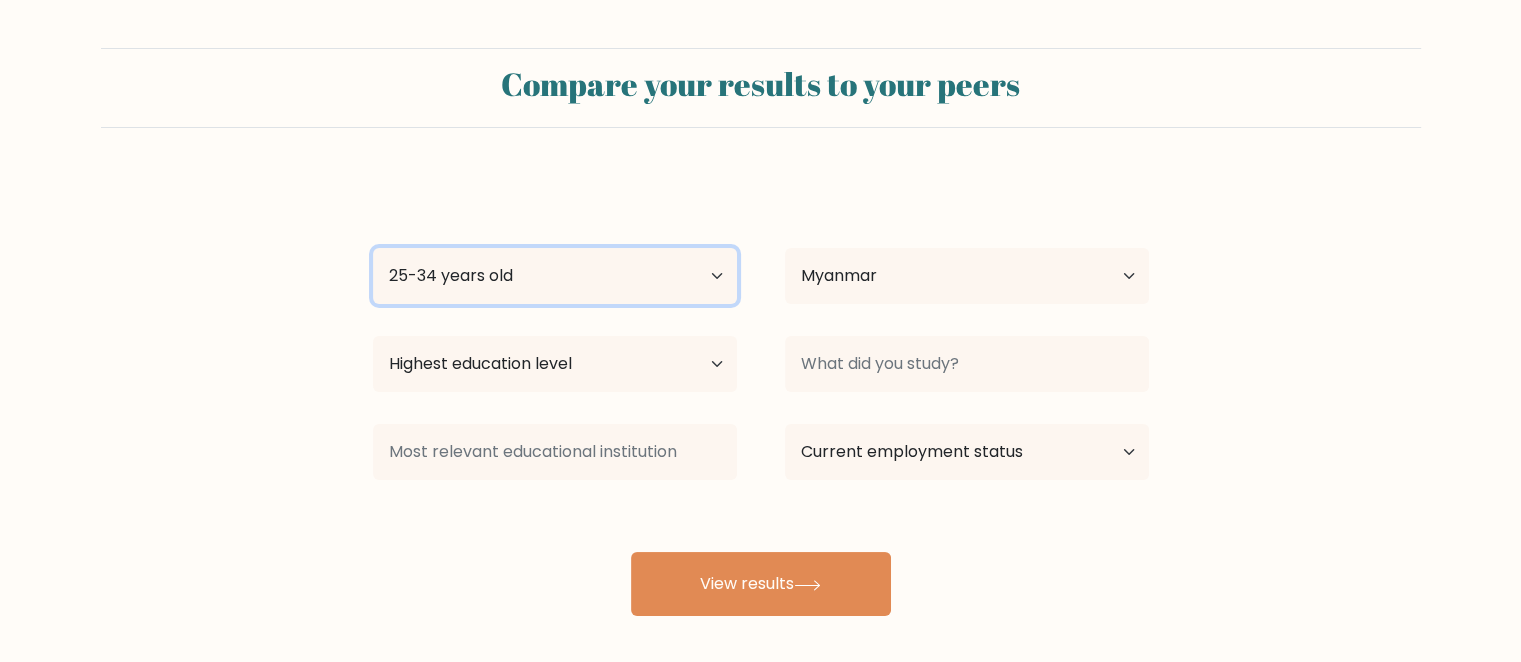 click on "Age
Under 18 years old
18-24 years old
25-34 years old
35-44 years old
45-54 years old
55-64 years old
65 years old and above" at bounding box center (555, 276) 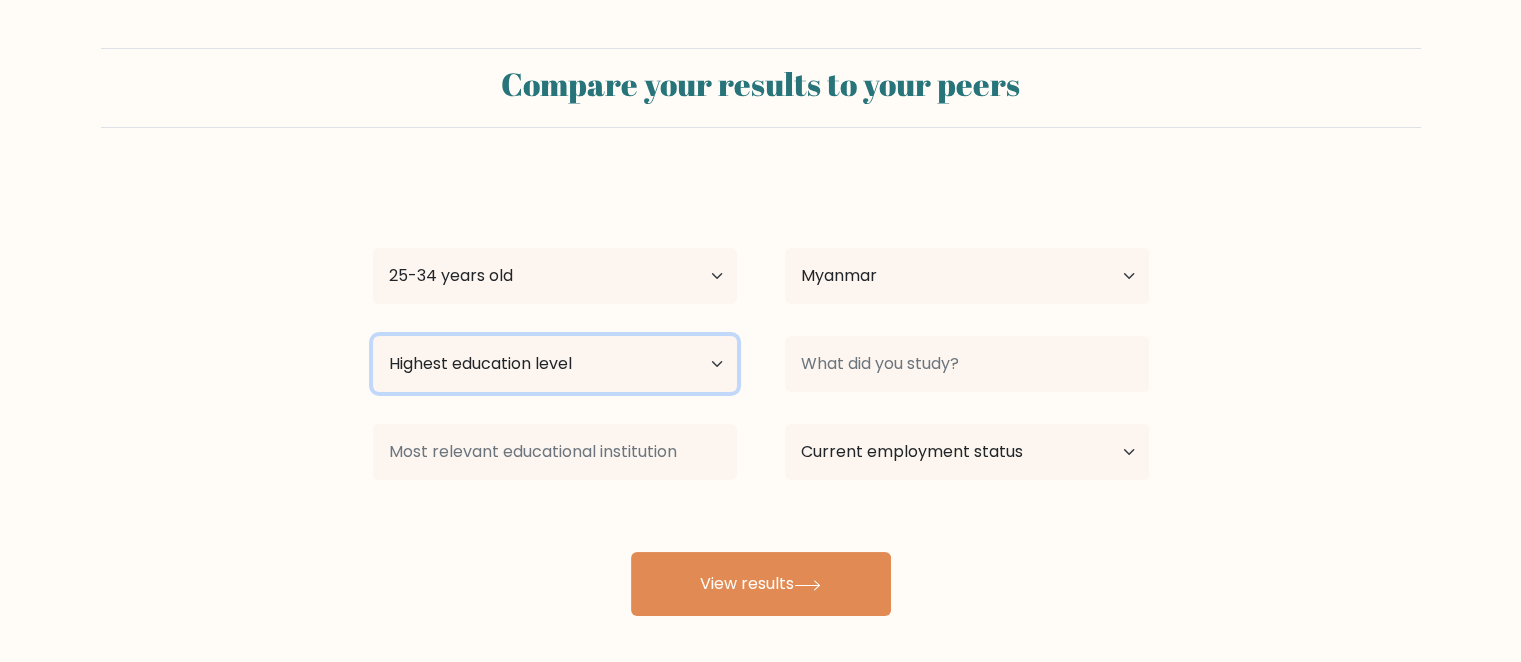 select on "bachelors_degree" 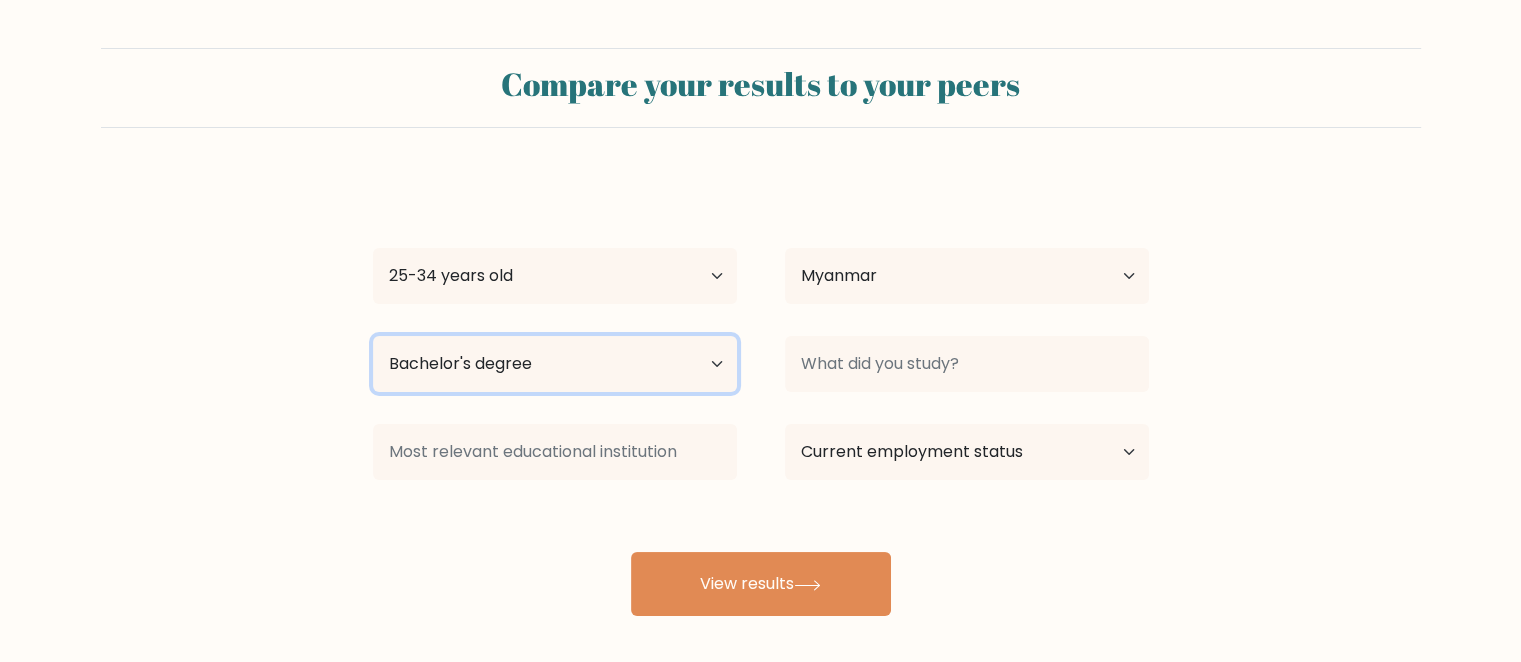 click on "Highest education level
No schooling
Primary
Lower Secondary
Upper Secondary
Occupation Specific
Bachelor's degree
Master's degree
Doctoral degree" at bounding box center [555, 364] 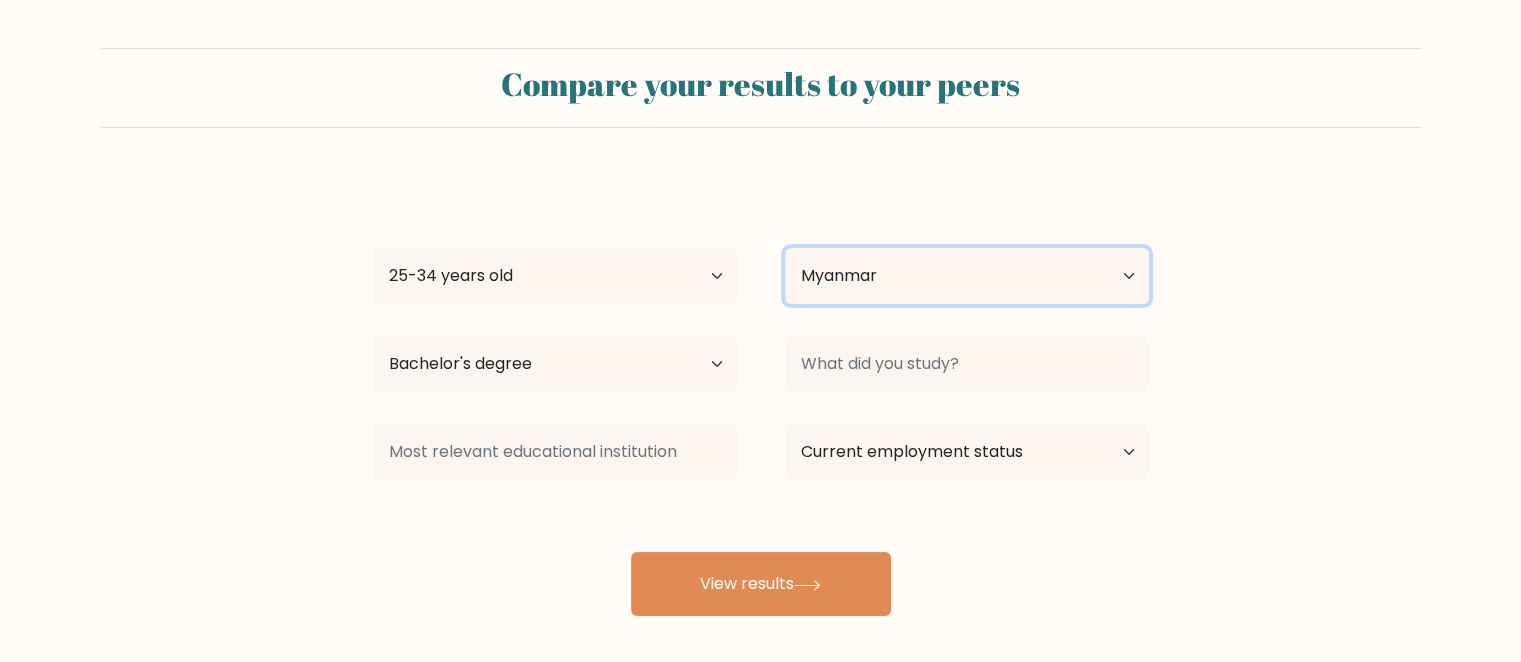 click on "Country
Afghanistan
Albania
Algeria
American Samoa
Andorra
Angola
Anguilla
Antarctica
Antigua and Barbuda
Argentina
Armenia
Aruba
Australia
Austria
Azerbaijan
Bahamas
Bahrain
Bangladesh
Barbados
Belarus
Belgium
Belize
Benin
Bermuda
Bhutan
Bolivia
Bonaire, Sint Eustatius and Saba
Bosnia and Herzegovina
Botswana
Bouvet Island
Brazil
British Indian Ocean Territory
Brunei
Bulgaria
Burkina Faso
Burundi
Cabo Verde
Cambodia
Cameroon
Canada
Cayman Islands
Central African Republic
Chad
Chile
China
Christmas Island
Cocos (Keeling) Islands
Colombia
Comoros
Congo
Congo (the Democratic Republic of the)
Cook Islands
Costa Rica
Côte d'Ivoire
Croatia
Cuba" at bounding box center (967, 276) 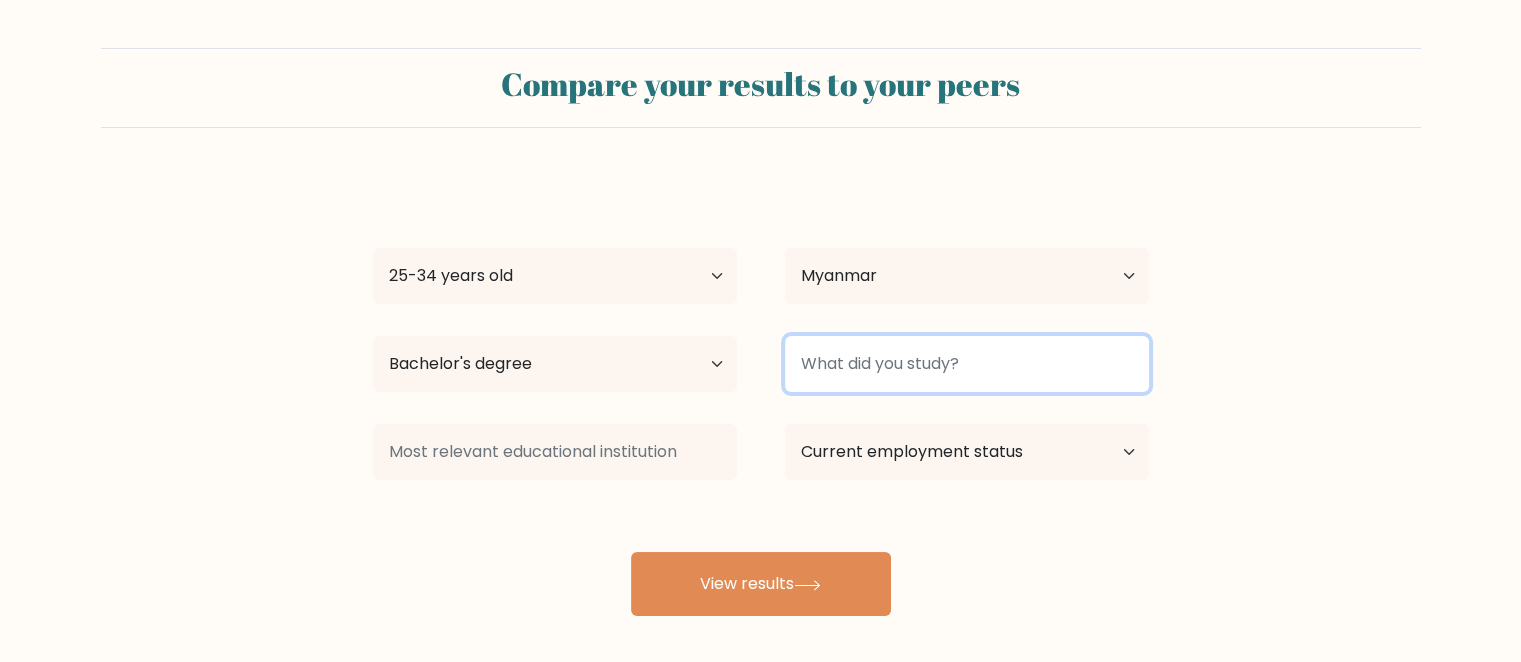 click at bounding box center [967, 364] 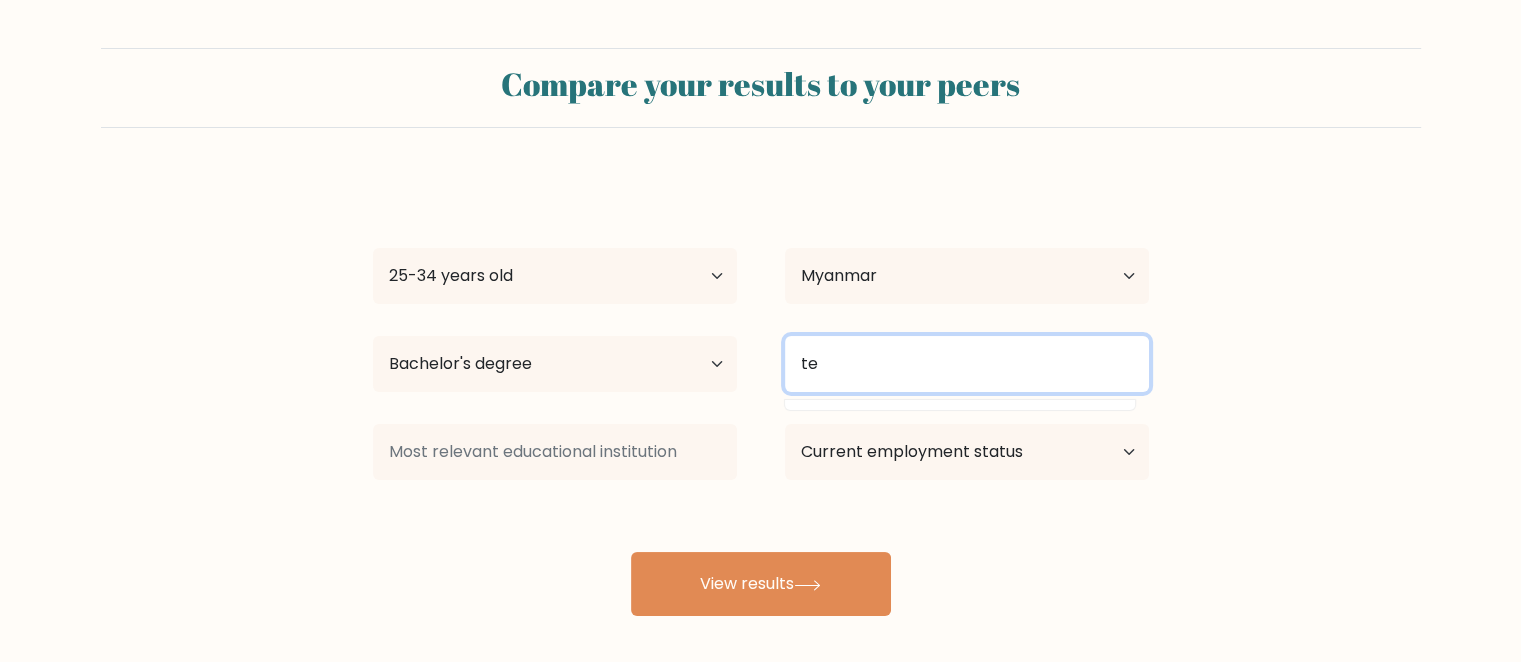 type on "t" 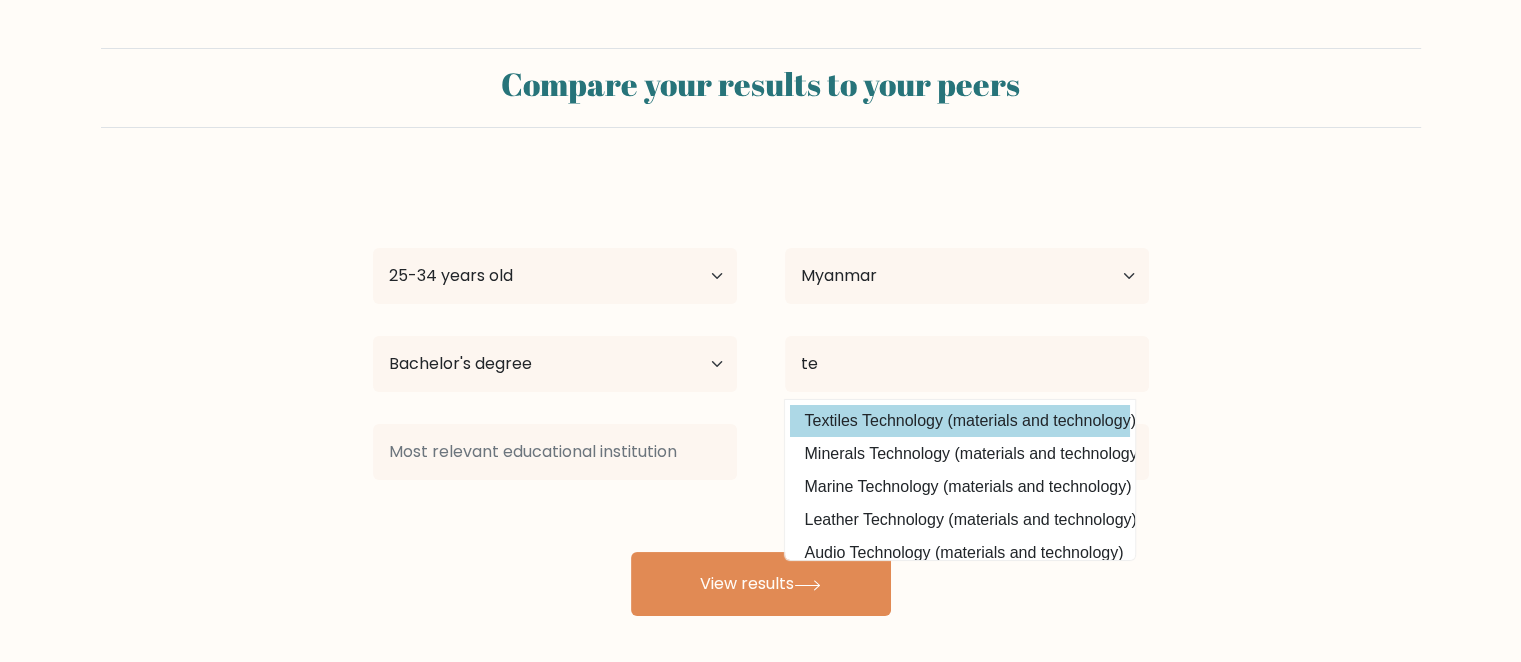 click on "[NAME]
[NAME]
Age
Under 18 years old
18-24 years old
25-34 years old
35-44 years old
45-54 years old
55-64 years old
65 years old and above
Country
Afghanistan
Albania
Algeria
American Samoa
Andorra
Angola
Anguilla
Antarctica
Antigua and Barbuda
Argentina
Armenia
Aruba
Australia
Austria
Azerbaijan
Bahamas
Bahrain
Bangladesh
Barbados
Belarus
Belgium
Belize
Benin
Bermuda
Bhutan
Bolivia
Bonaire, Sint Eustatius and Saba
Bosnia and Herzegovina
Botswana
Bouvet Island
Brazil
Brunei" at bounding box center [761, 396] 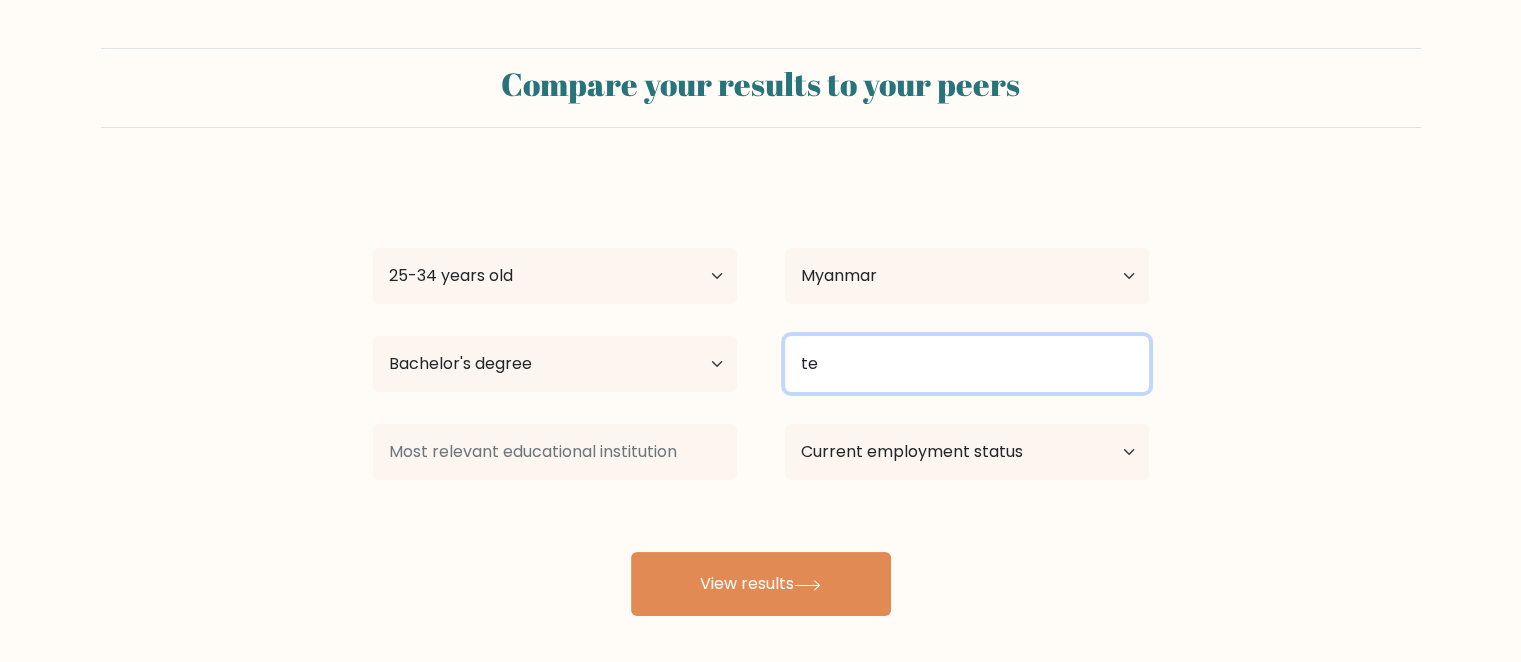 click on "te" at bounding box center (967, 364) 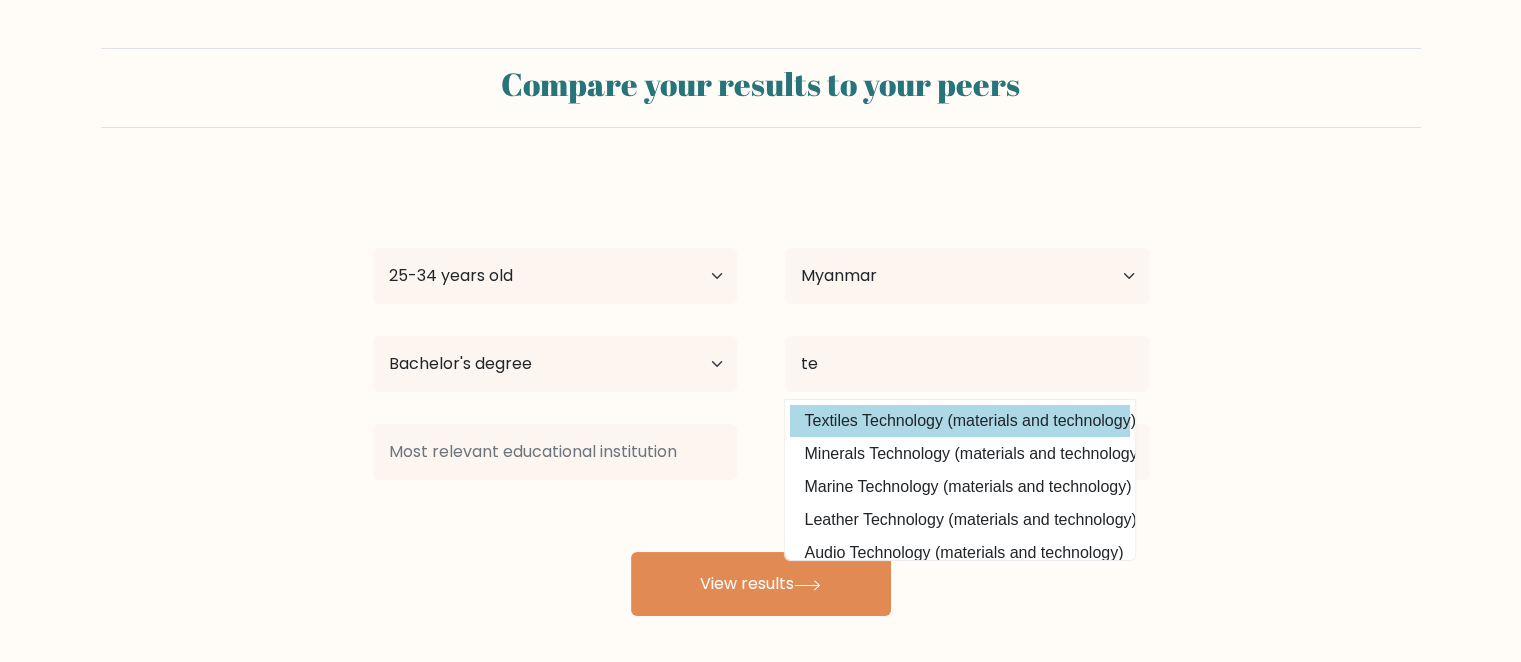 click on "[NAME]
[NAME]
Age
Under 18 years old
18-24 years old
25-34 years old
35-44 years old
45-54 years old
55-64 years old
65 years old and above
Country
Afghanistan
Albania
Algeria
American Samoa
Andorra
Angola
Anguilla
Antarctica
Antigua and Barbuda
Argentina
Armenia
Aruba
Australia
Austria
Azerbaijan
Bahamas
Bahrain
Bangladesh
Barbados
Belarus
Belgium
Belize
Benin
Bermuda
Bhutan
Bolivia
Bonaire, Sint Eustatius and Saba
Bosnia and Herzegovina
Botswana
Bouvet Island
Brazil
Brunei" at bounding box center [761, 396] 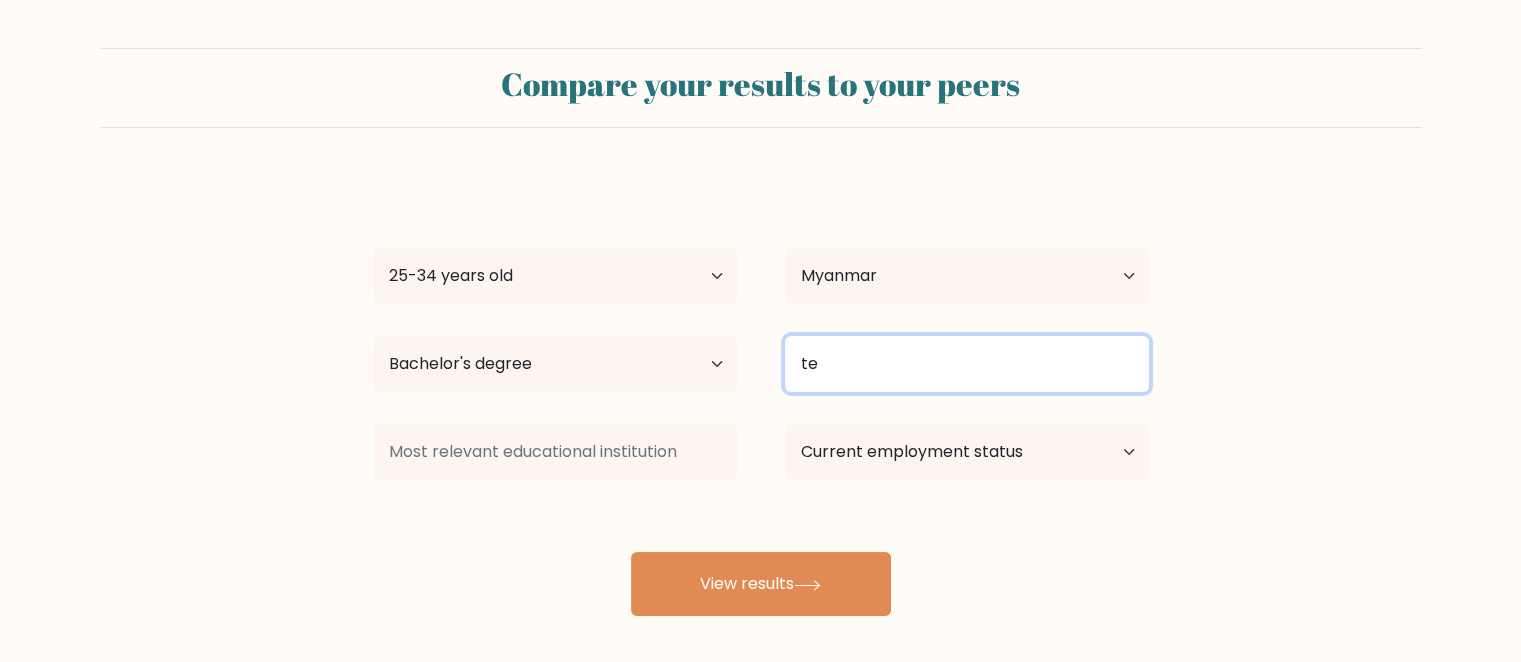 click on "te" at bounding box center (967, 364) 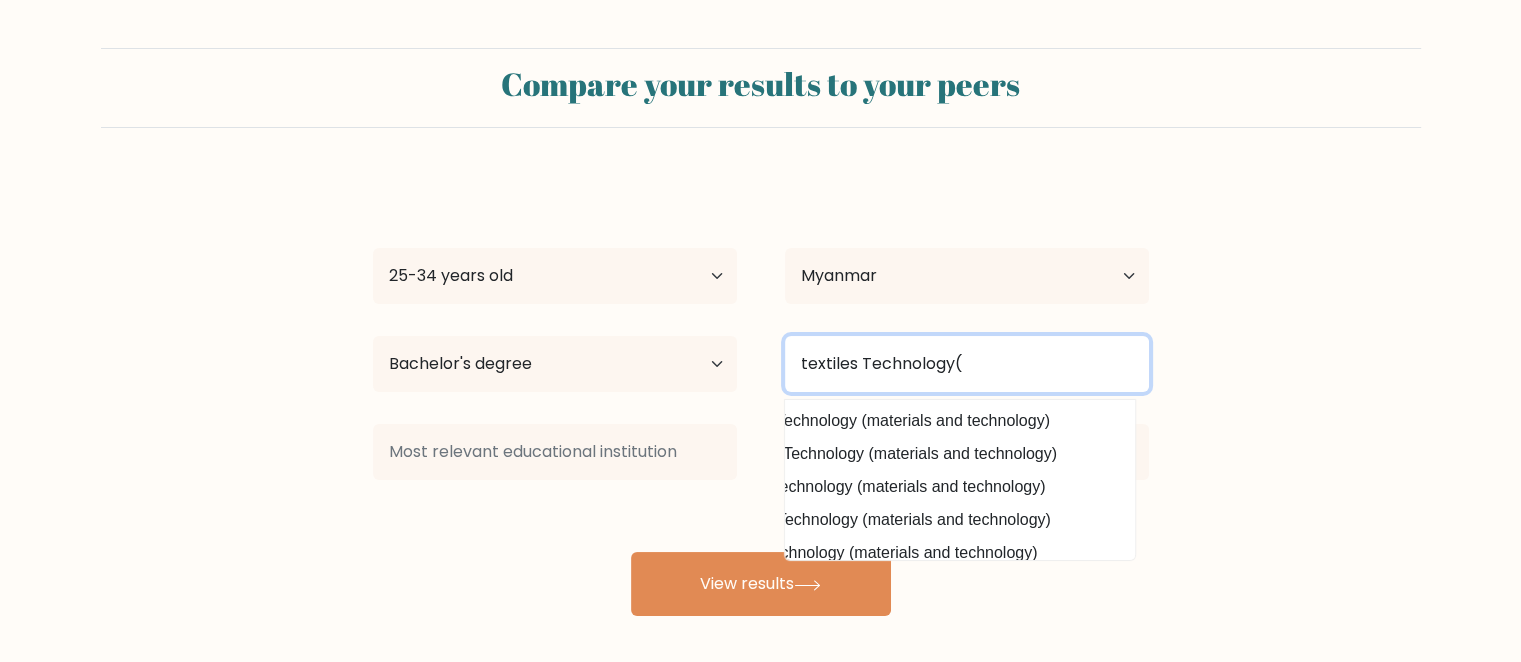 scroll, scrollTop: 0, scrollLeft: 115, axis: horizontal 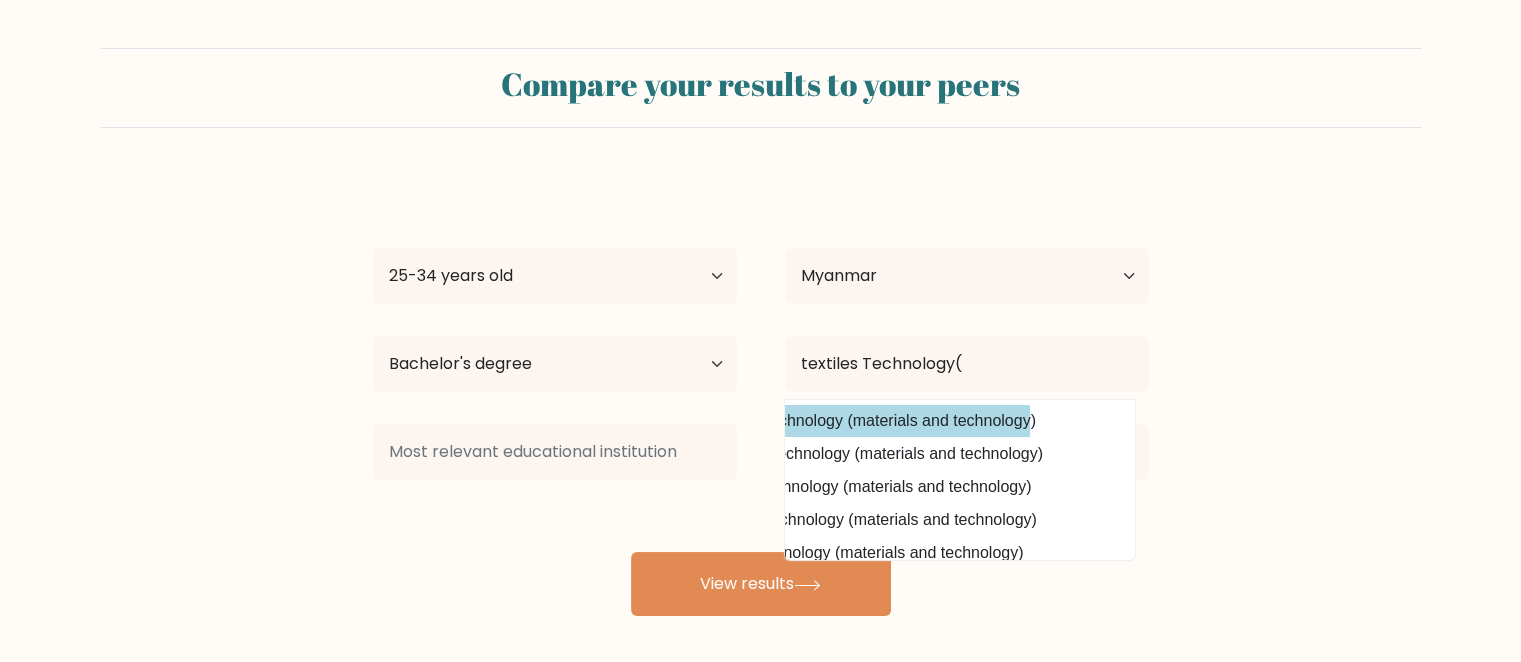 click on "[NAME]
[NAME]
Age
Under 18 years old
18-24 years old
25-34 years old
35-44 years old
45-54 years old
55-64 years old
65 years old and above
Country
Afghanistan
Albania
Algeria
American Samoa
Andorra
Angola
Anguilla
Antarctica
Antigua and Barbuda
Argentina
Armenia
Aruba
Australia
Austria
Azerbaijan
Bahamas
Bahrain
Bangladesh
Barbados
Belarus
Belgium
Belize
Benin
Bermuda
Bhutan
Bolivia
Bonaire, Sint Eustatius and Saba
Bosnia and Herzegovina
Botswana
Bouvet Island
Brazil
Brunei" at bounding box center (761, 396) 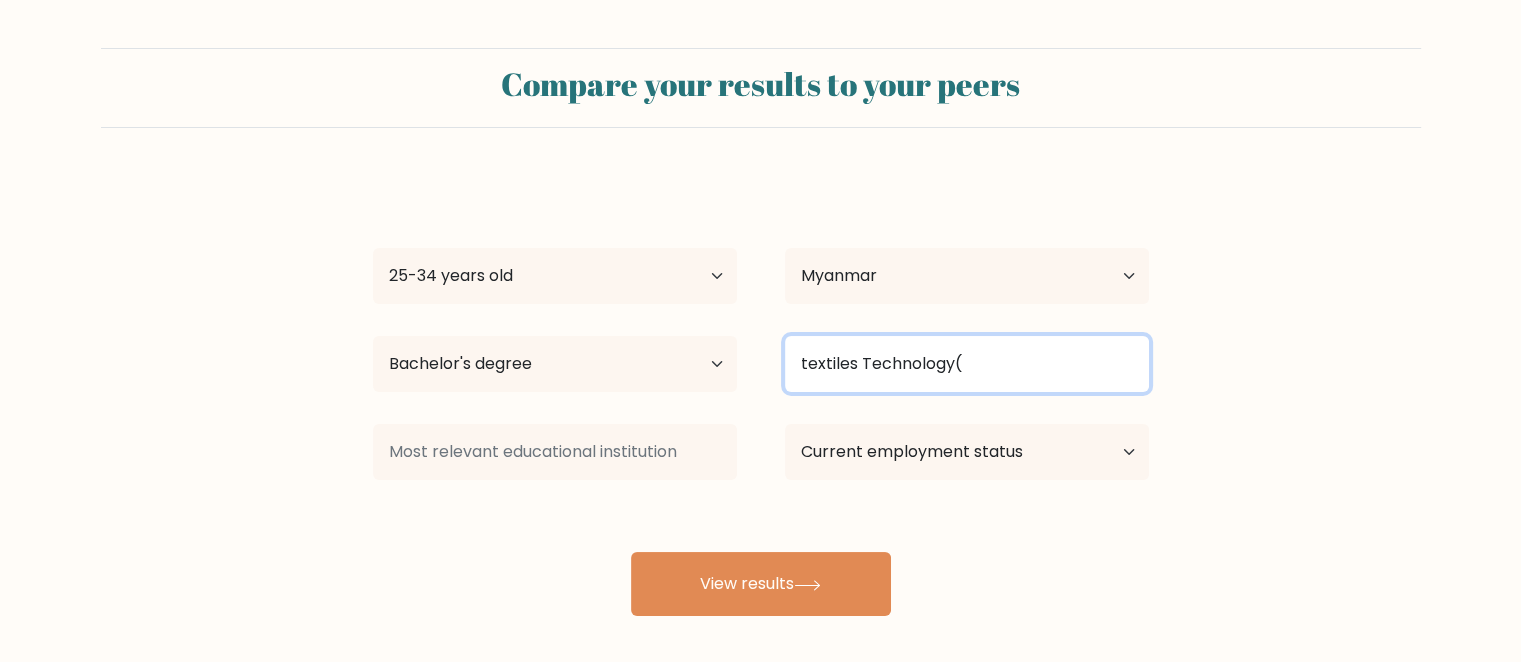 click on "textiles Technology(" at bounding box center (967, 364) 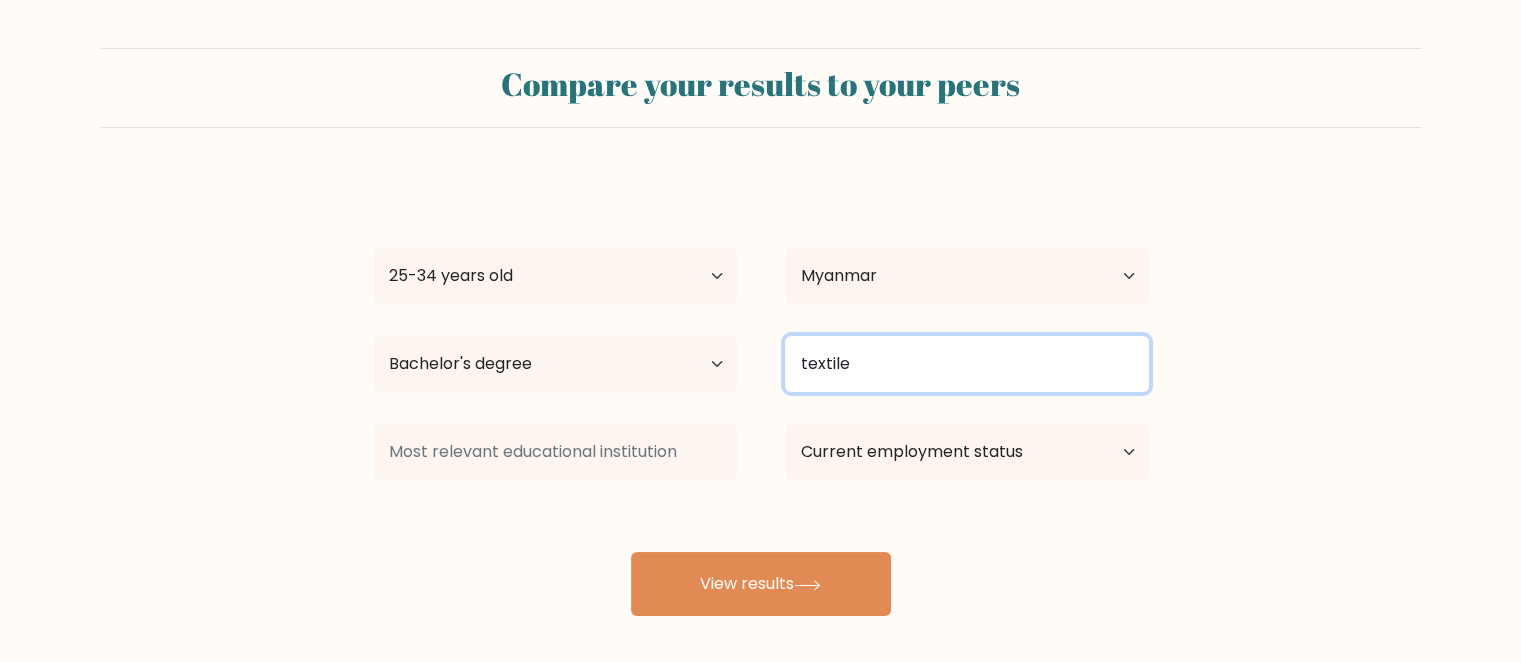 scroll, scrollTop: 0, scrollLeft: 0, axis: both 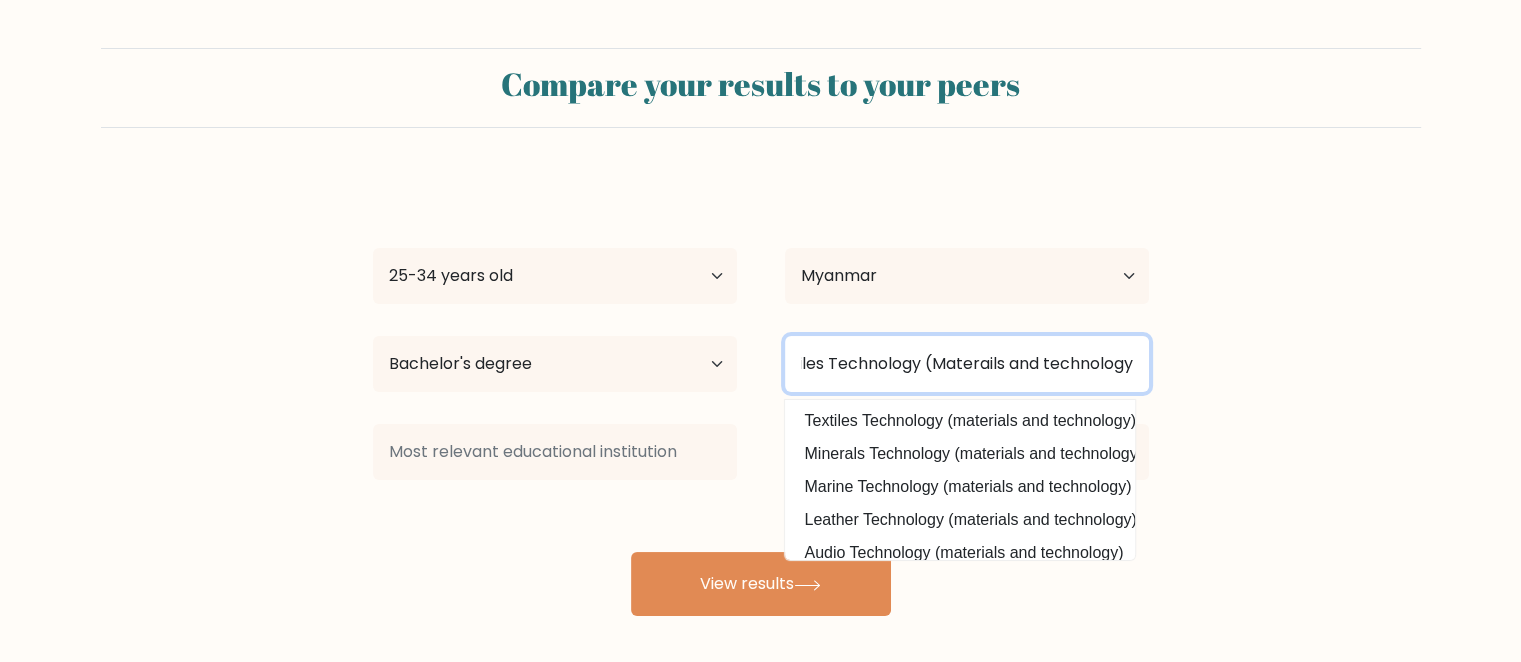 type on "textiles Technology (Materails and technology" 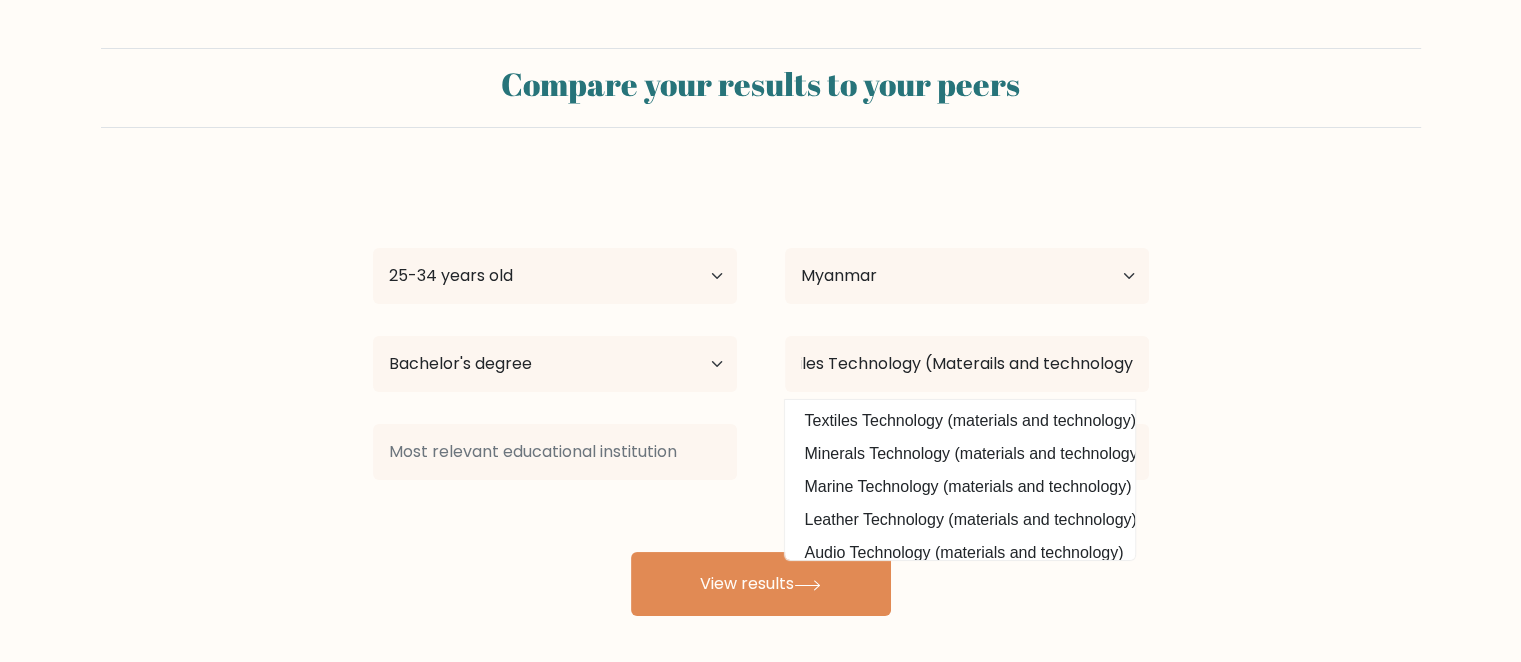 scroll, scrollTop: 0, scrollLeft: 0, axis: both 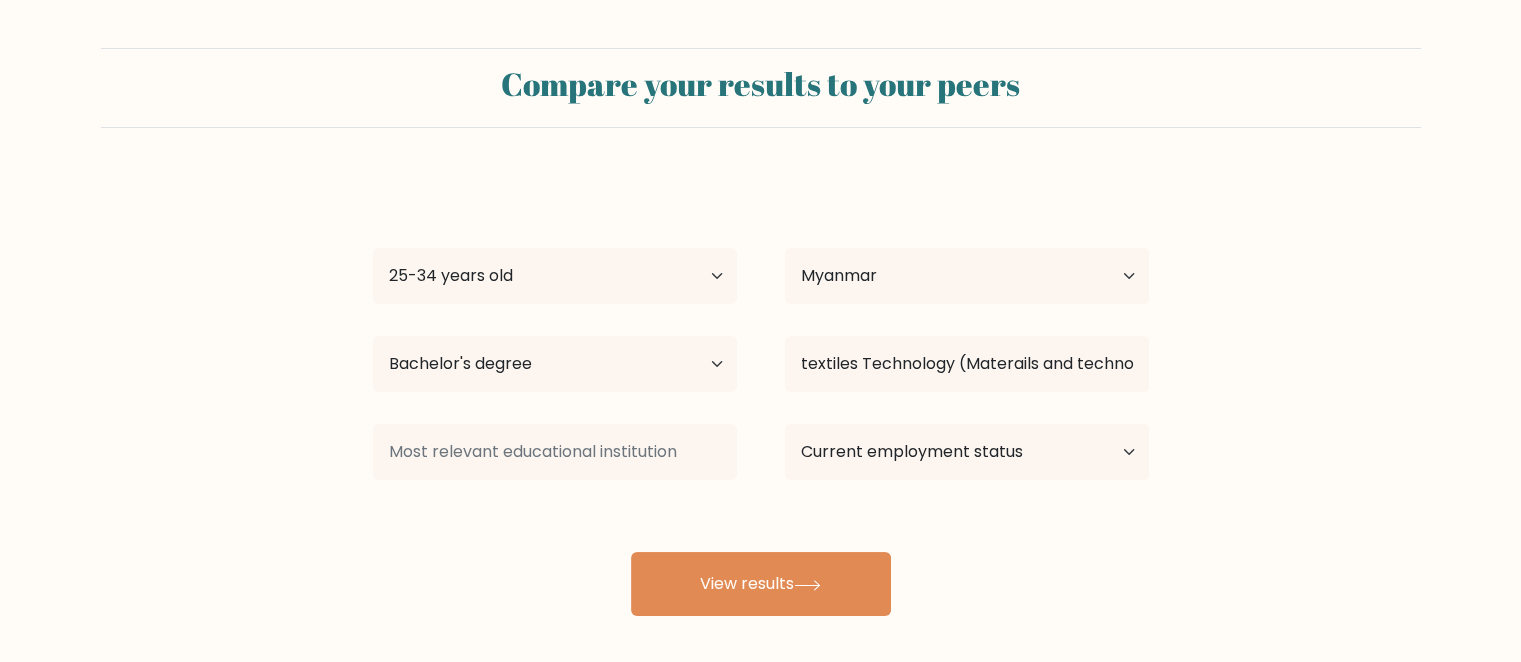click on "[NAME]
[NAME]
Age
Under 18 years old
18-24 years old
25-34 years old
35-44 years old
45-54 years old
55-64 years old
65 years old and above
Country
Afghanistan
Albania
Algeria
American Samoa
Andorra
Angola
Anguilla
Antarctica
Antigua and Barbuda
Argentina
Armenia
Aruba
Australia
Austria
Azerbaijan
Bahamas
Bahrain
Bangladesh
Barbados
Belarus
Belgium
Belize
Benin
Bermuda
Bhutan
Bolivia
Bonaire, Sint Eustatius and Saba
Bosnia and Herzegovina
Botswana
Bouvet Island
Brazil
Brunei" at bounding box center [761, 396] 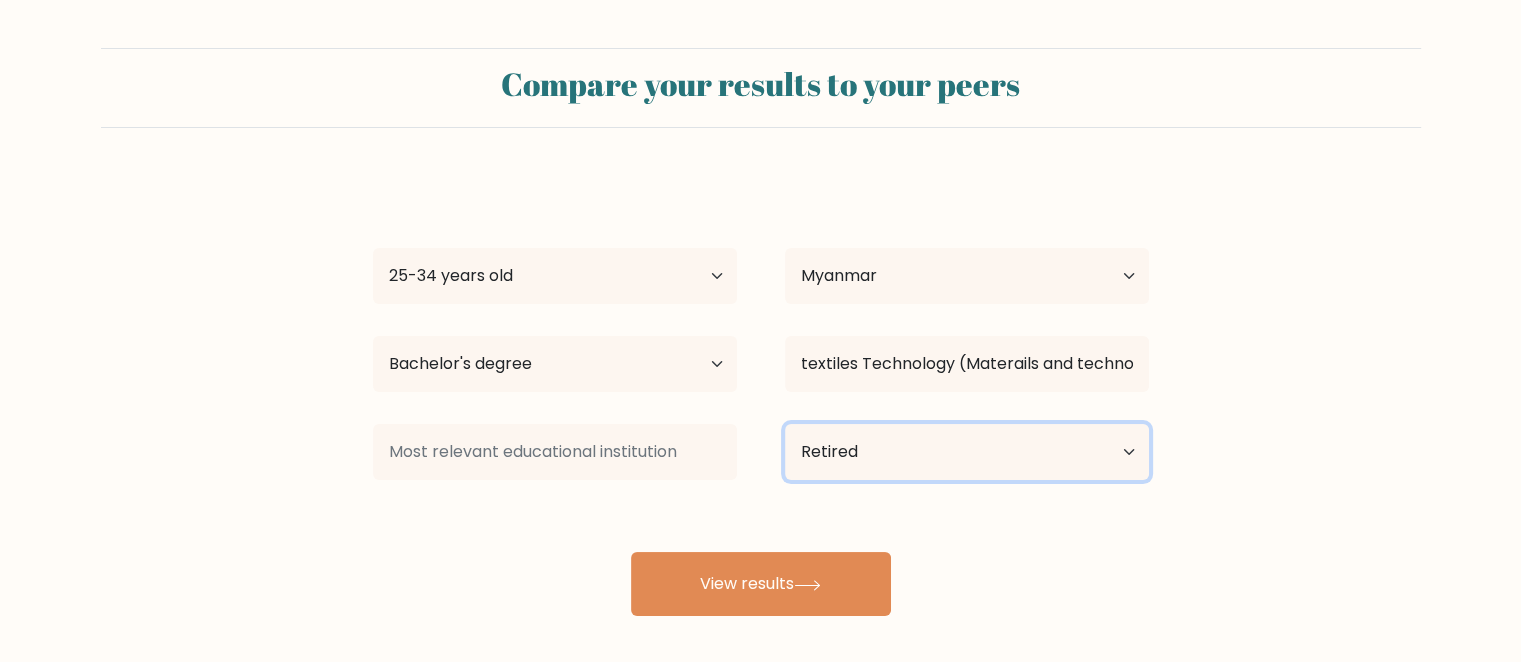 click on "Current employment status
Employed
Student
Retired
Other / prefer not to answer" at bounding box center (967, 452) 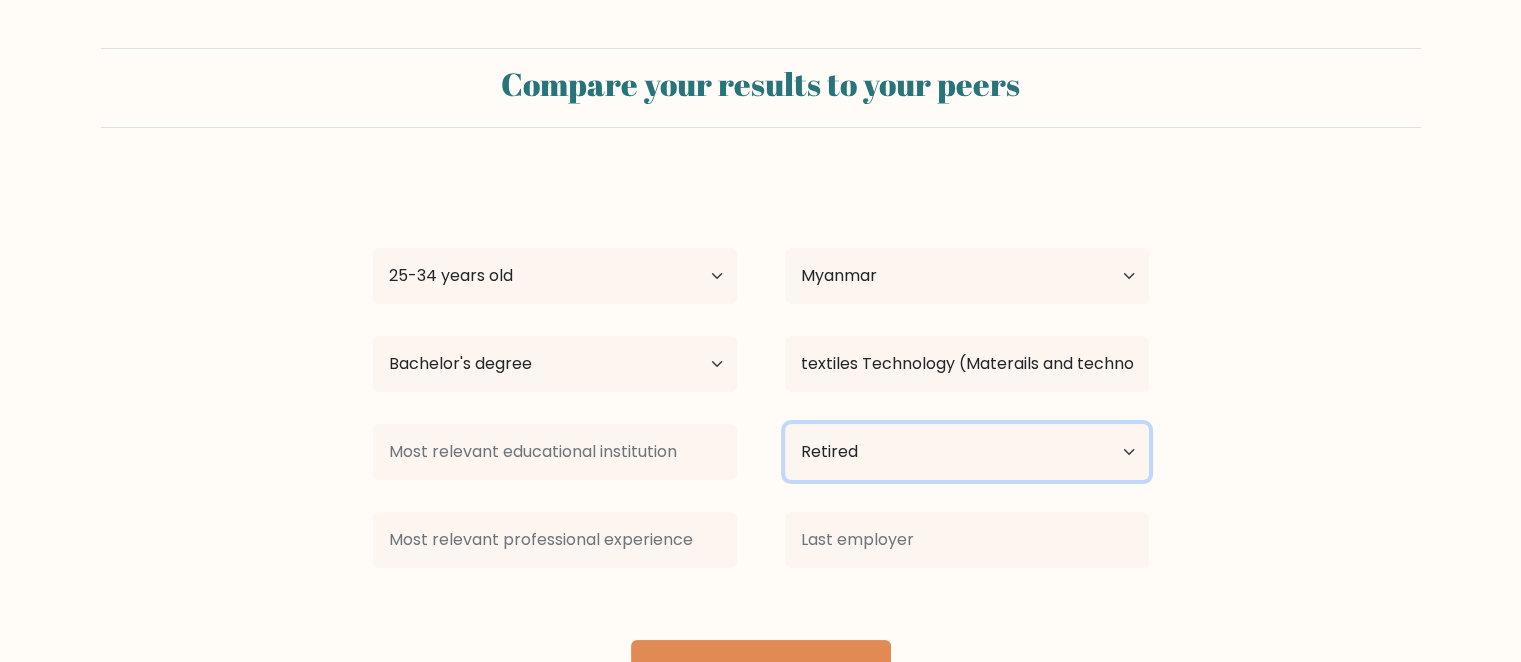 select on "other" 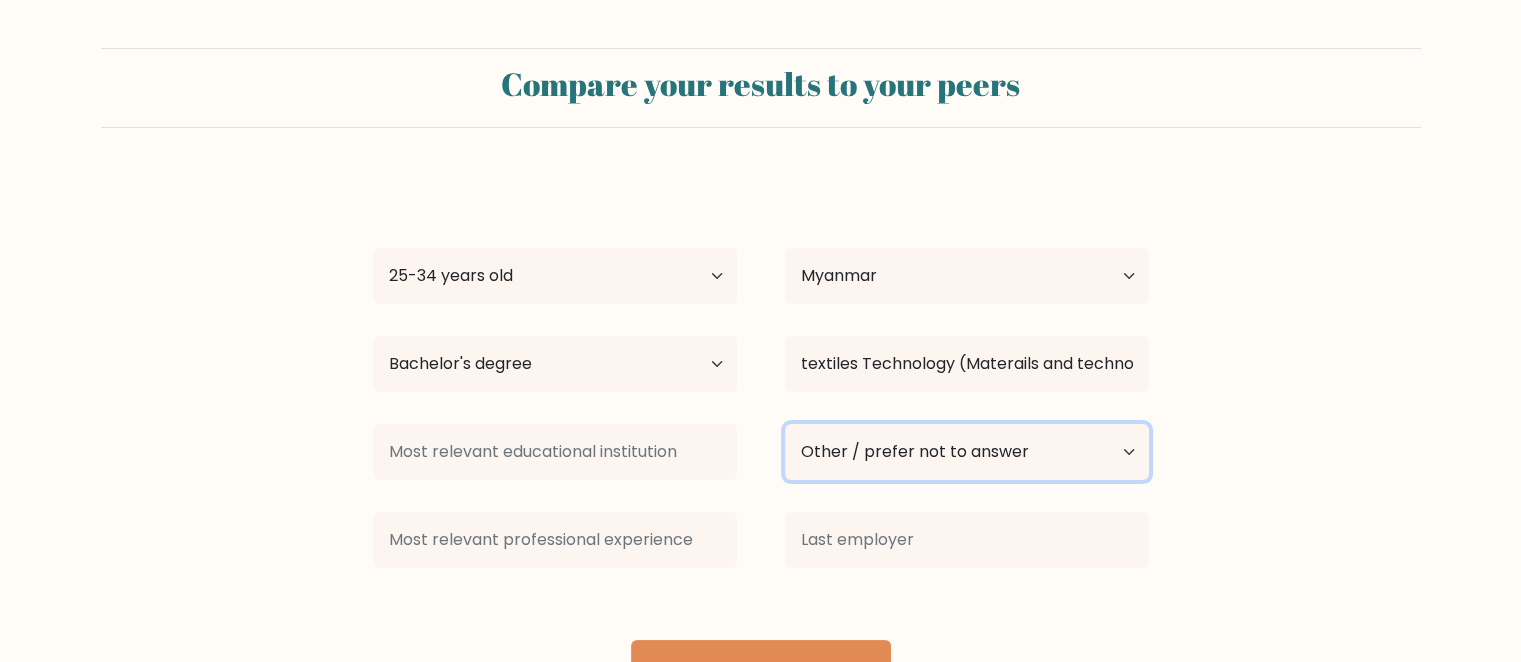 click on "Current employment status
Employed
Student
Retired
Other / prefer not to answer" at bounding box center [967, 452] 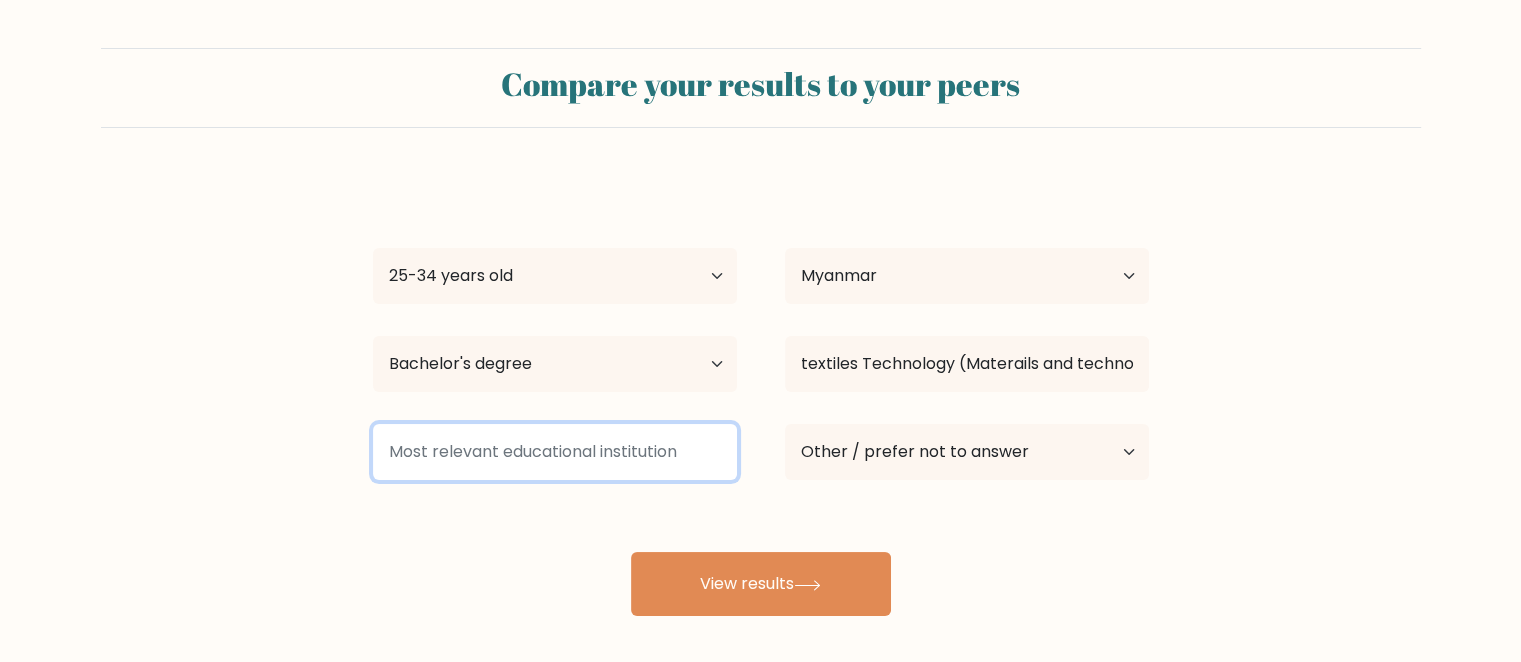 click at bounding box center [555, 452] 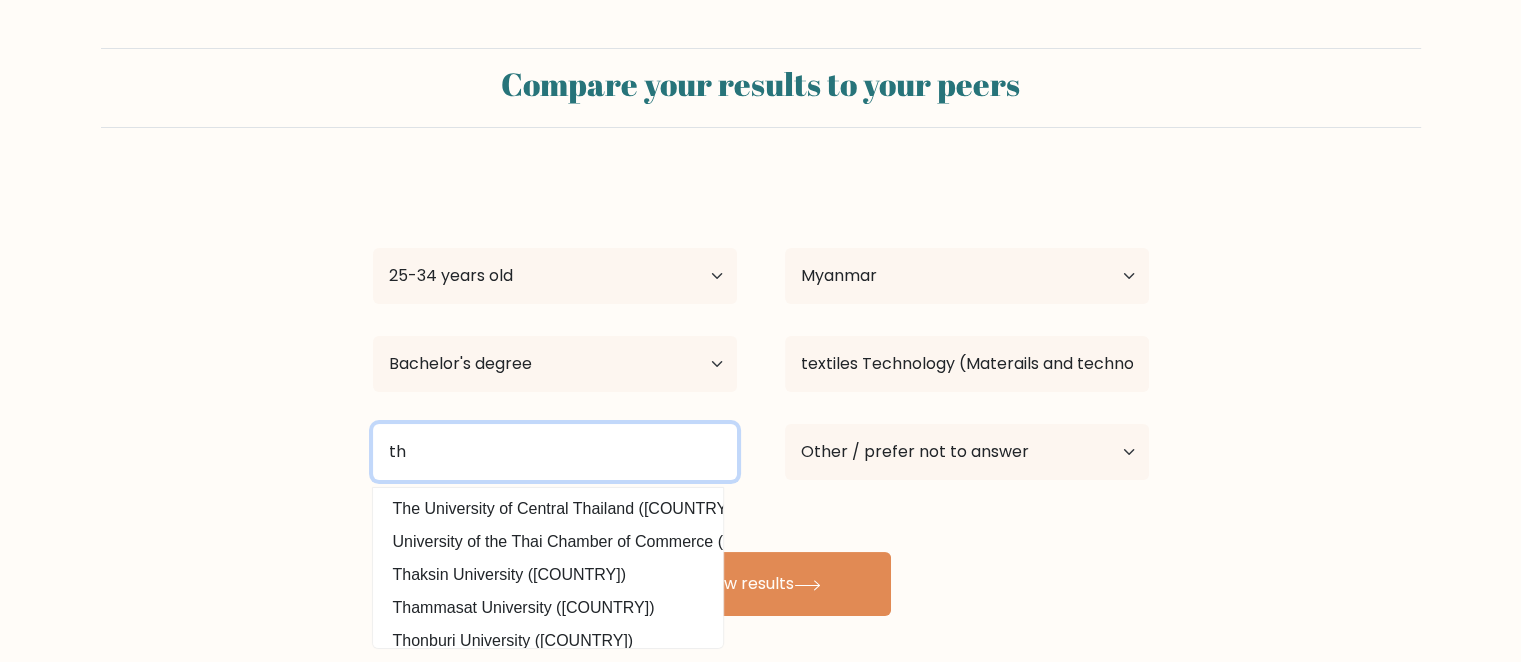 type on "t" 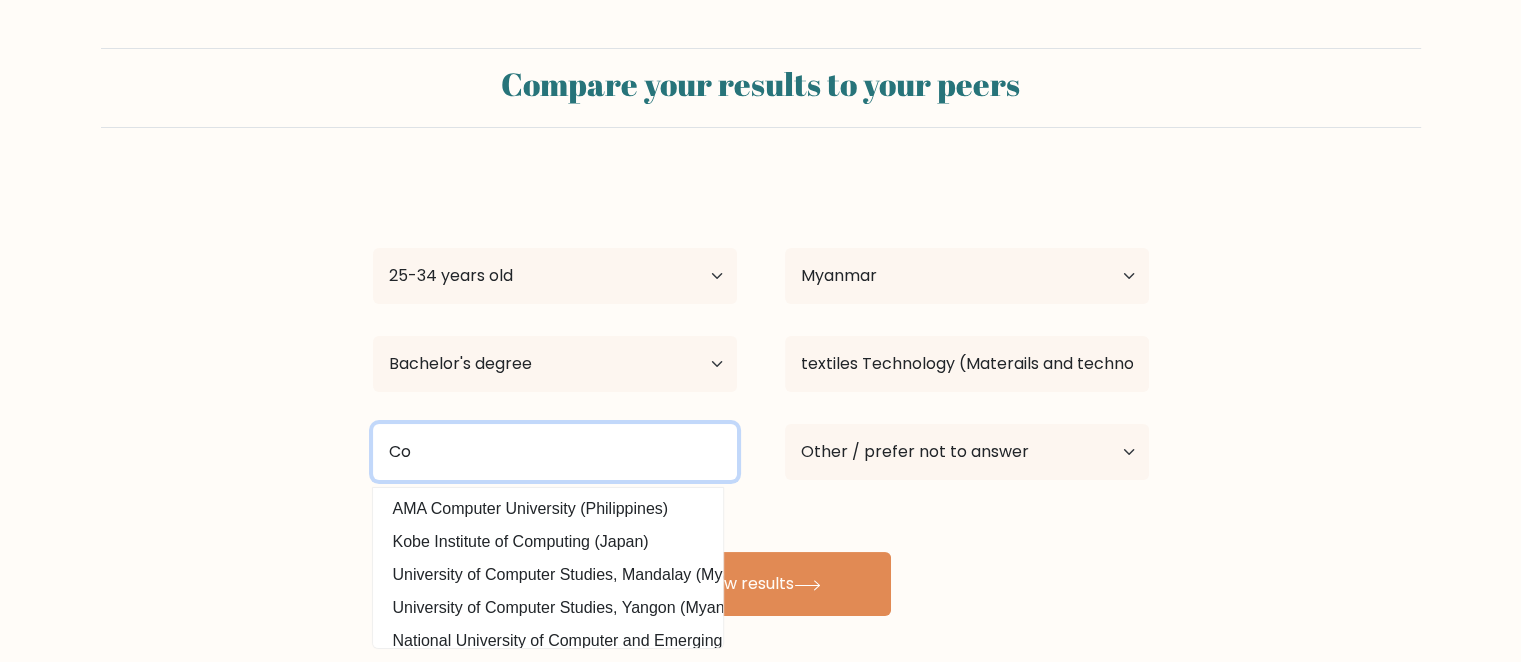type on "C" 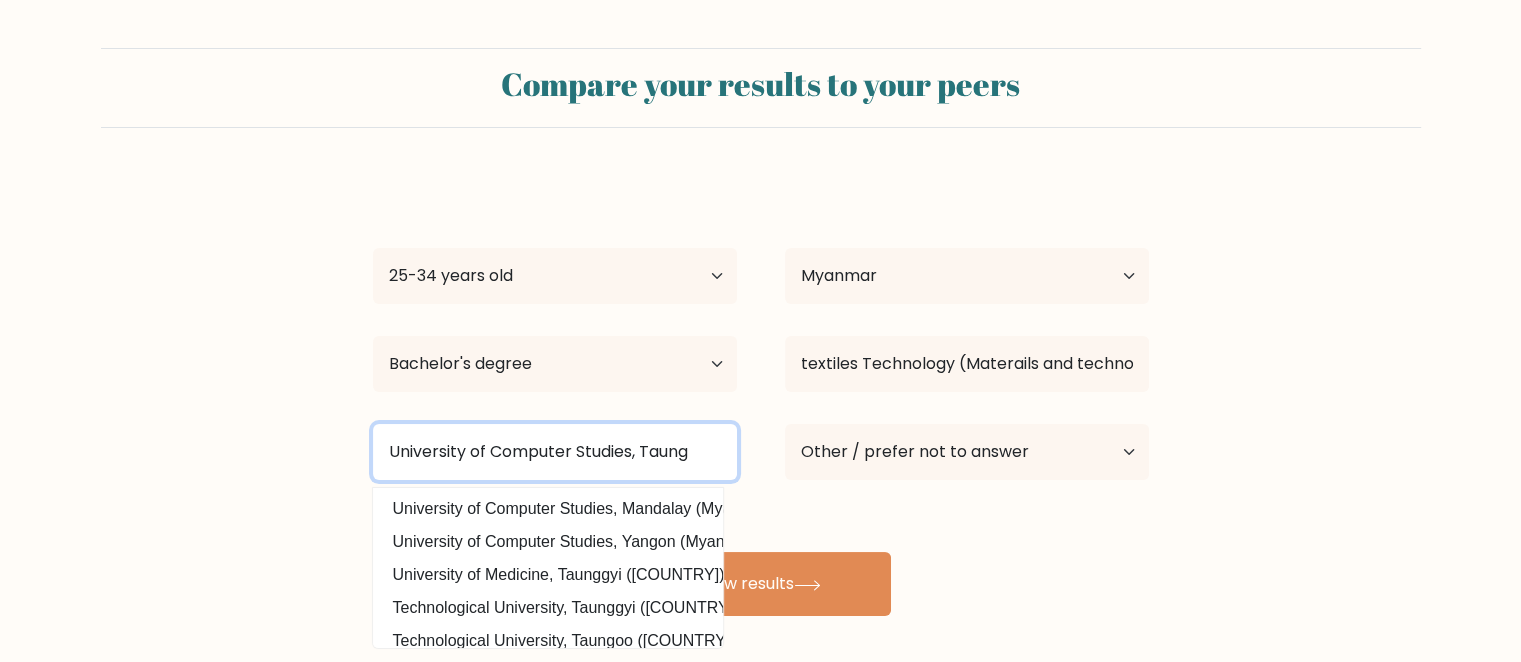 scroll, scrollTop: 0, scrollLeft: 0, axis: both 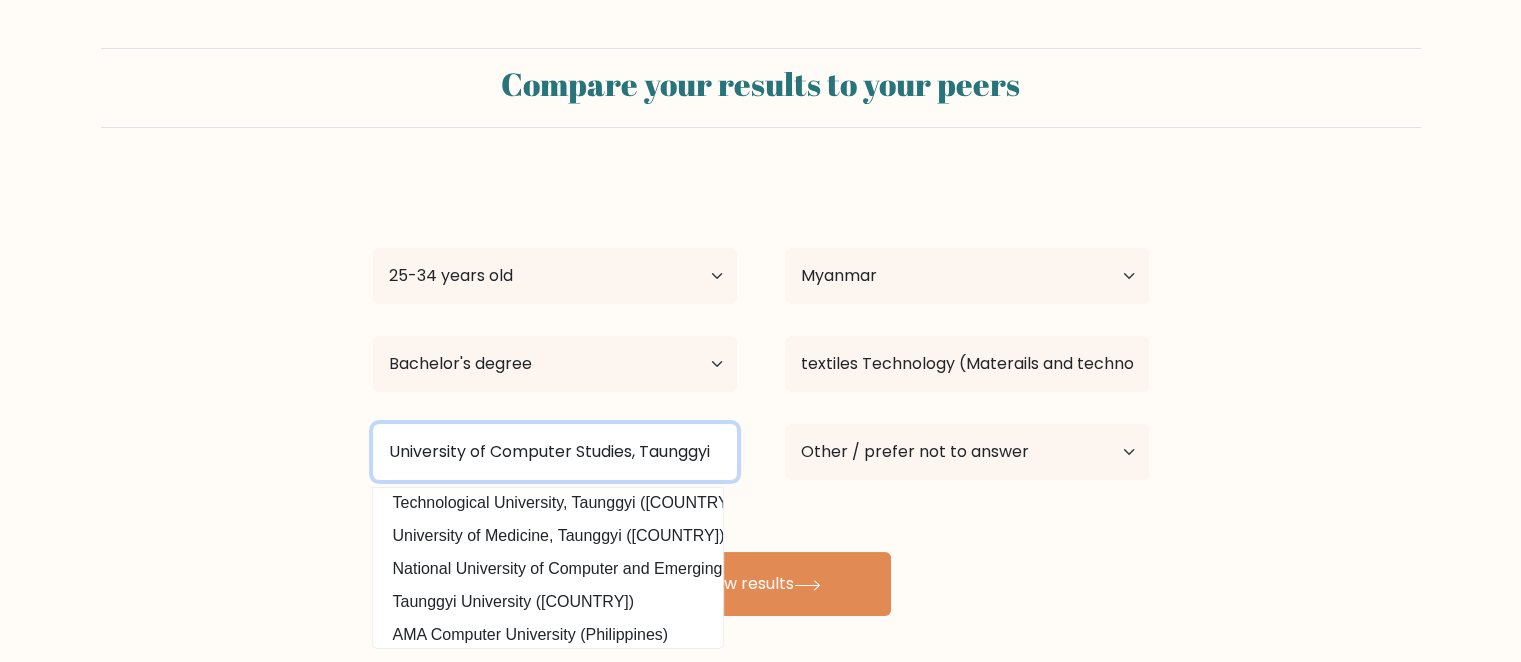 type on "University of Computer Studies, Taunggyi" 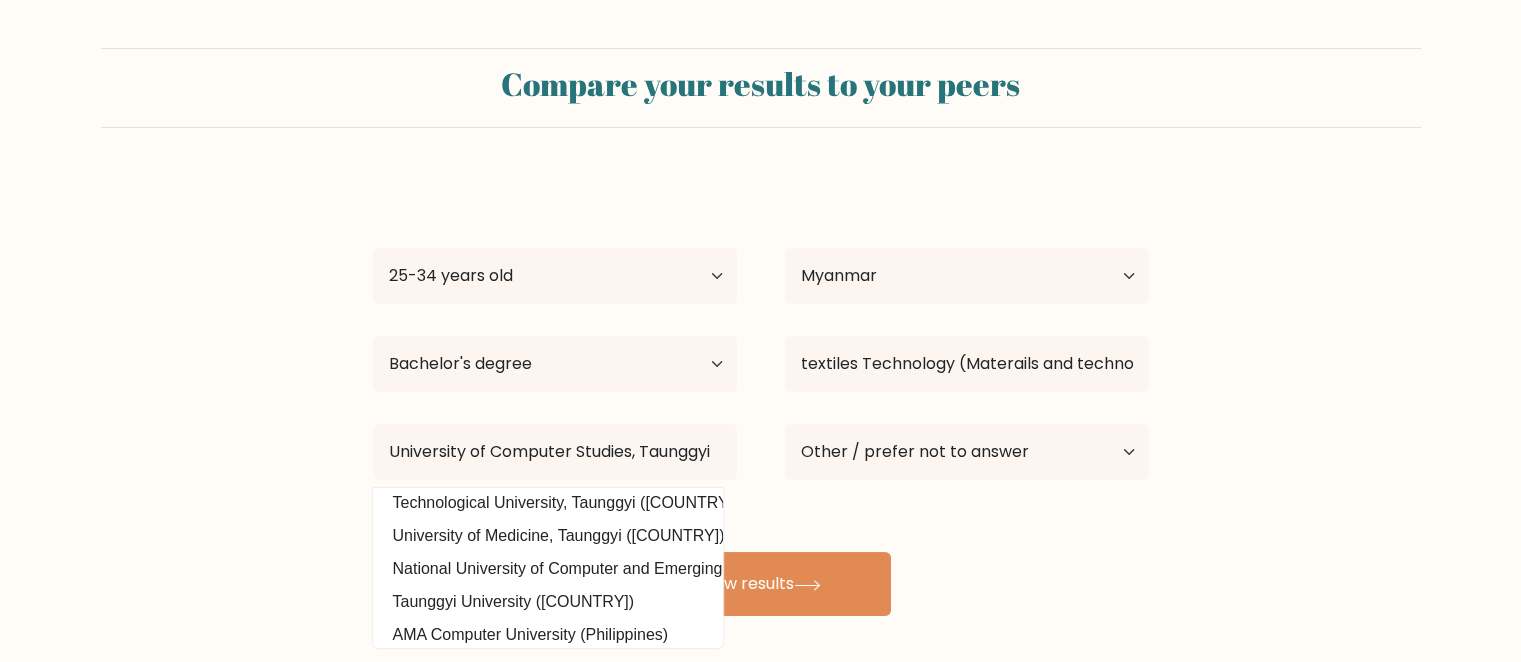 click on "Khun
Khun
Age
Under 18 years old
18-24 years old
25-34 years old
35-44 years old
45-54 years old
55-64 years old
65 years old and above
Country
Afghanistan
Albania
Algeria
American Samoa
Andorra
Angola
Anguilla
Antarctica
Antigua and Barbuda
Argentina
Armenia
Aruba
Australia
Austria
Azerbaijan
Bahamas
Bahrain
Bangladesh
Barbados
Belarus
Belgium
Belize
Benin
Bermuda
Bhutan
Bolivia
Bonaire, Sint Eustatius and Saba
Bosnia and Herzegovina
Botswana
Bouvet Island
Brazil
Brunei" at bounding box center [761, 396] 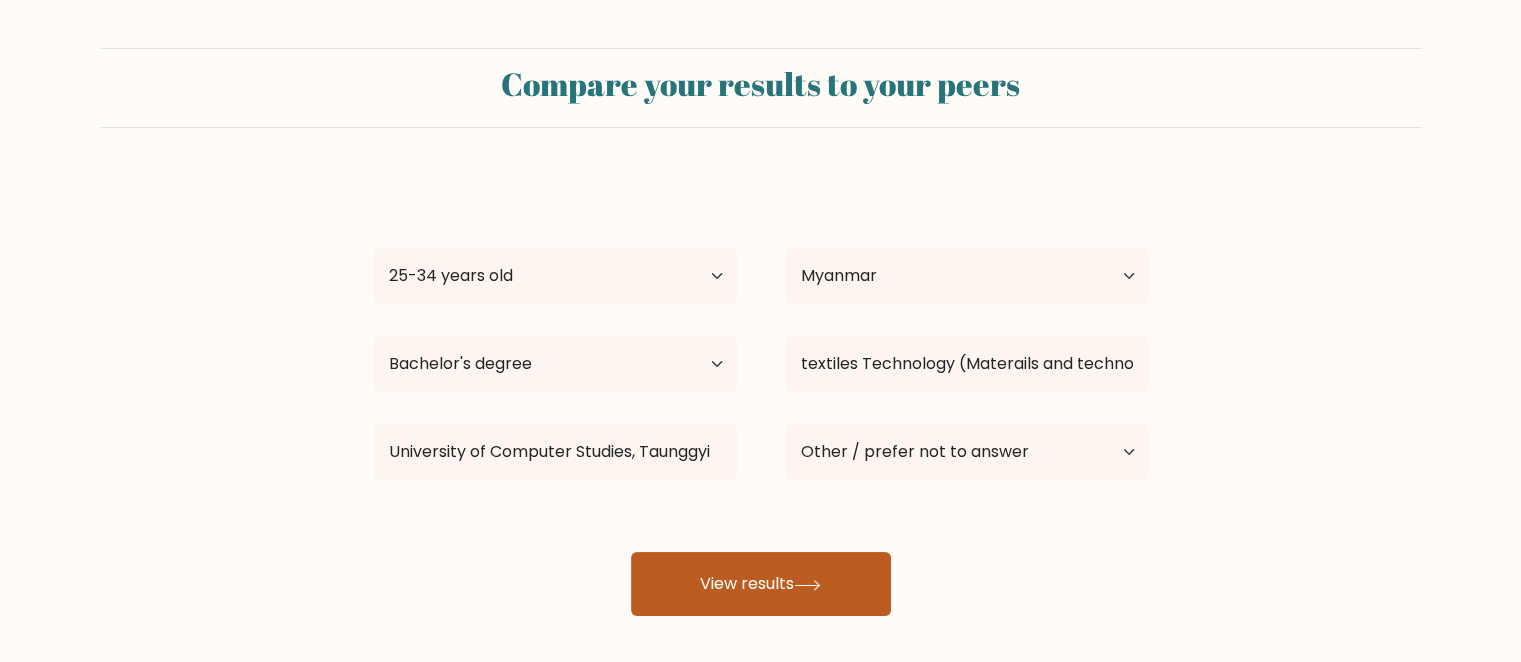 click 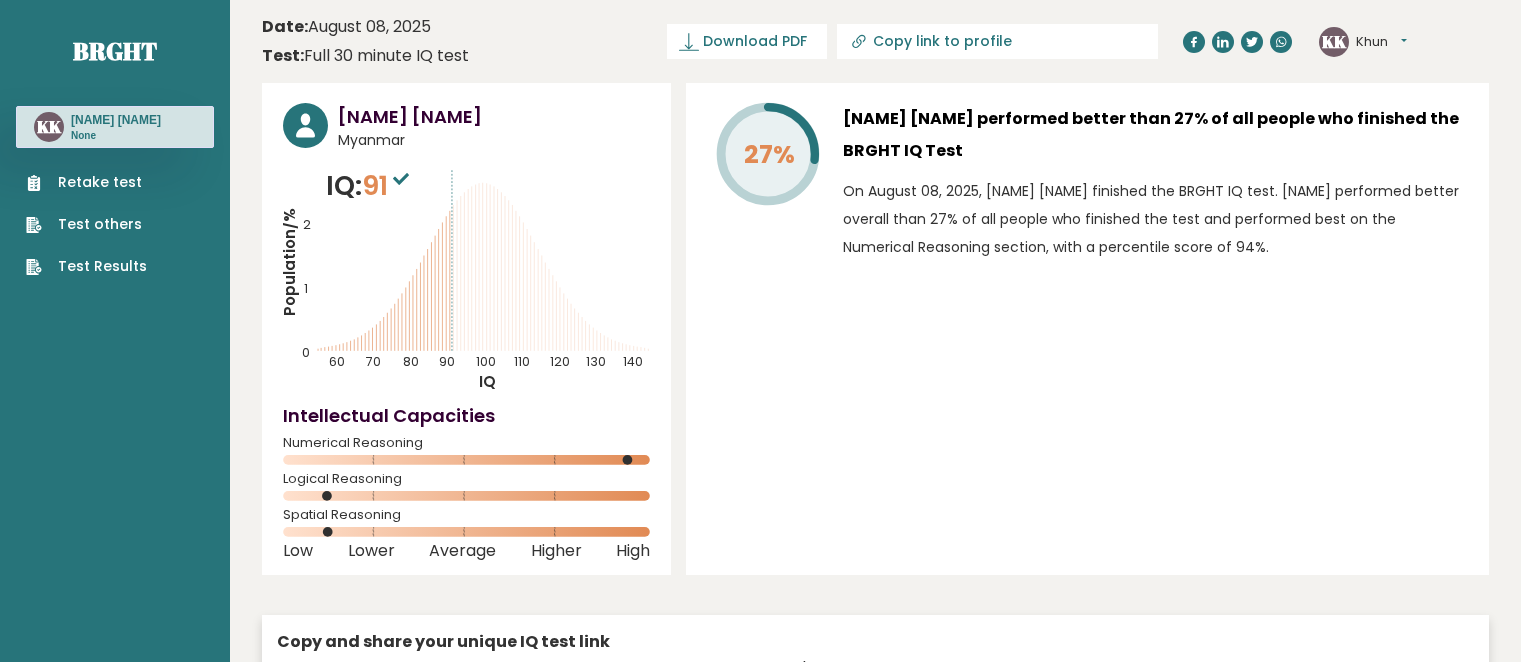 scroll, scrollTop: 0, scrollLeft: 0, axis: both 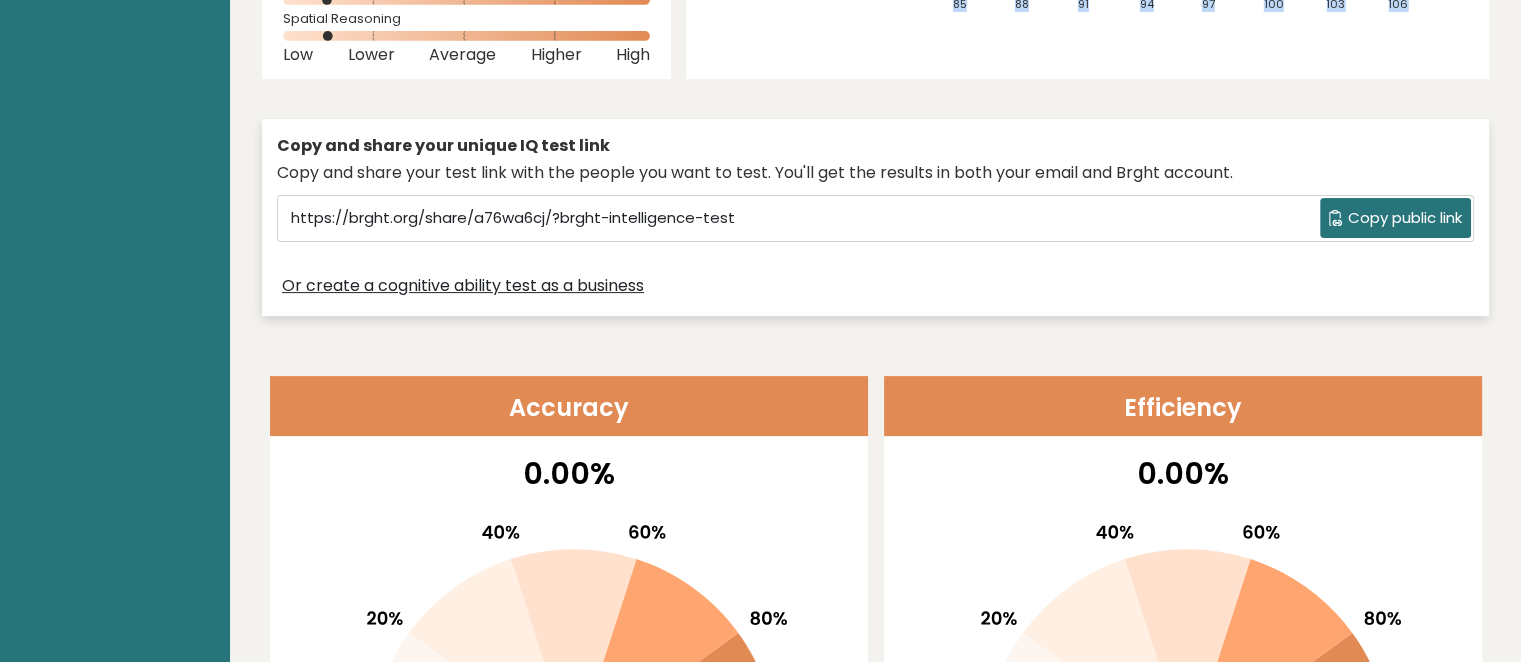 drag, startPoint x: 1535, startPoint y: 81, endPoint x: 1535, endPoint y: 133, distance: 52 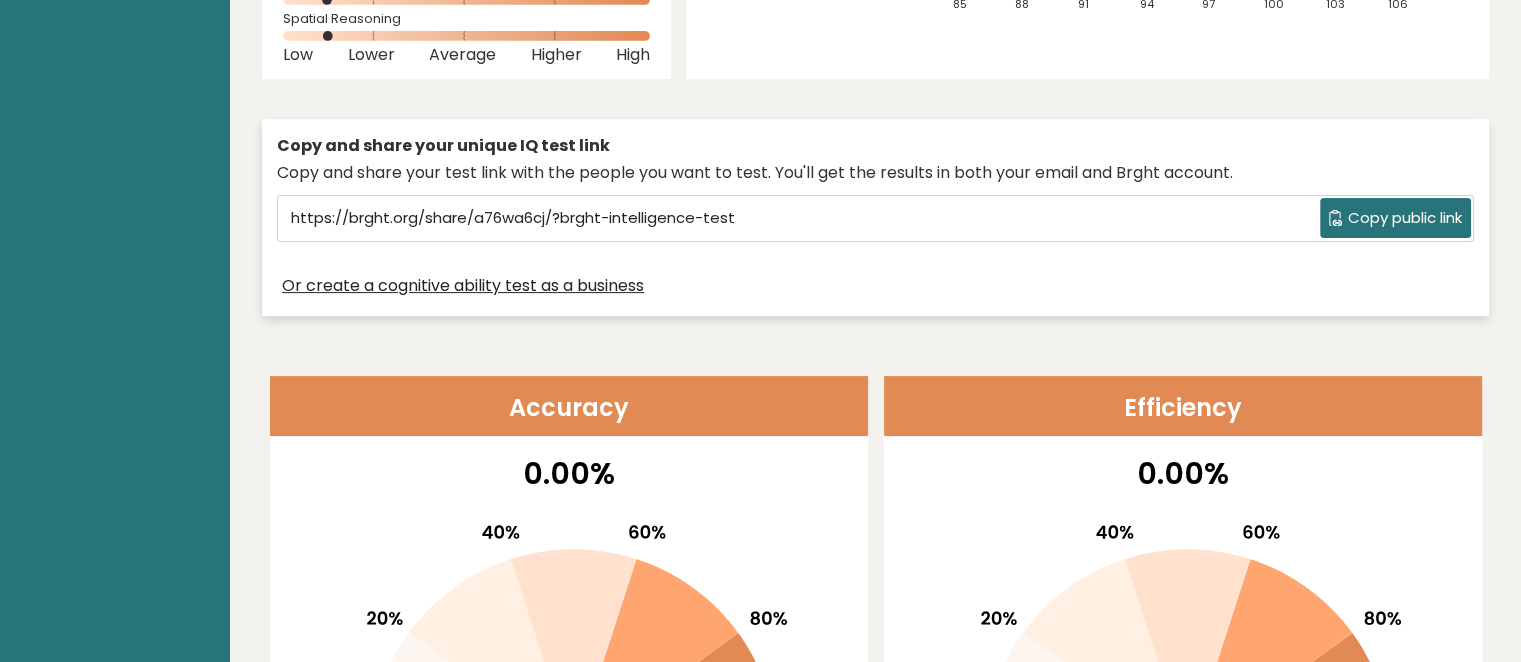 click on "Copy public link" at bounding box center [1405, 218] 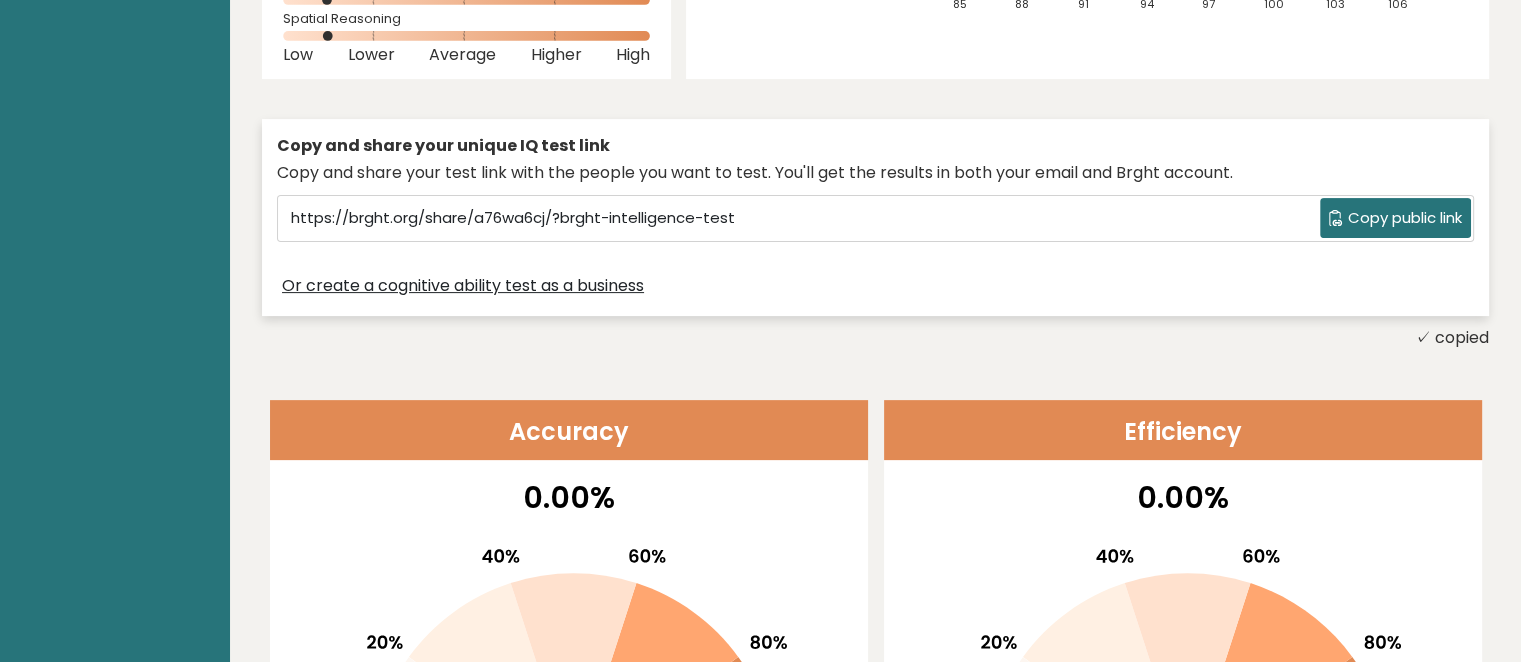 click on "✓ copied" at bounding box center [875, 338] 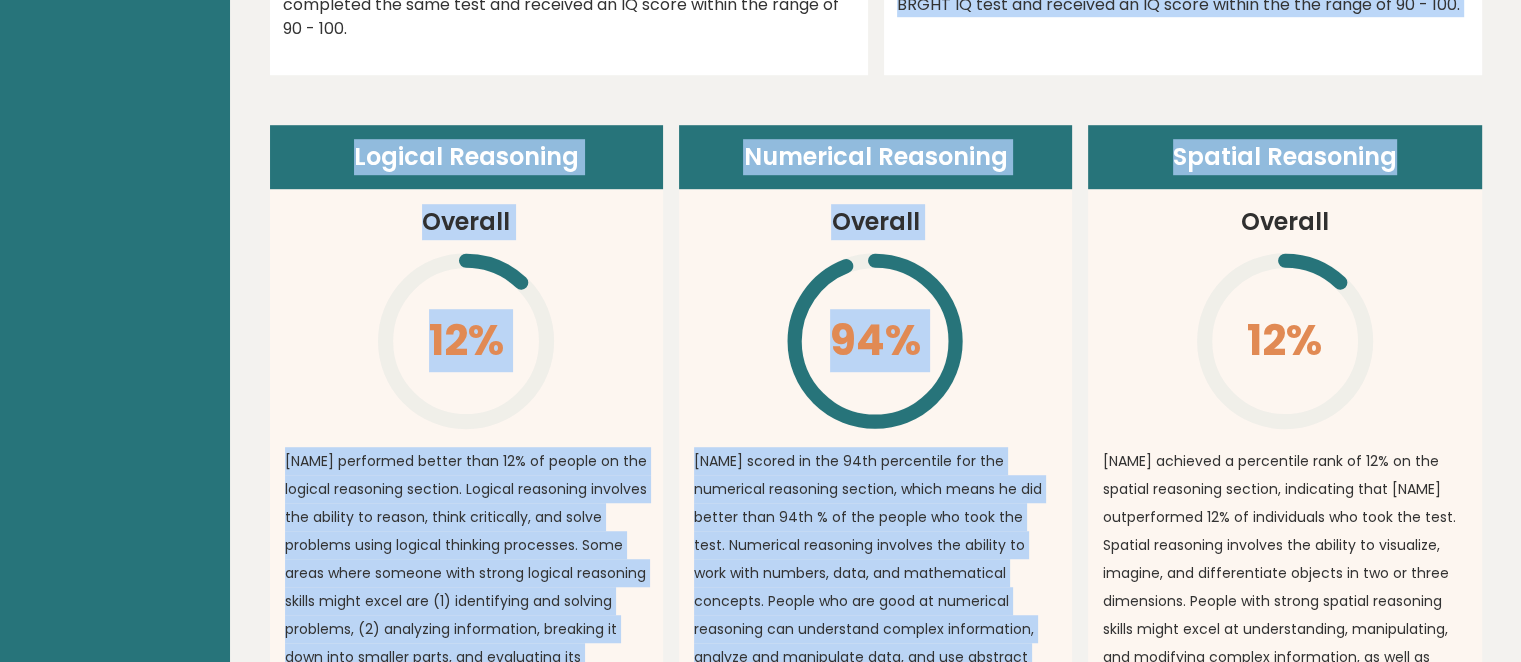 scroll, scrollTop: 1385, scrollLeft: 0, axis: vertical 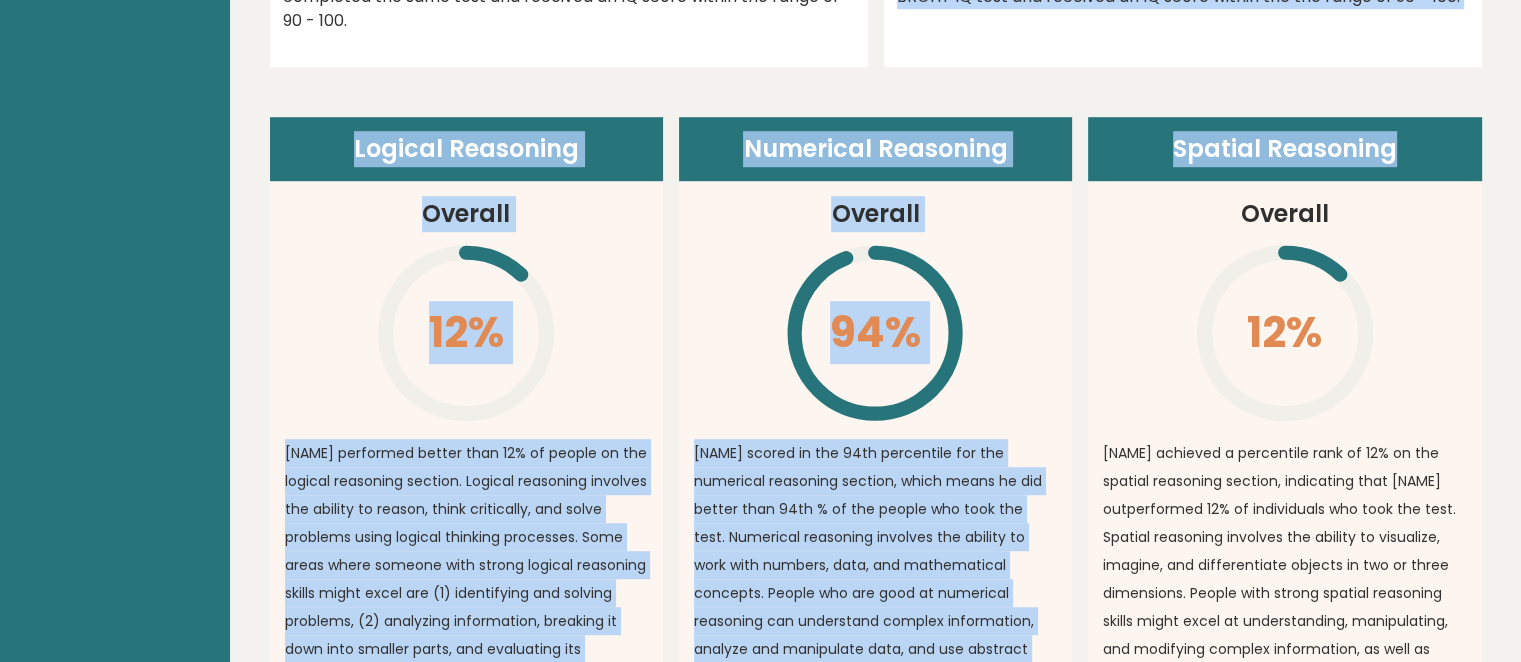 drag, startPoint x: 1535, startPoint y: 136, endPoint x: 1535, endPoint y: 231, distance: 95 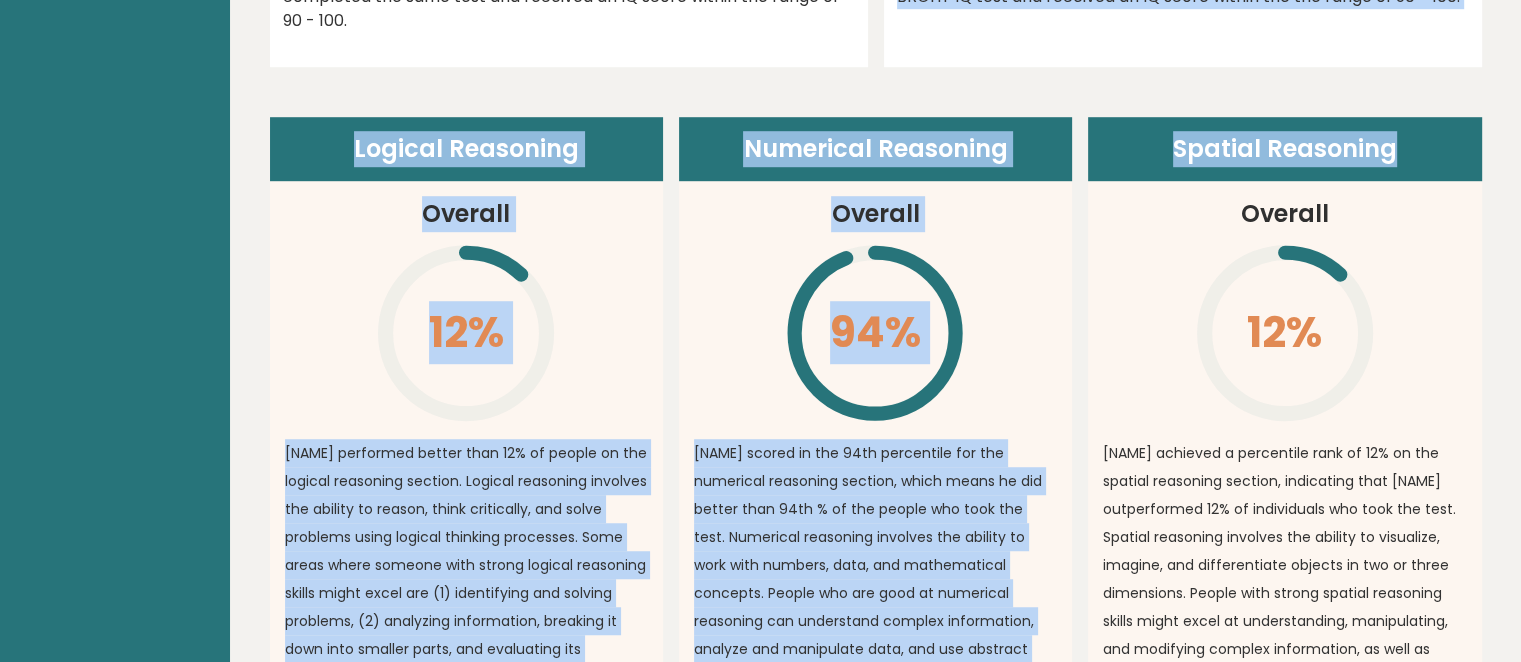 click on "Date:  August 08, 2025
Test:   Full 30 minute IQ test
Download PDF
Downloading...
Downloading
✓ Your PDF is downloaded...
Copy link to profile
KK
[NAME]
Dashboard
Profile
Settings
Logout
[NAME] [NAME]
Myanmar
IQ:  91
Population/%
IQ
0
1
2 60" at bounding box center (875, 1550) 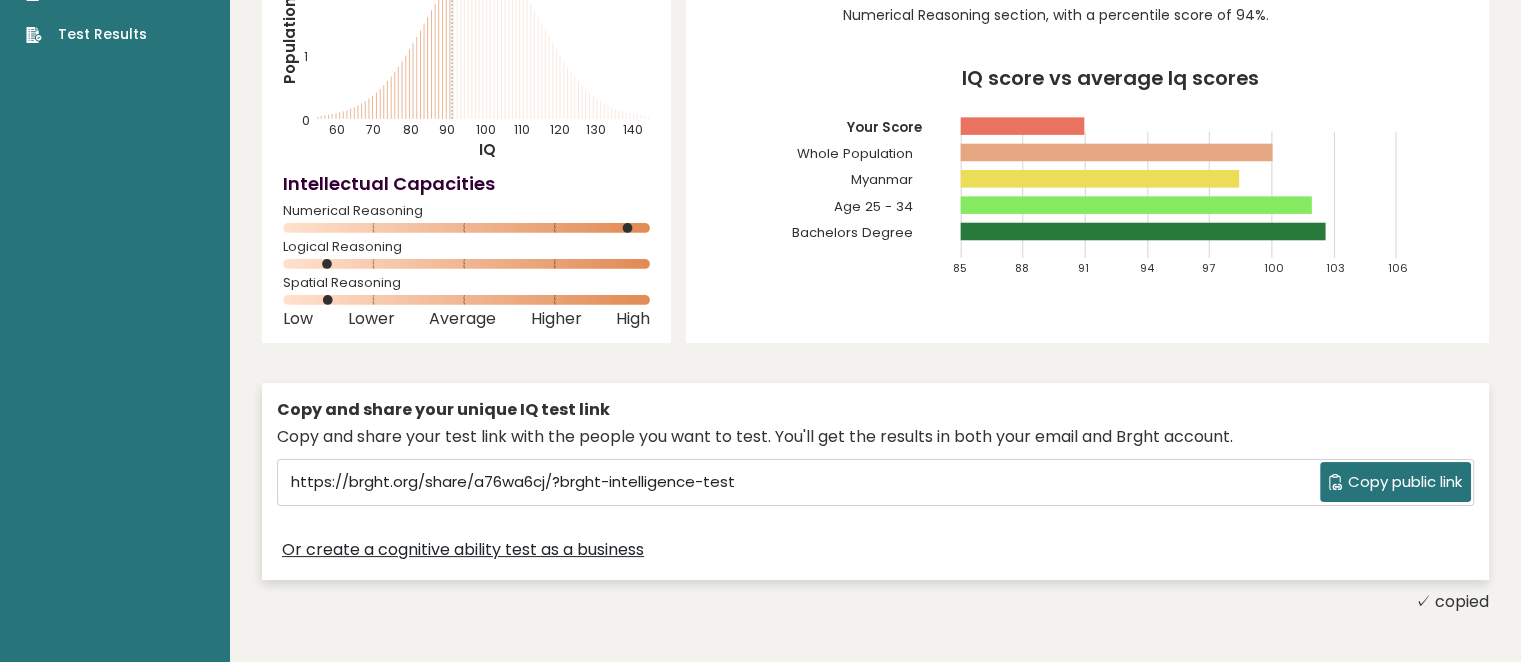 scroll, scrollTop: 203, scrollLeft: 0, axis: vertical 